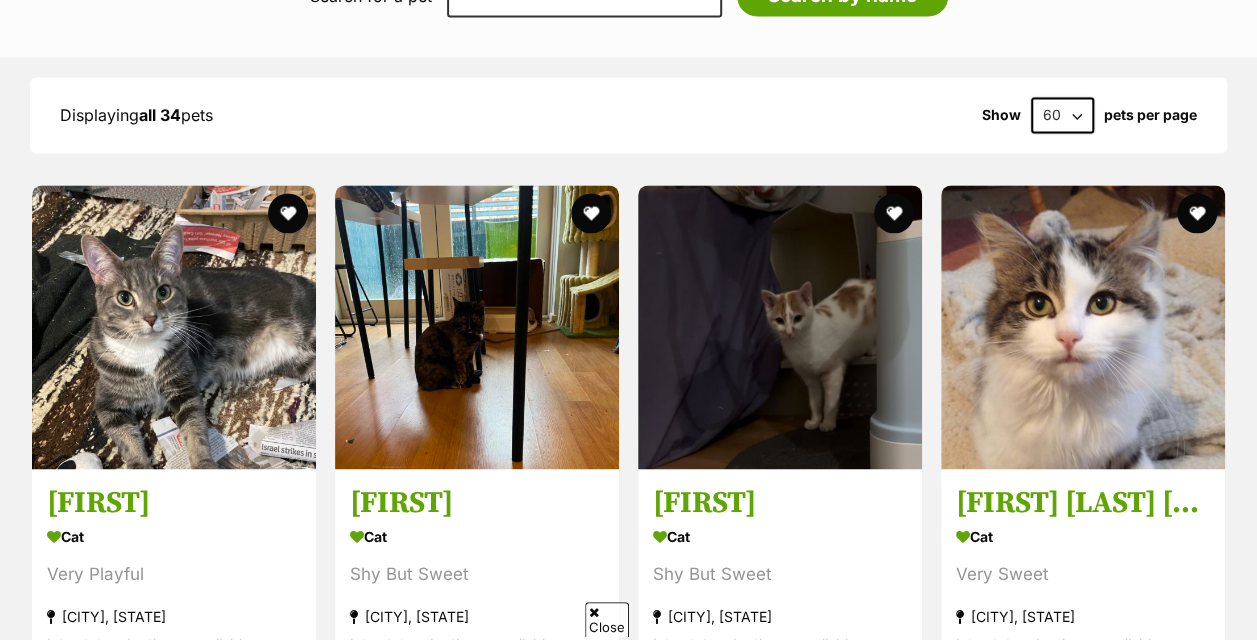 scroll, scrollTop: 1501, scrollLeft: 0, axis: vertical 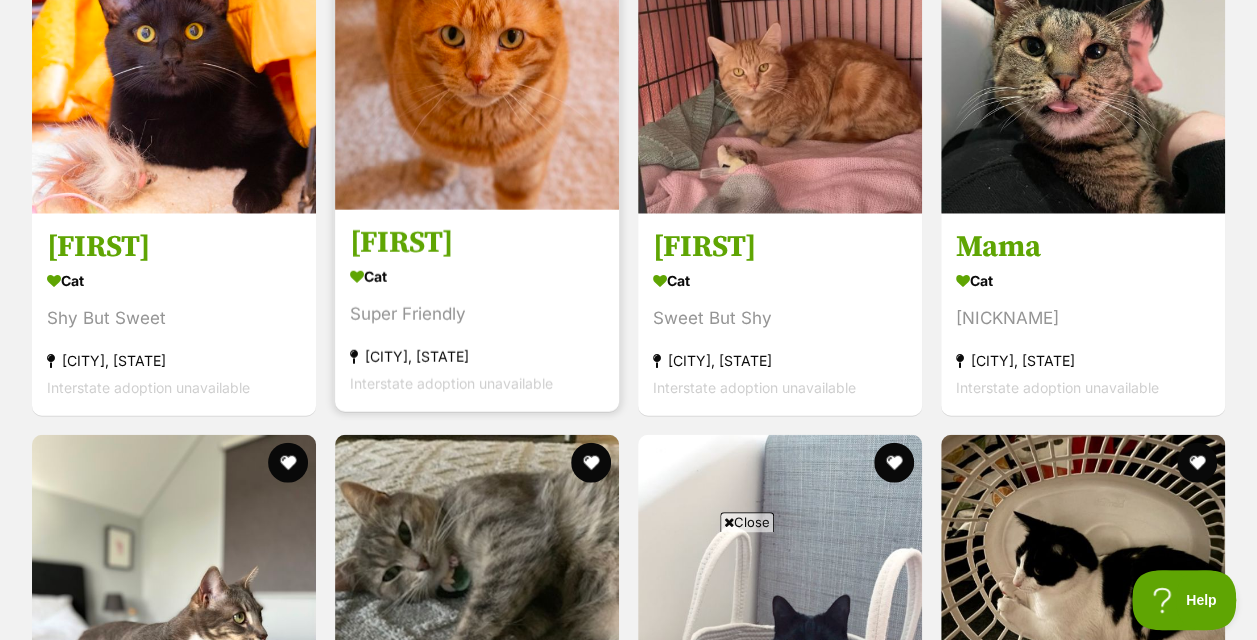 click at bounding box center [477, 68] 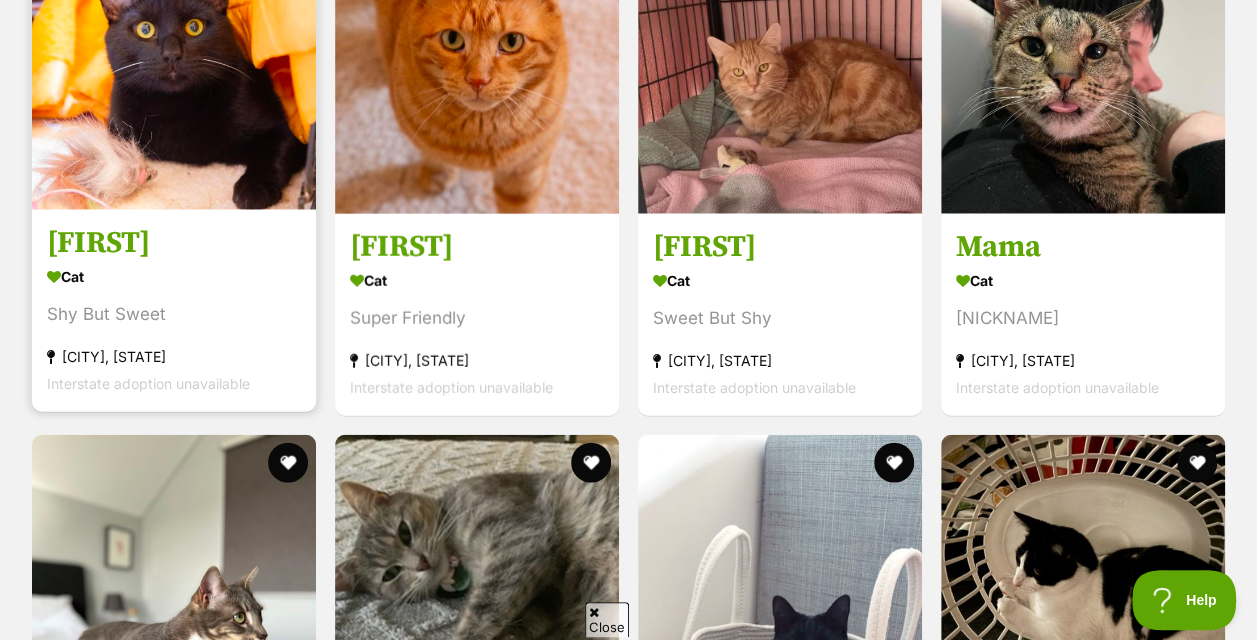 scroll, scrollTop: 0, scrollLeft: 0, axis: both 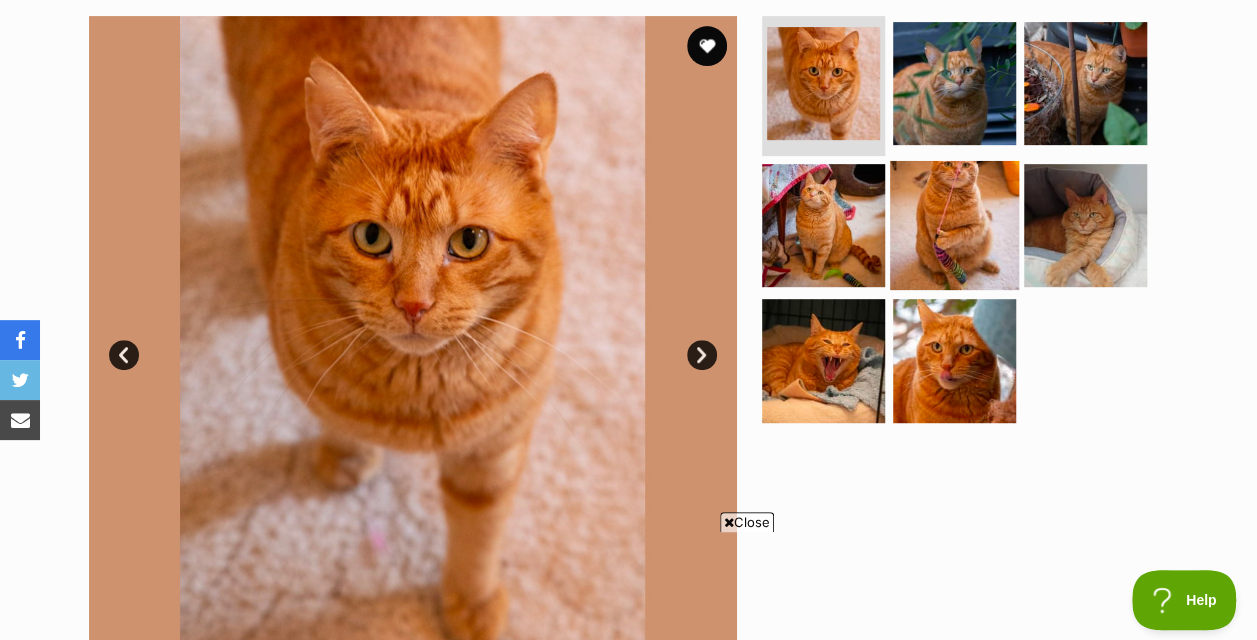 click at bounding box center [954, 224] 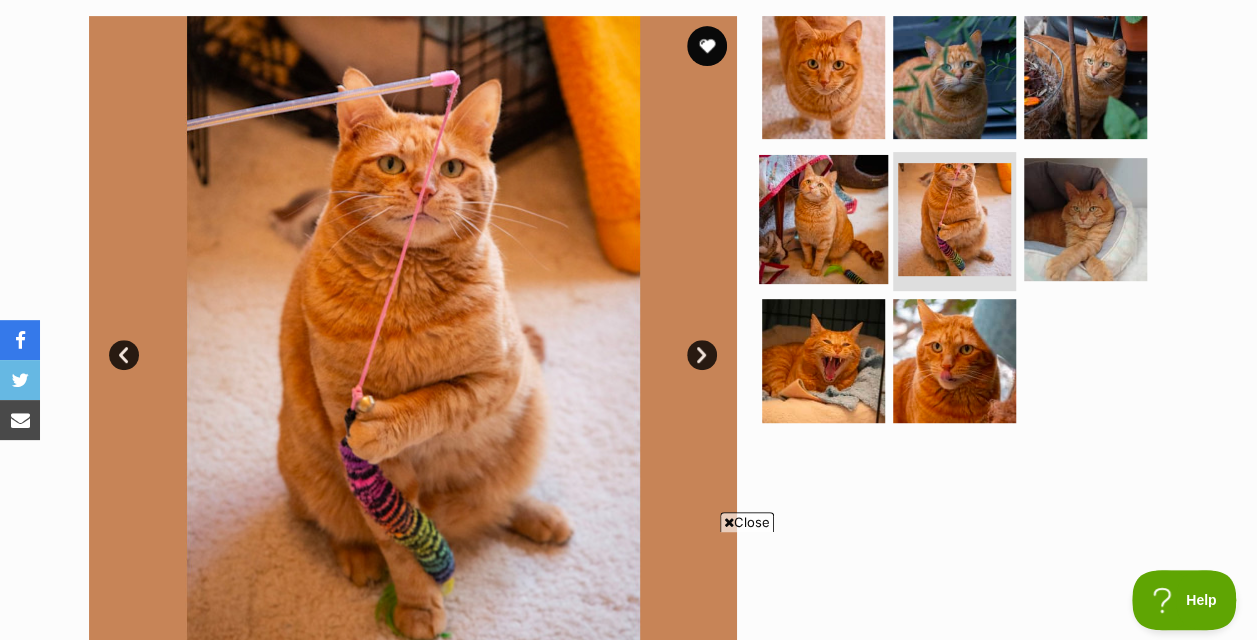 click at bounding box center (823, 218) 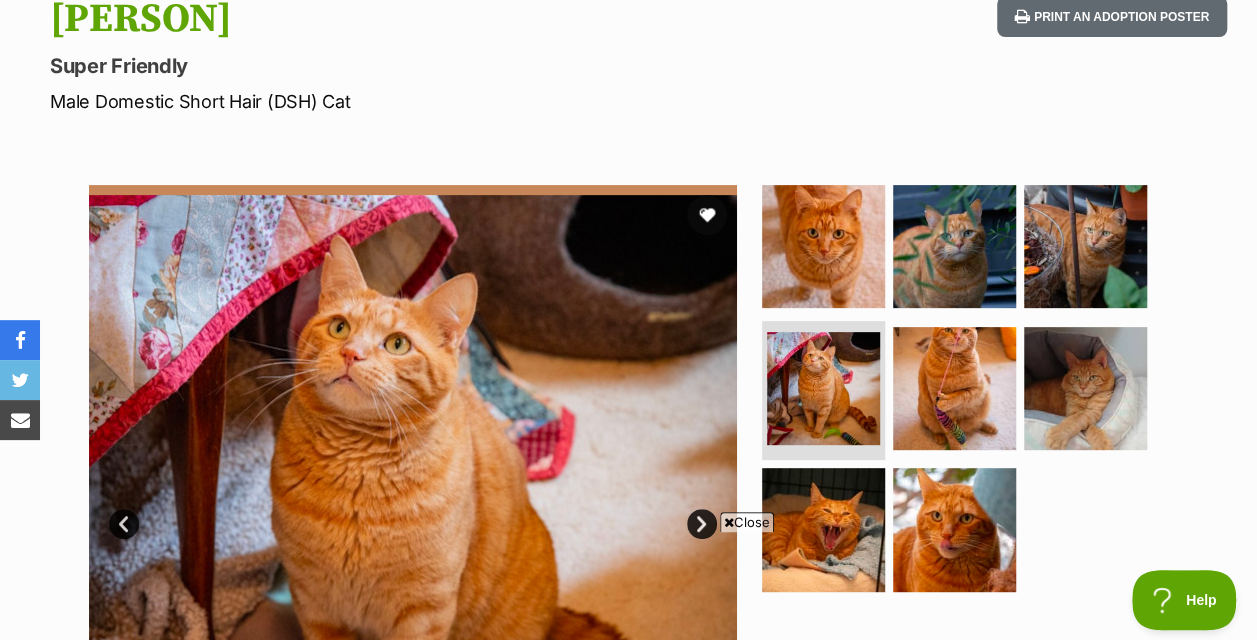 scroll, scrollTop: 200, scrollLeft: 0, axis: vertical 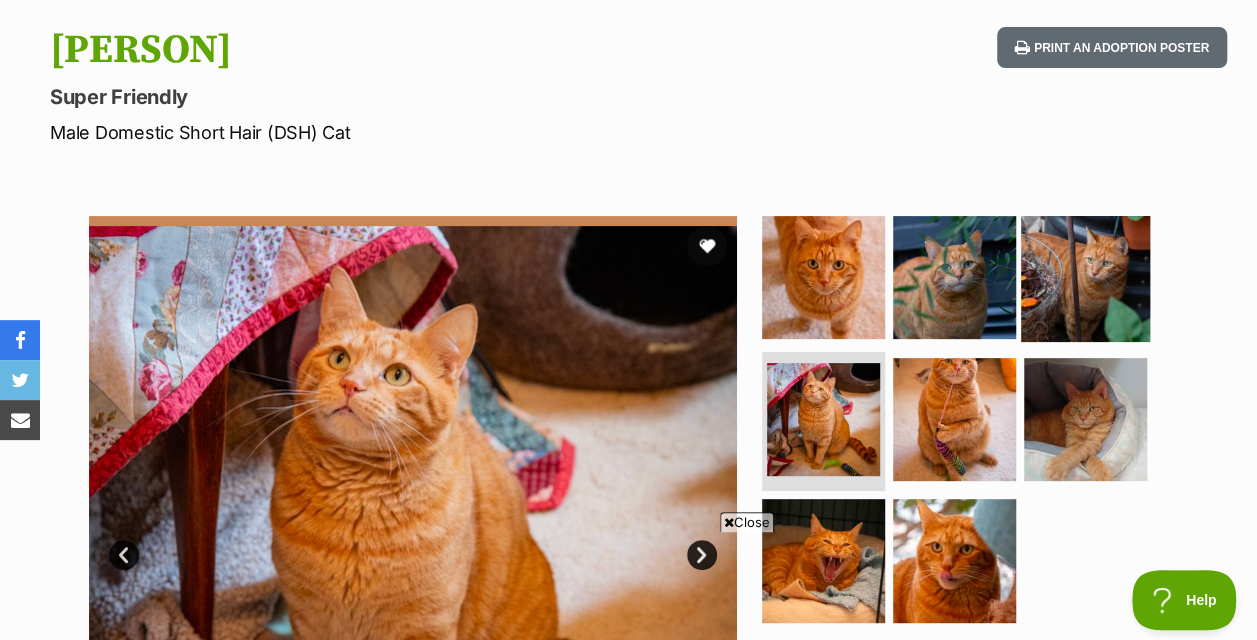 click at bounding box center [1085, 277] 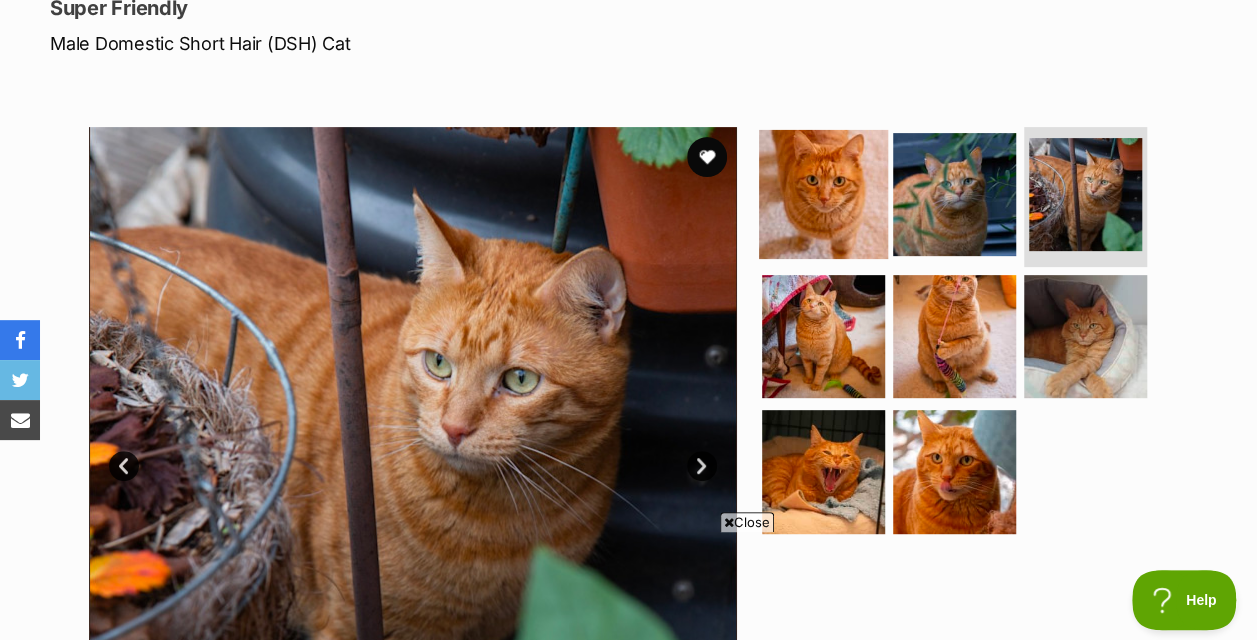 scroll, scrollTop: 400, scrollLeft: 0, axis: vertical 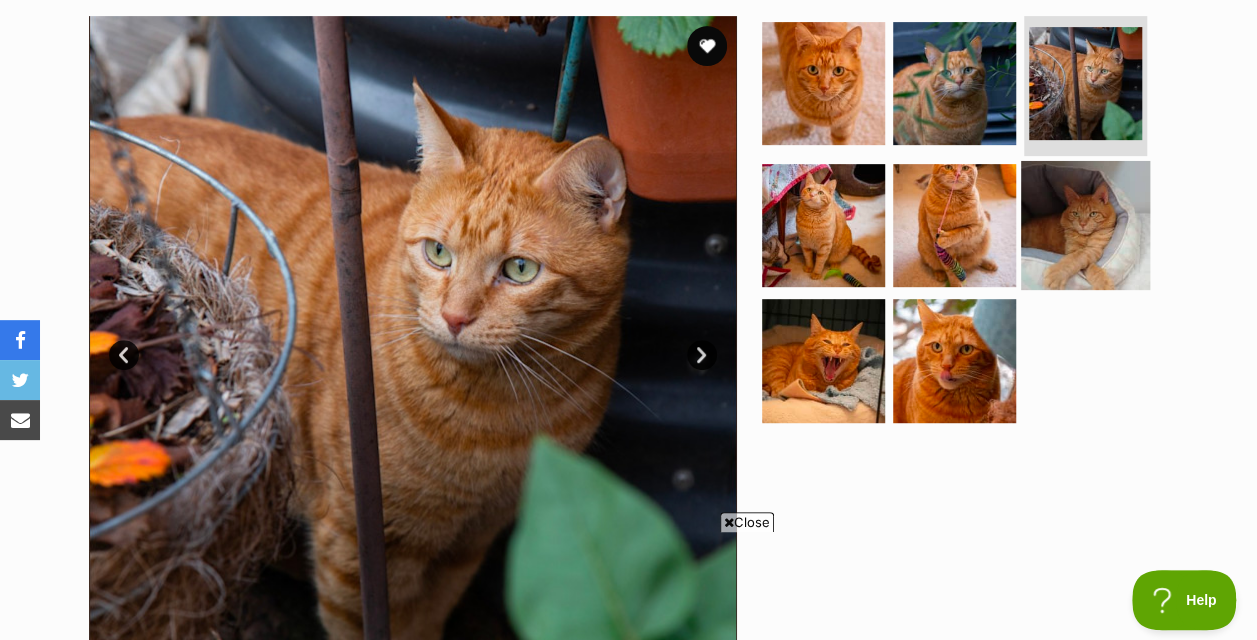 click at bounding box center (1085, 224) 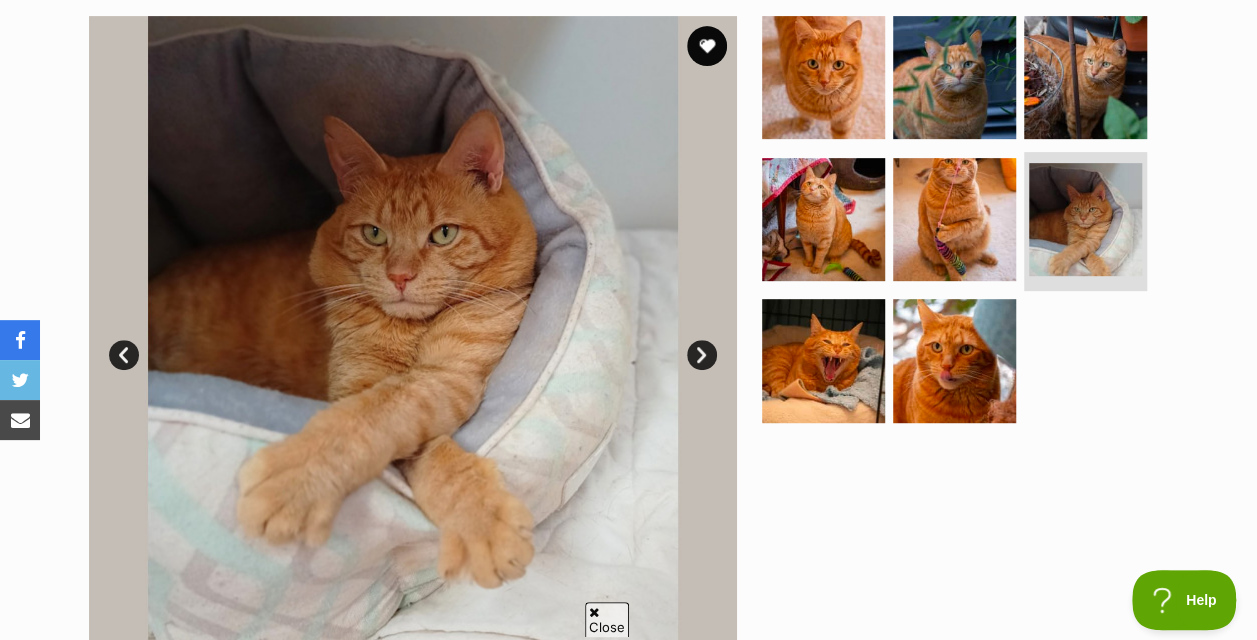 scroll, scrollTop: 0, scrollLeft: 0, axis: both 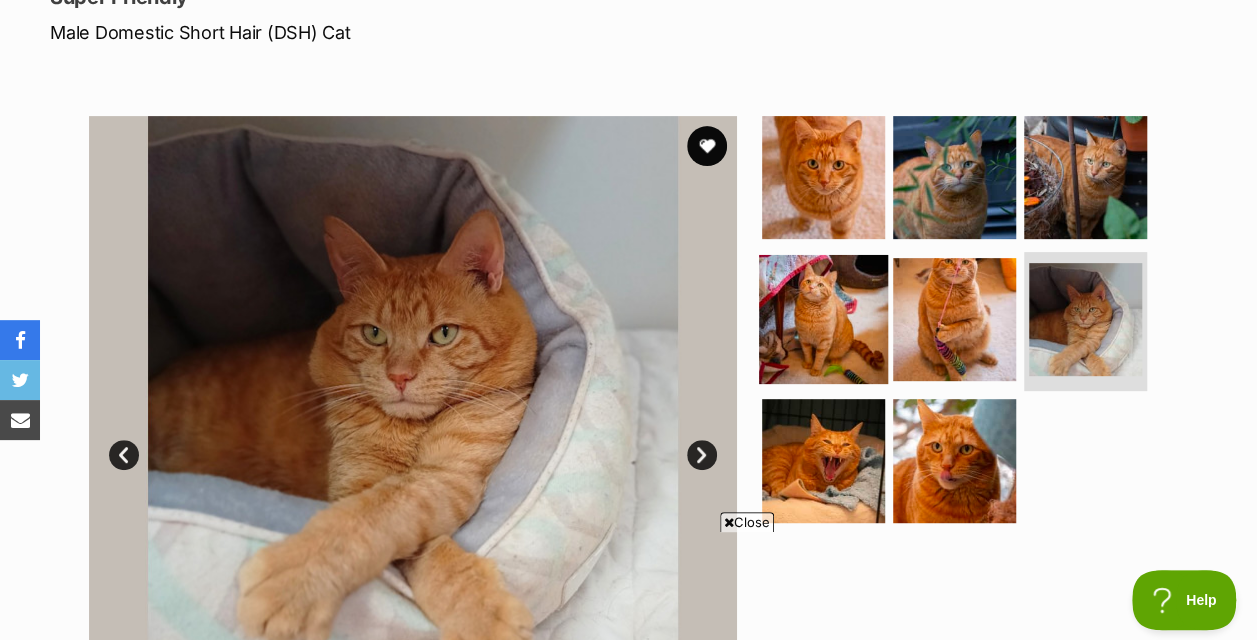 click at bounding box center [823, 318] 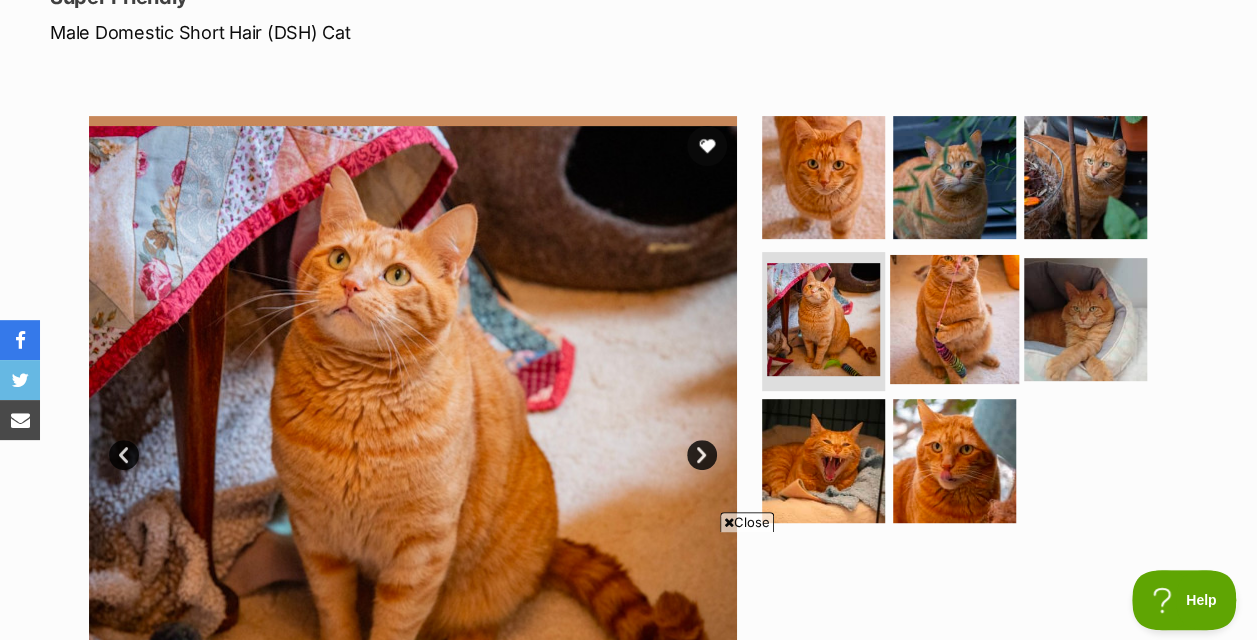 click at bounding box center [954, 318] 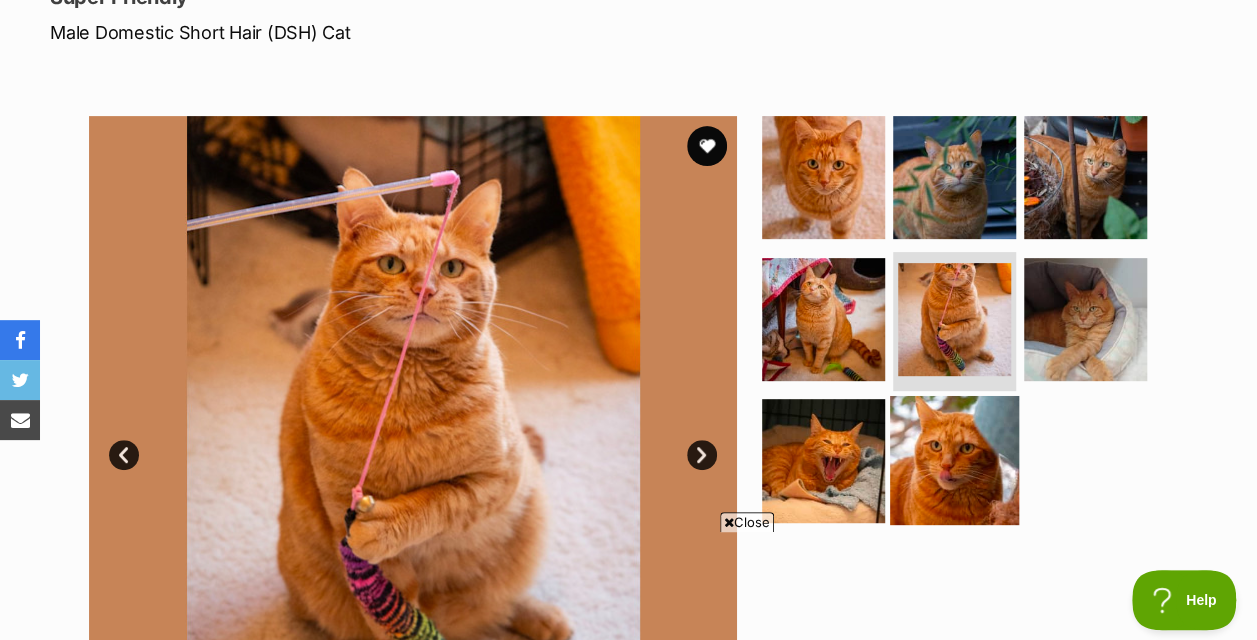 click at bounding box center (954, 460) 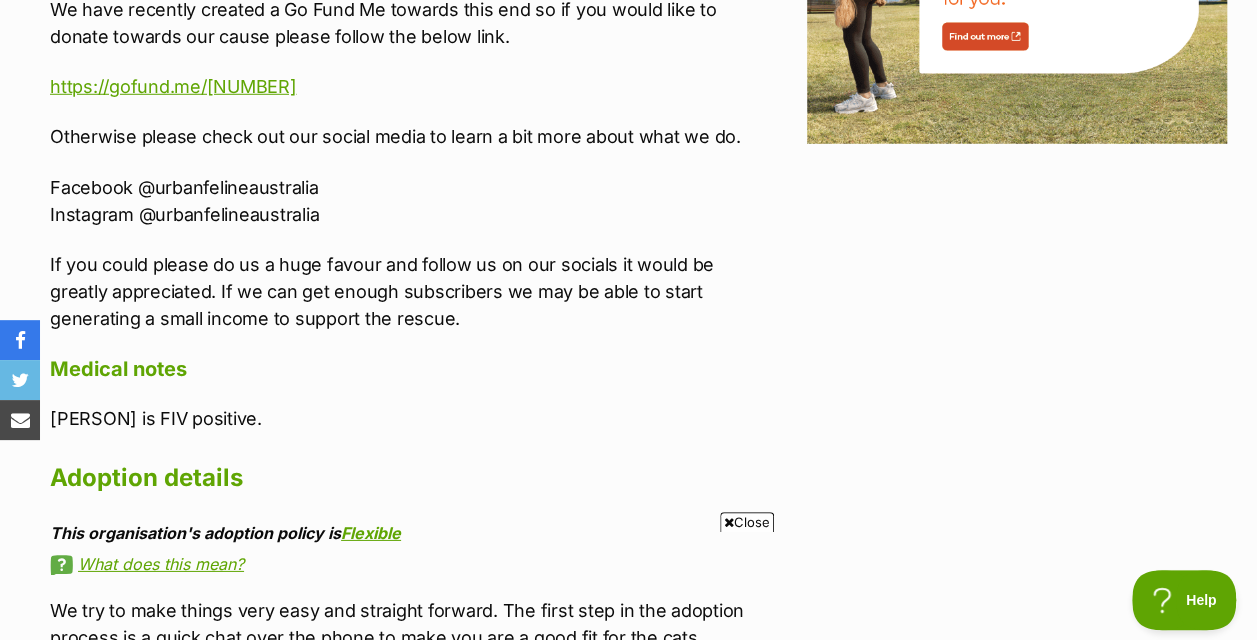 scroll, scrollTop: 2300, scrollLeft: 0, axis: vertical 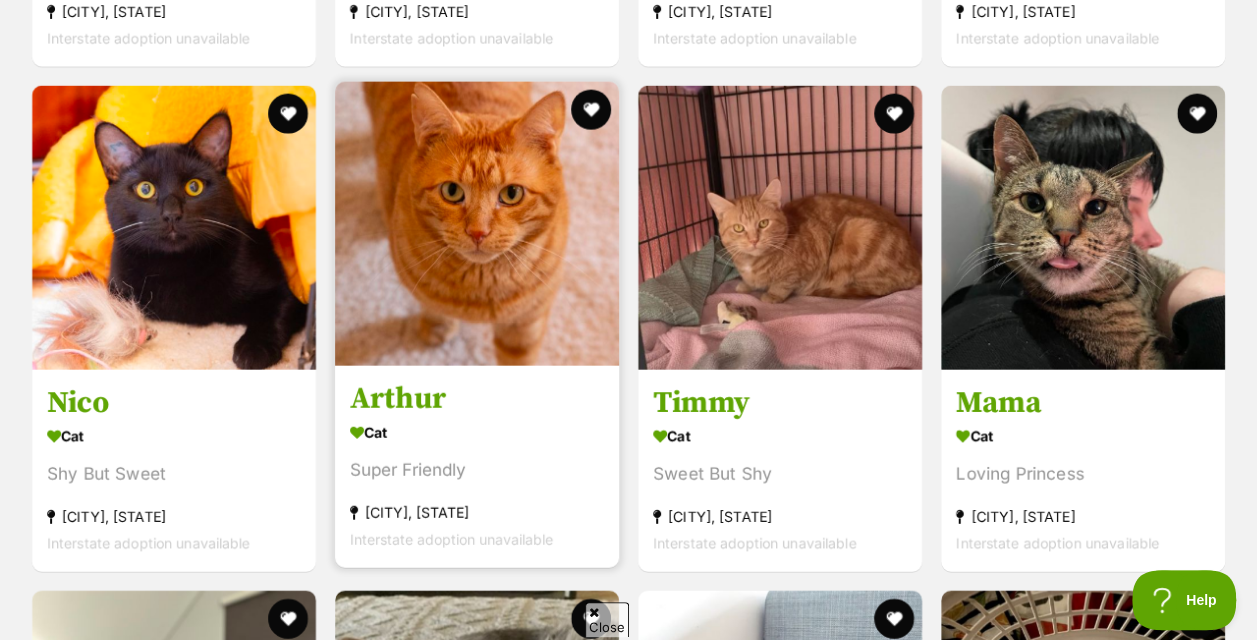 click at bounding box center (477, 224) 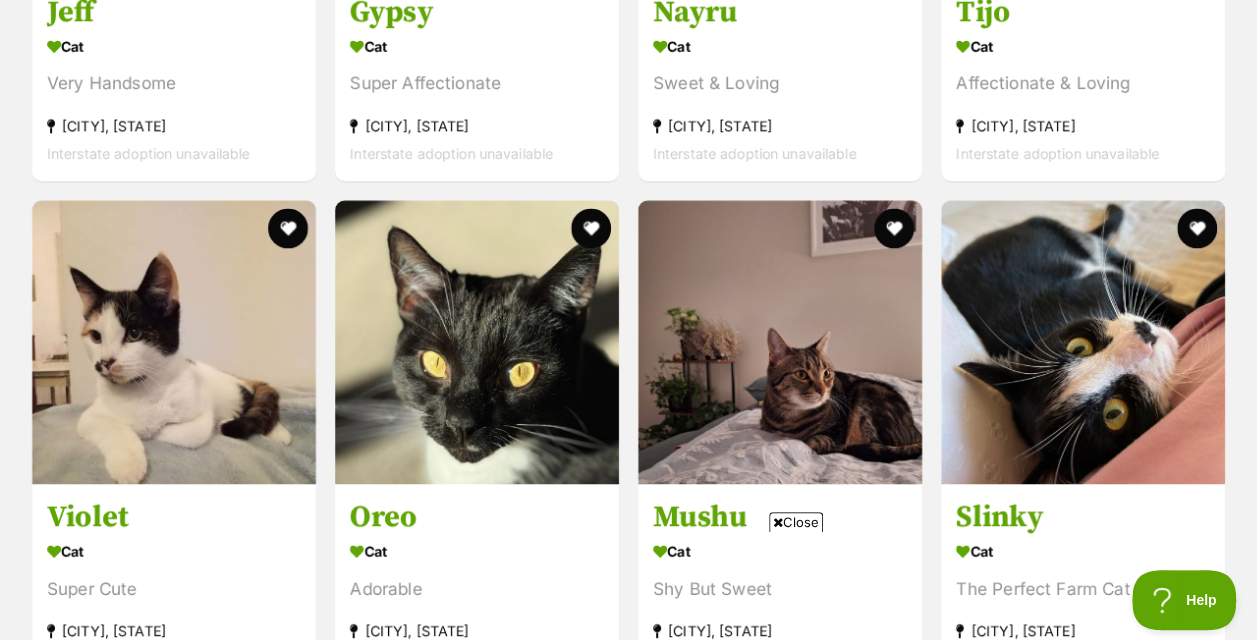 scroll, scrollTop: 5301, scrollLeft: 0, axis: vertical 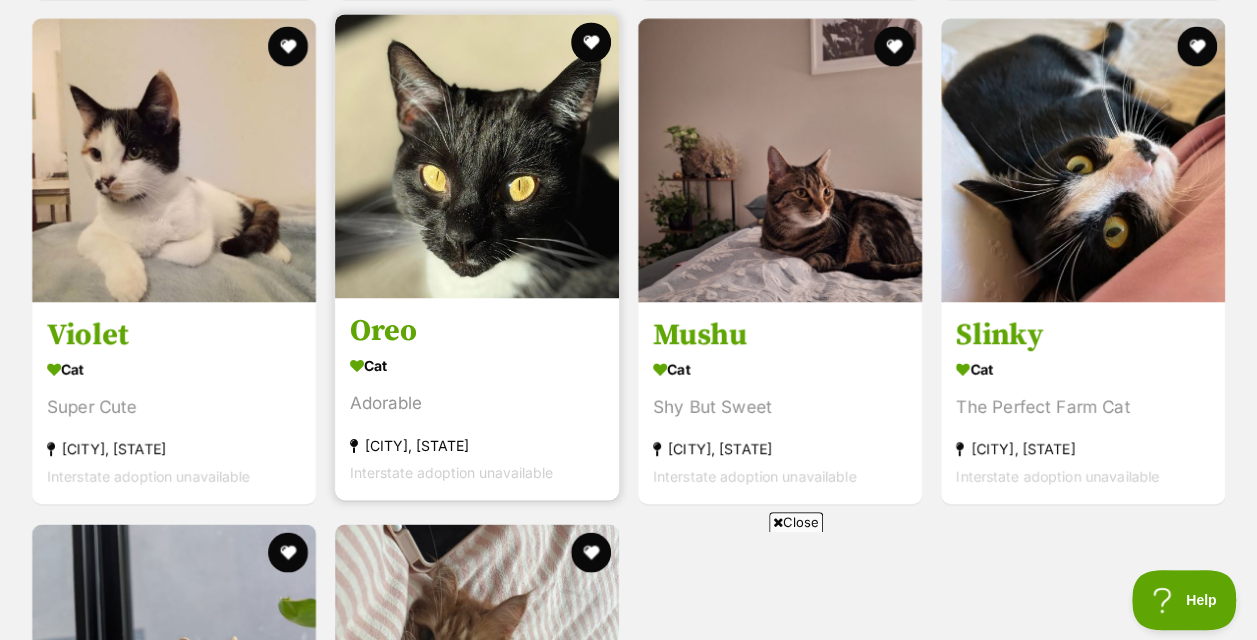 click at bounding box center [477, 156] 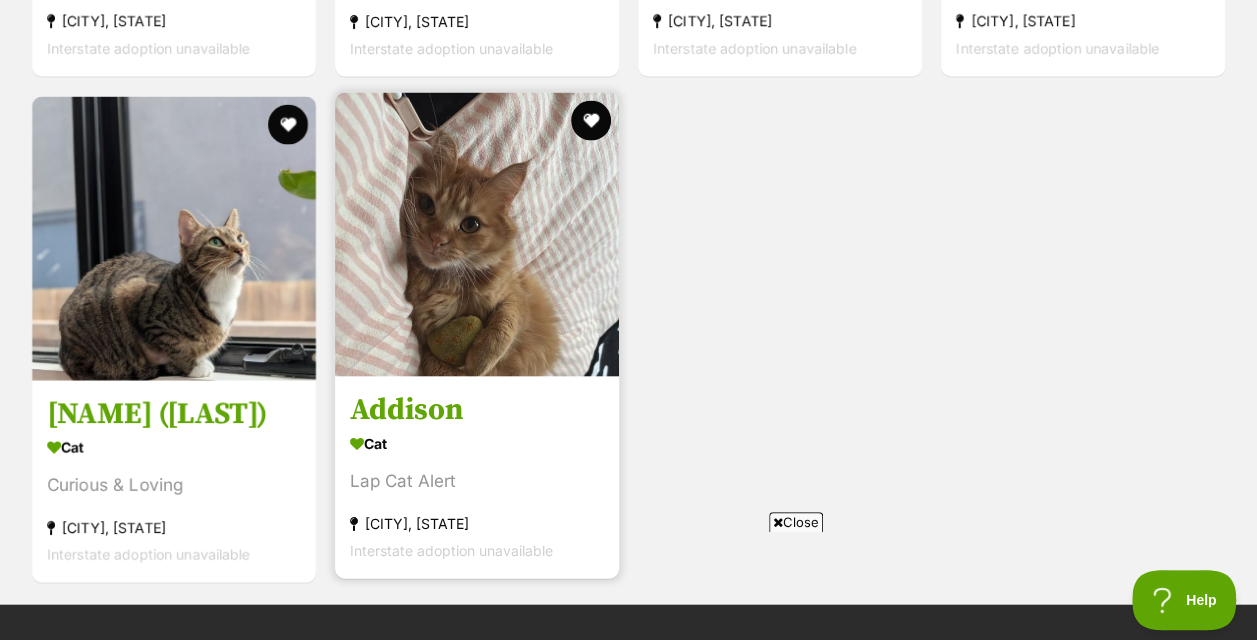 scroll, scrollTop: 5801, scrollLeft: 0, axis: vertical 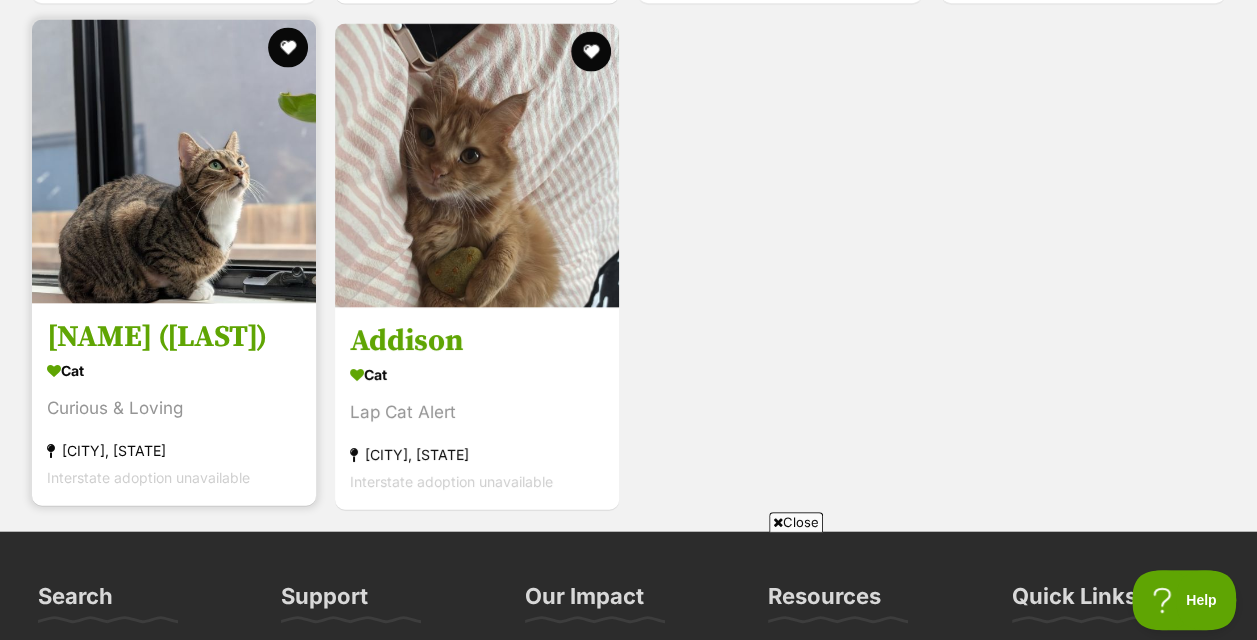 click at bounding box center [174, 162] 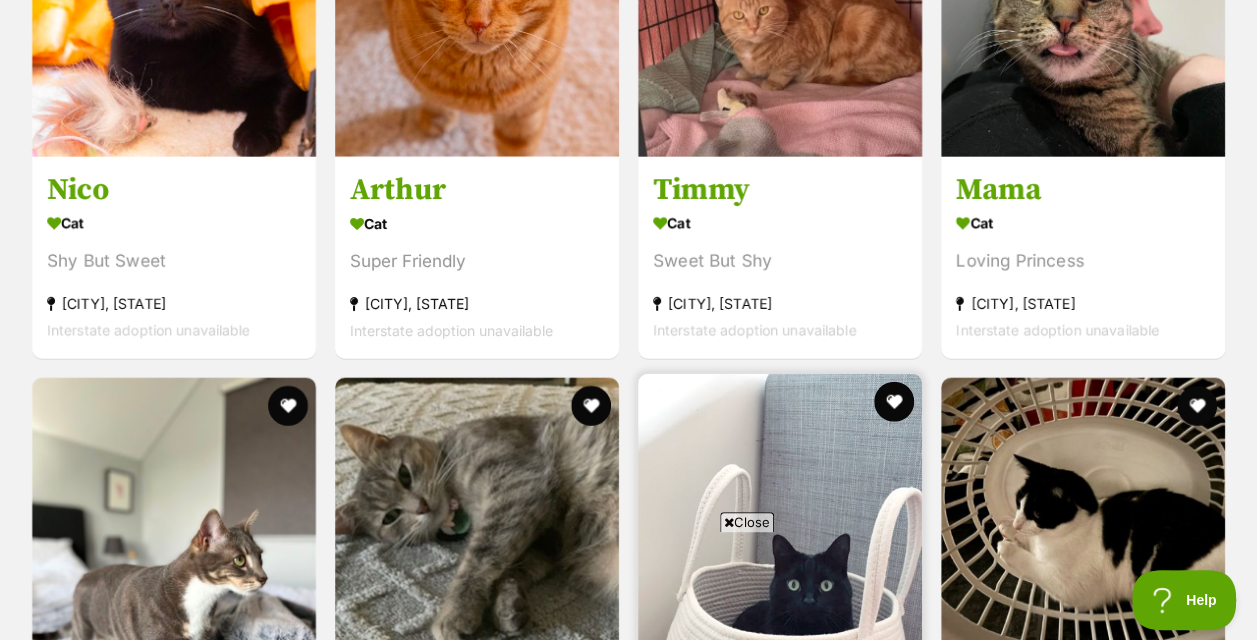 scroll, scrollTop: 2301, scrollLeft: 0, axis: vertical 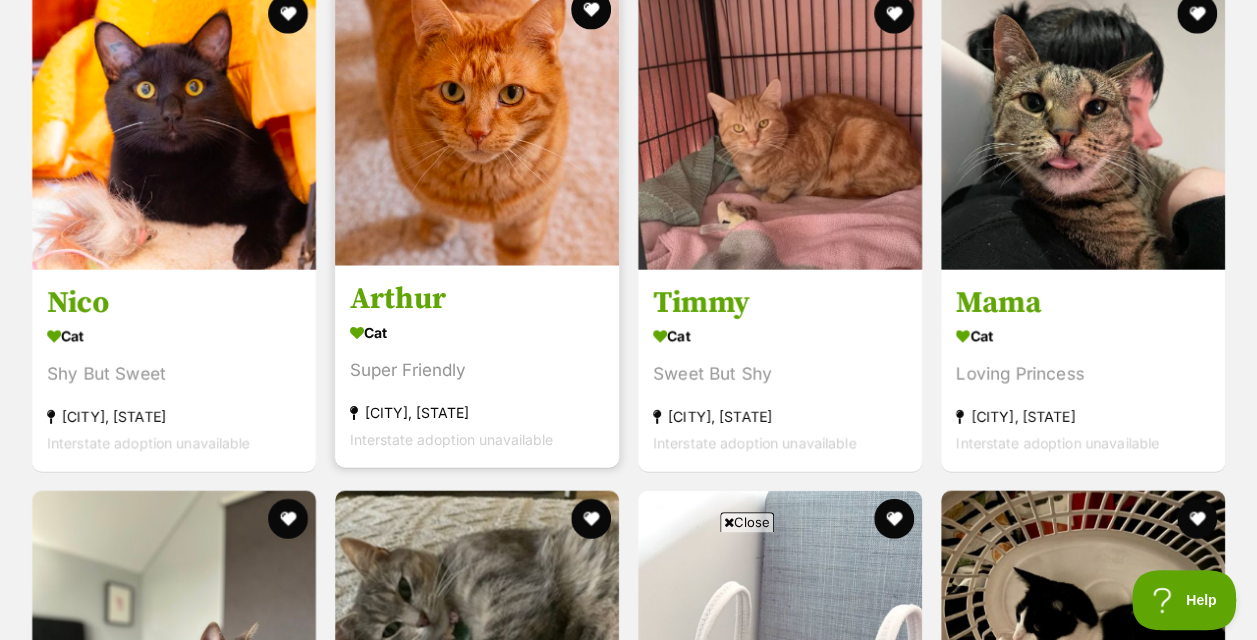 click at bounding box center (477, 124) 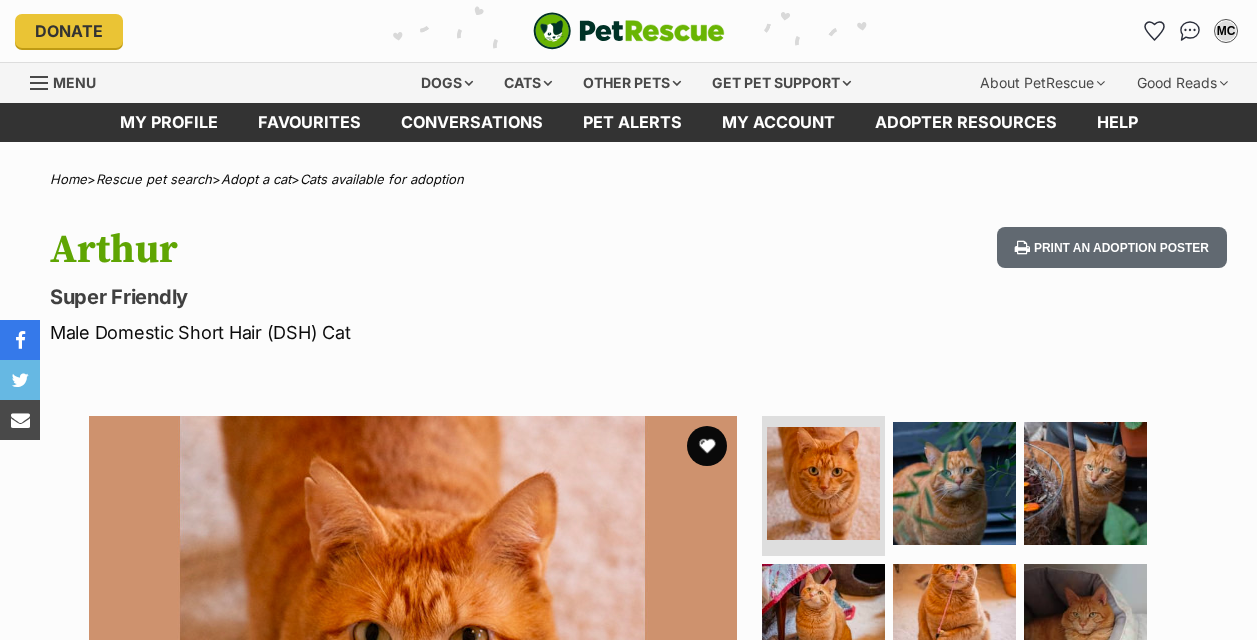 scroll, scrollTop: 202, scrollLeft: 0, axis: vertical 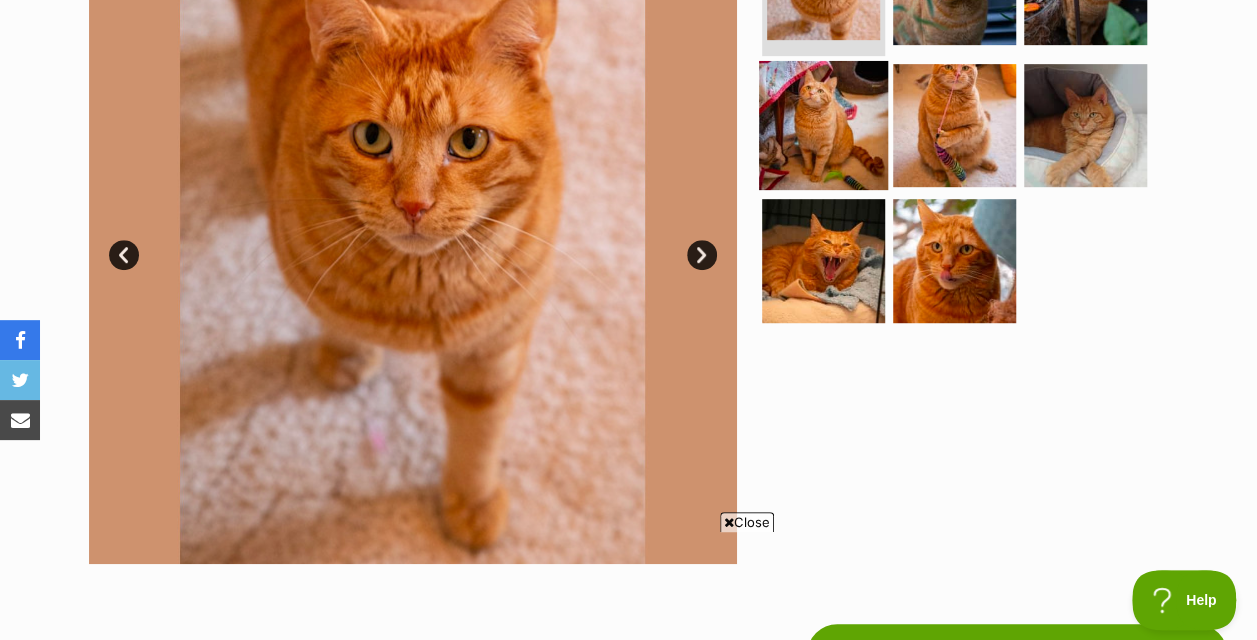 click at bounding box center [823, 124] 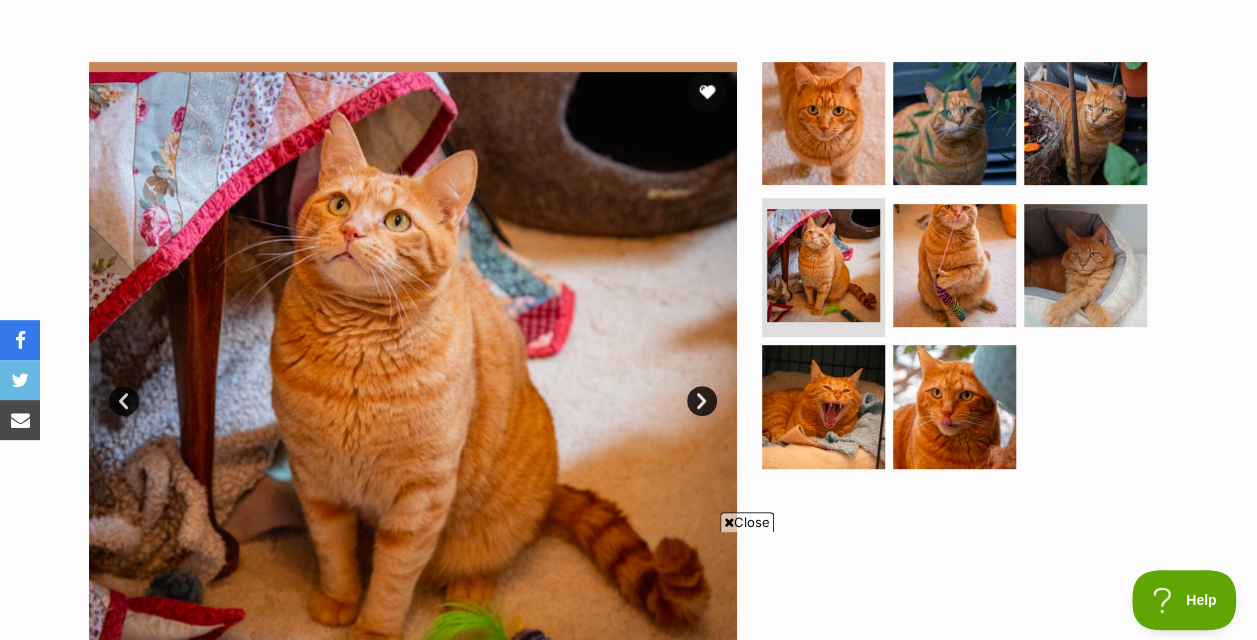 scroll, scrollTop: 300, scrollLeft: 0, axis: vertical 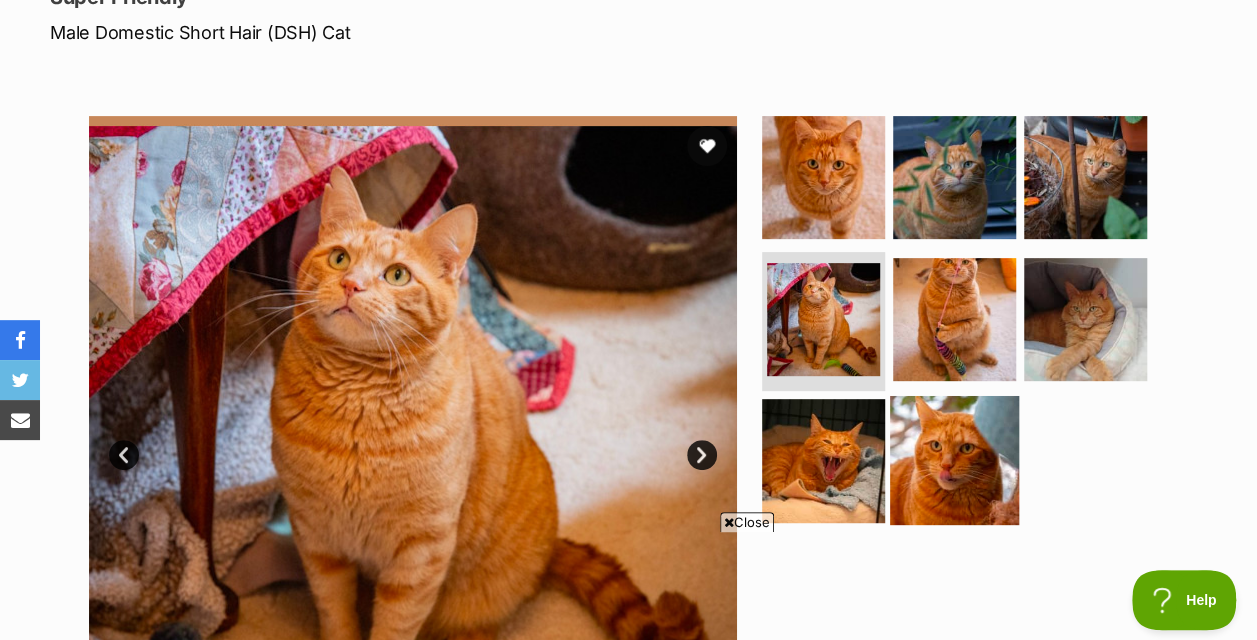 click at bounding box center (954, 460) 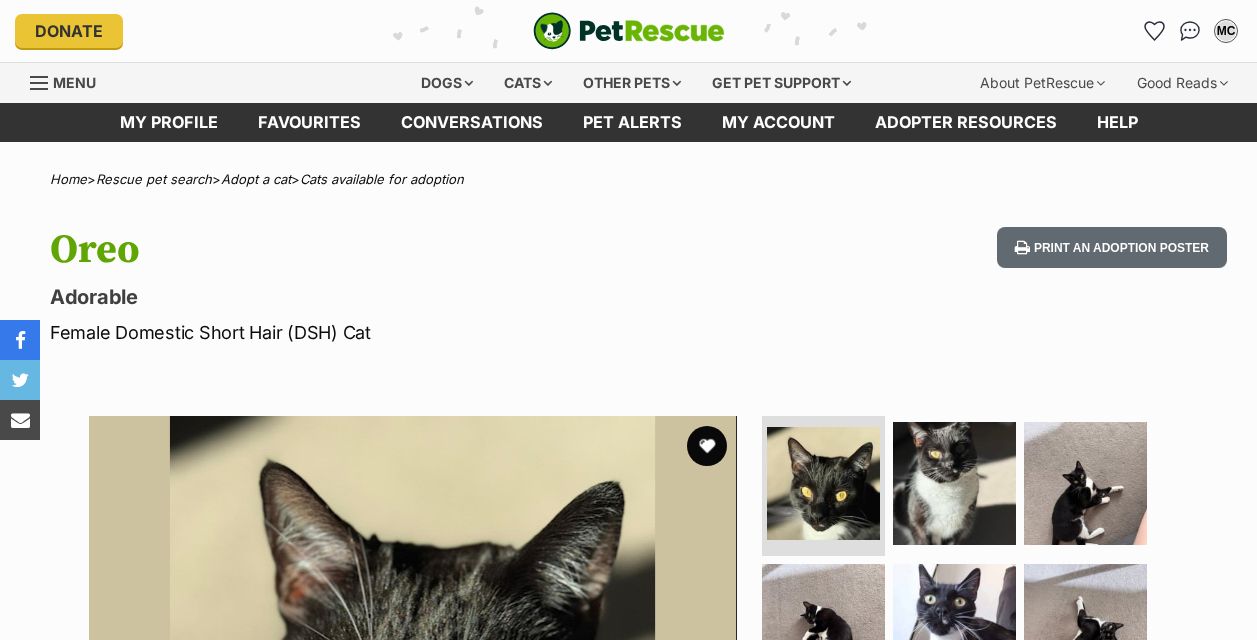 scroll, scrollTop: 0, scrollLeft: 0, axis: both 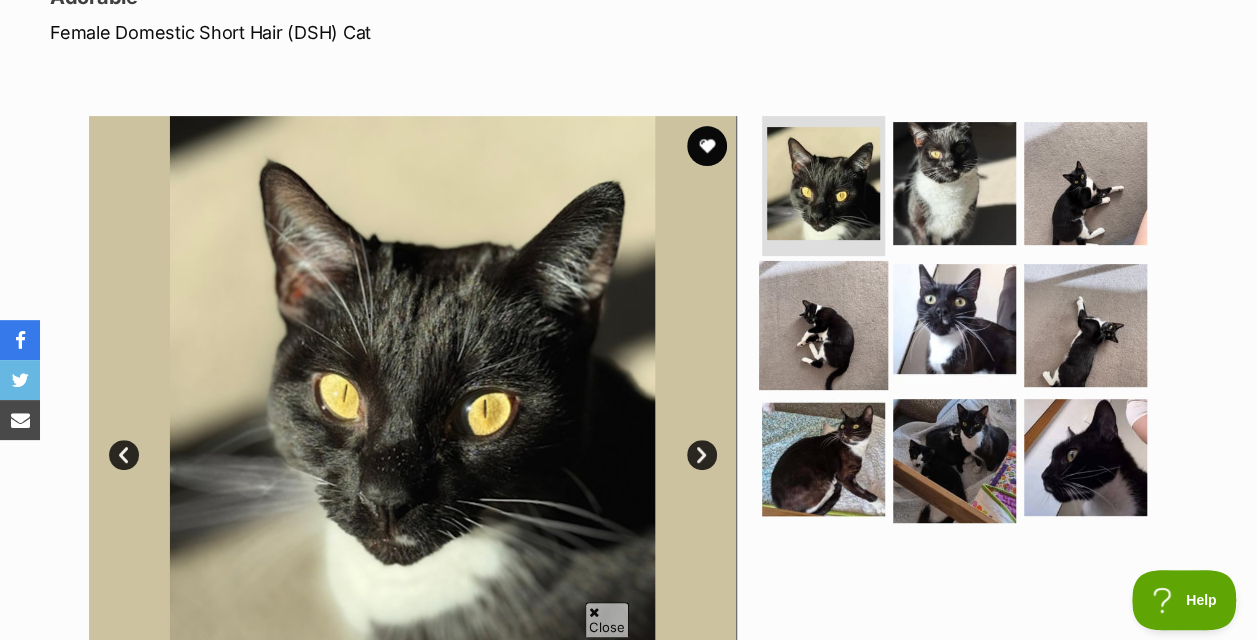 click at bounding box center [823, 324] 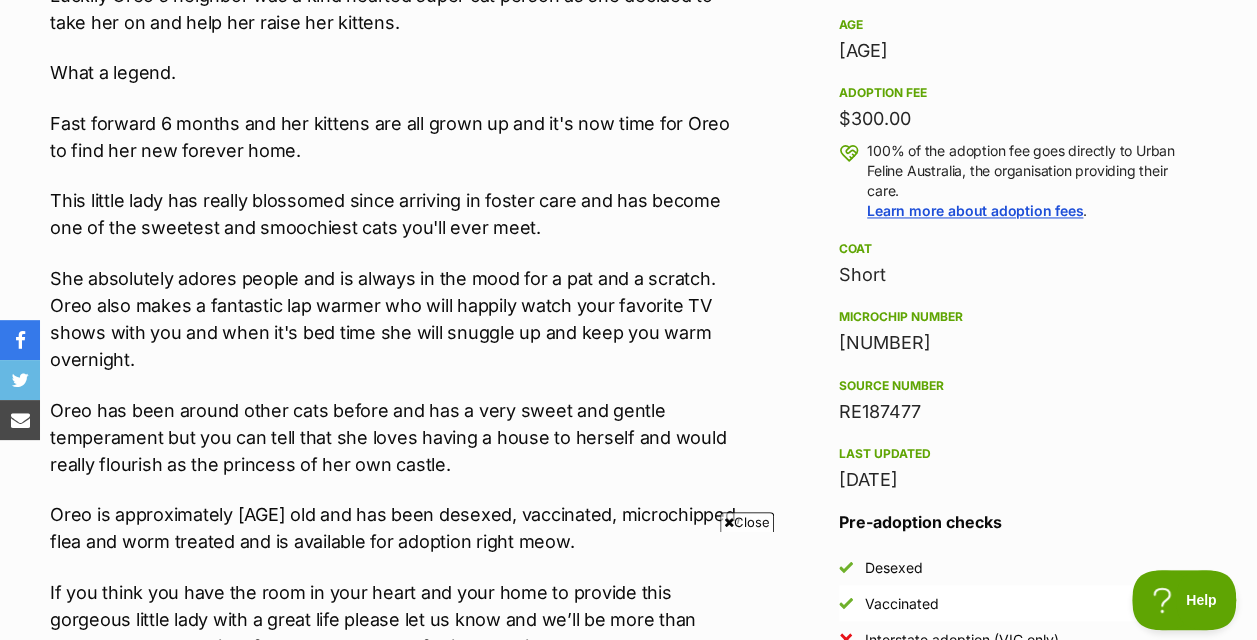 scroll, scrollTop: 0, scrollLeft: 0, axis: both 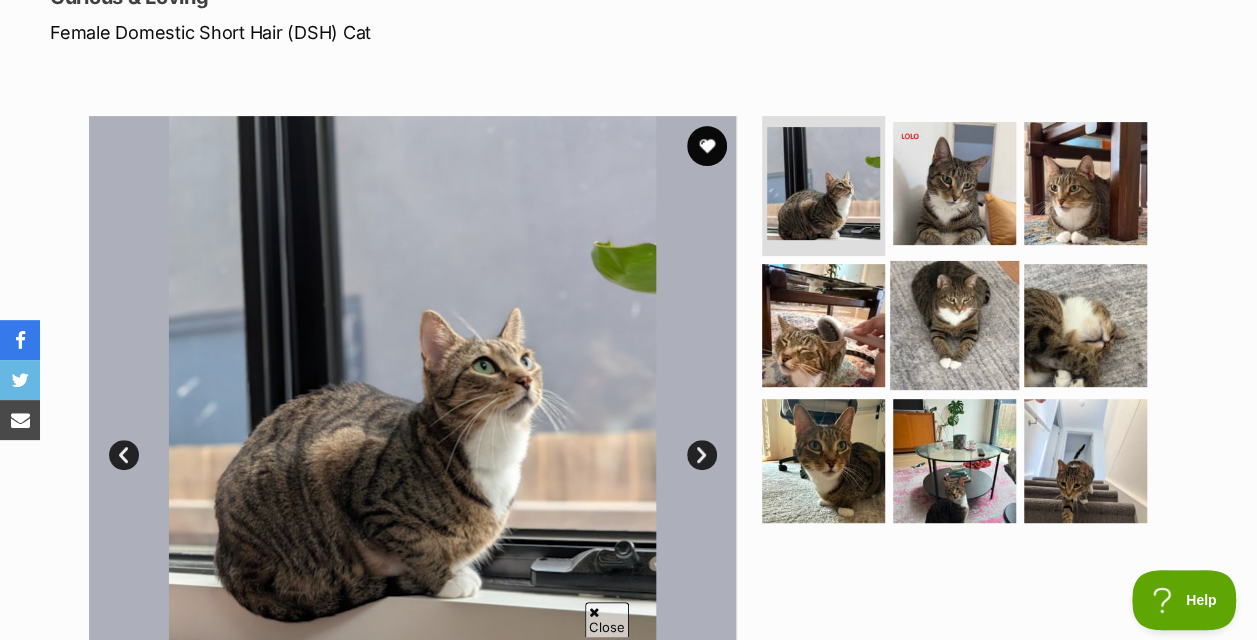 click at bounding box center [954, 324] 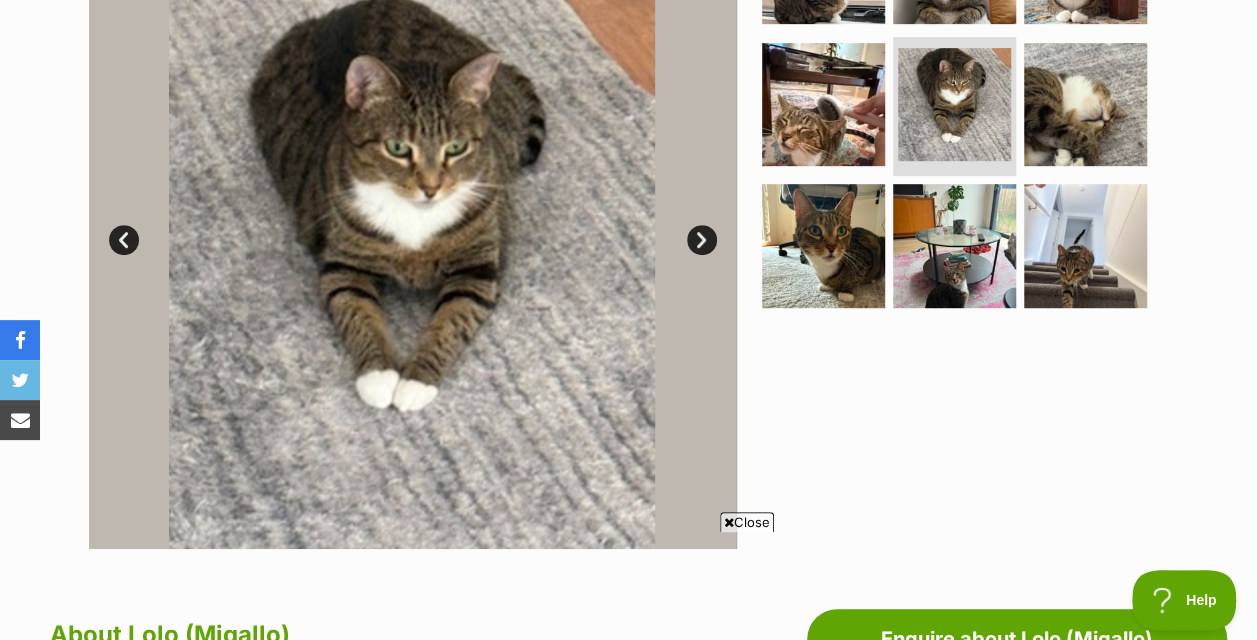 scroll, scrollTop: 400, scrollLeft: 0, axis: vertical 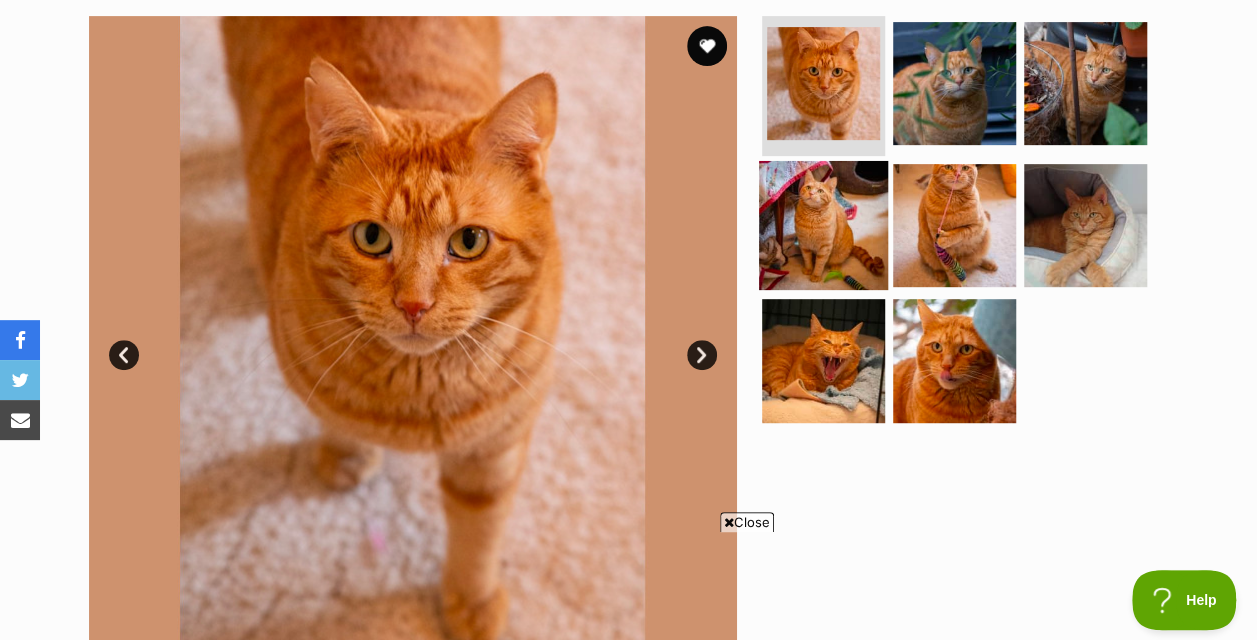 click at bounding box center (823, 224) 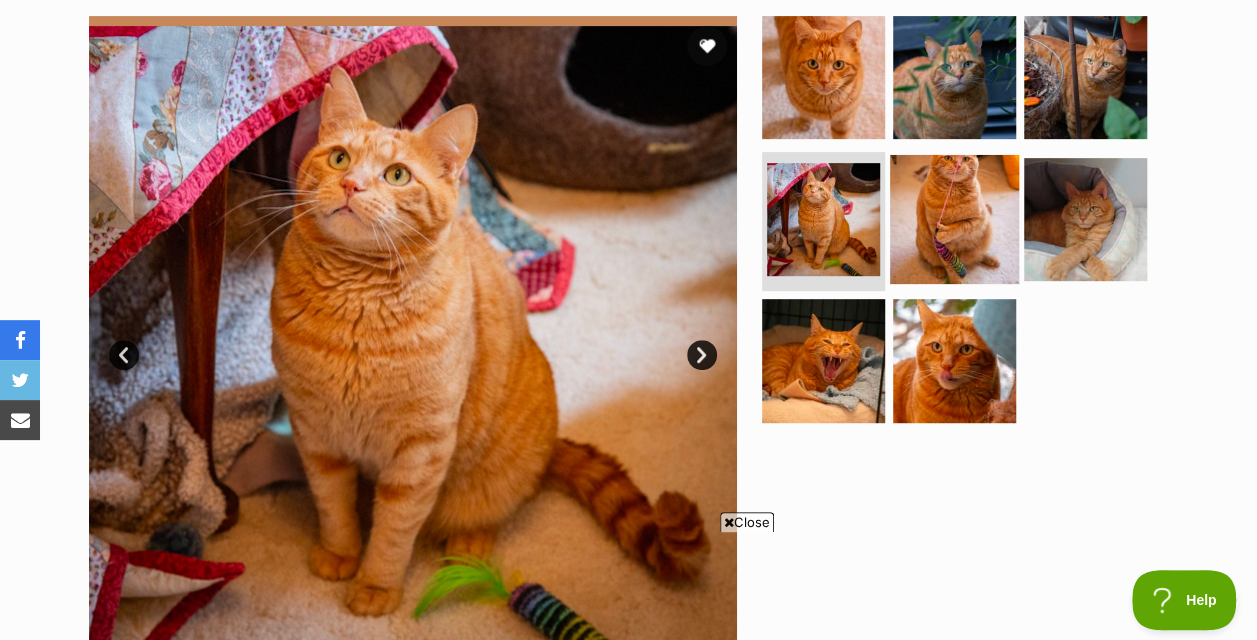 click at bounding box center (954, 218) 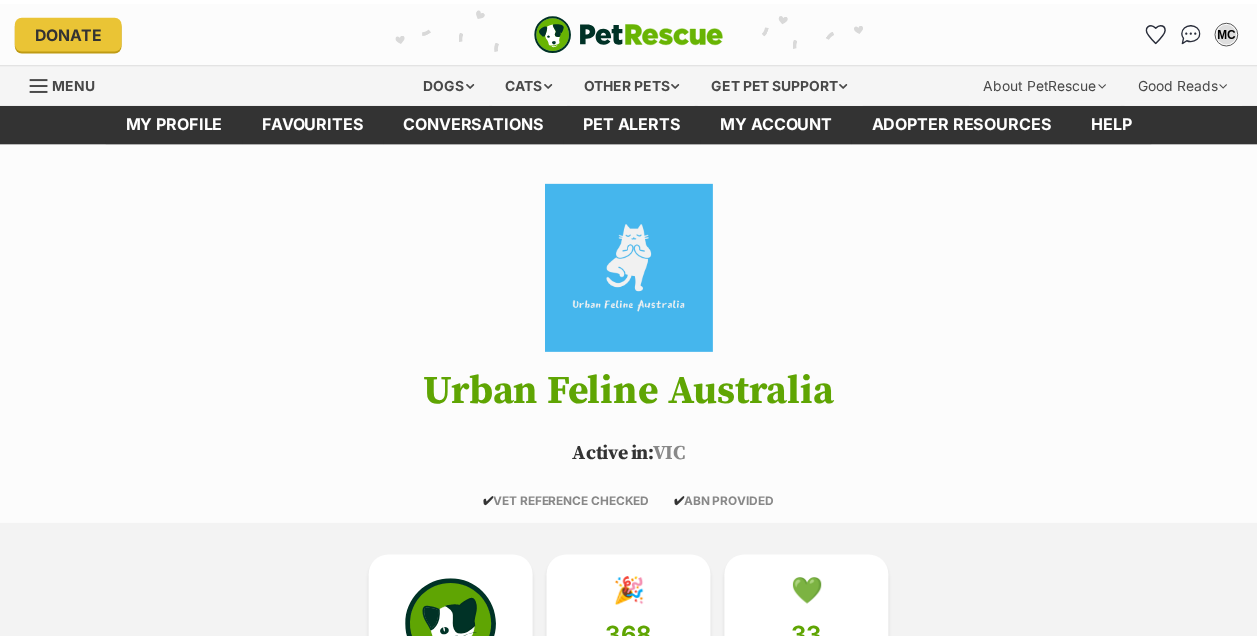 scroll, scrollTop: 254, scrollLeft: 0, axis: vertical 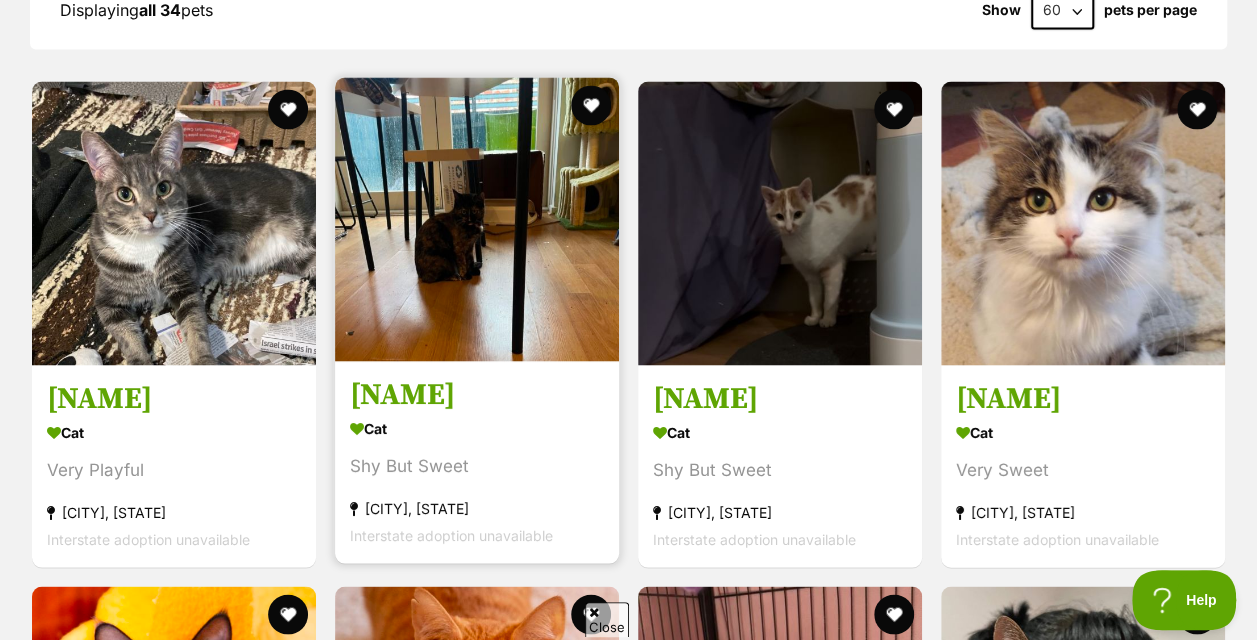click at bounding box center (477, 219) 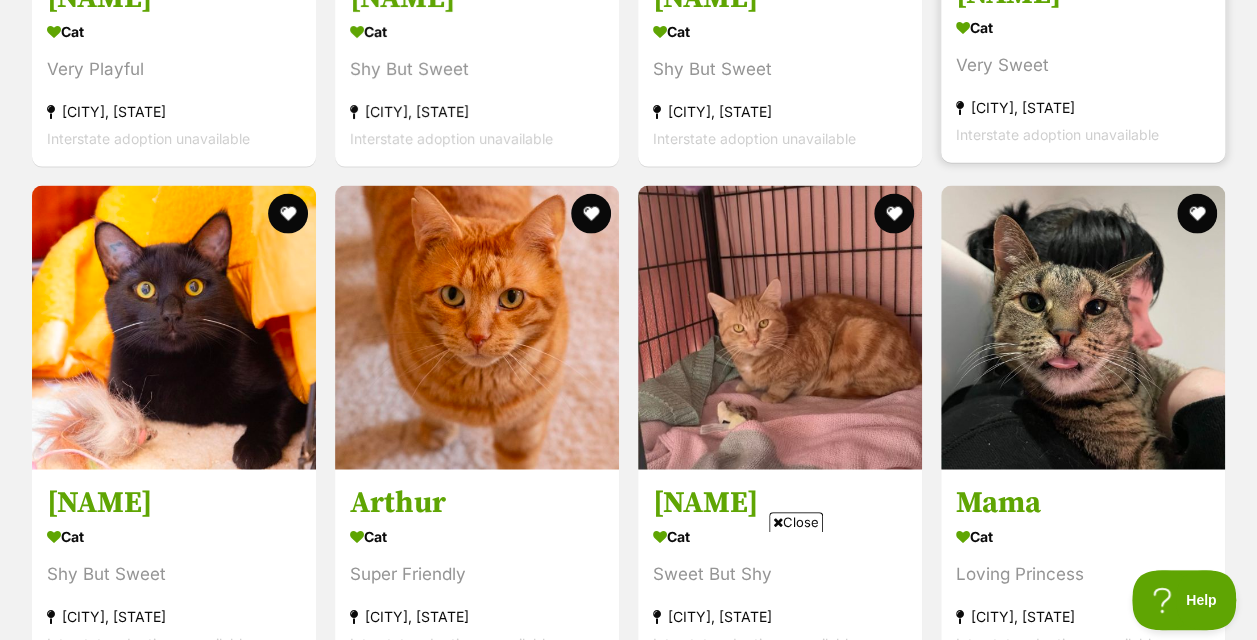 scroll, scrollTop: 2301, scrollLeft: 0, axis: vertical 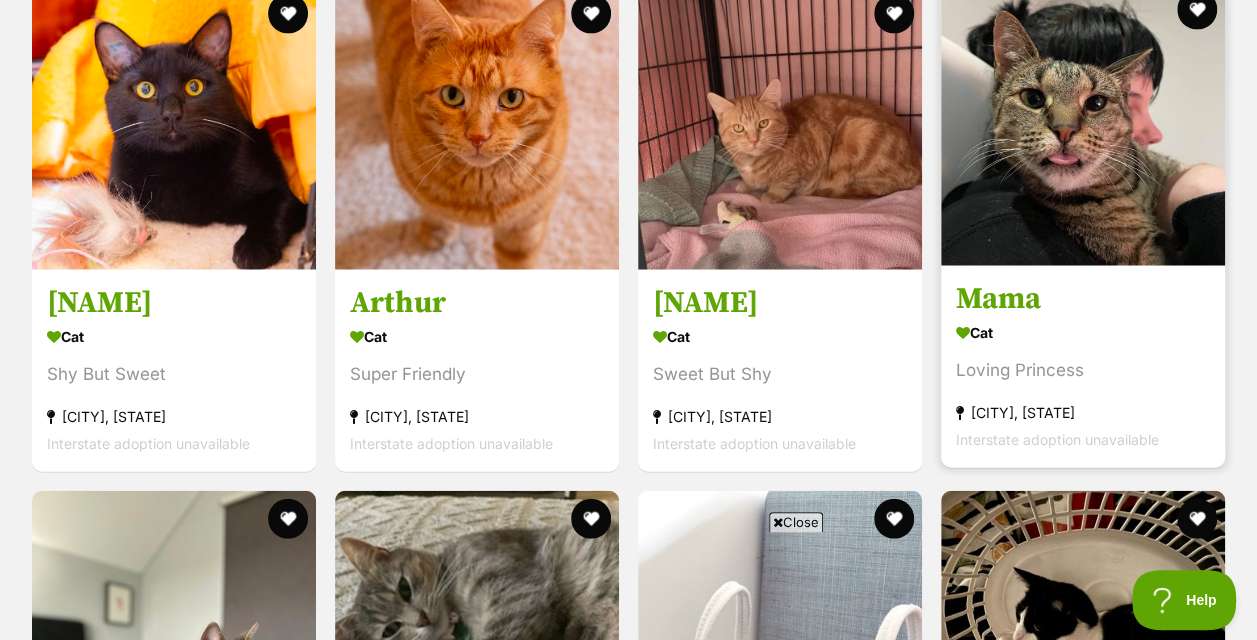 click at bounding box center (1083, 124) 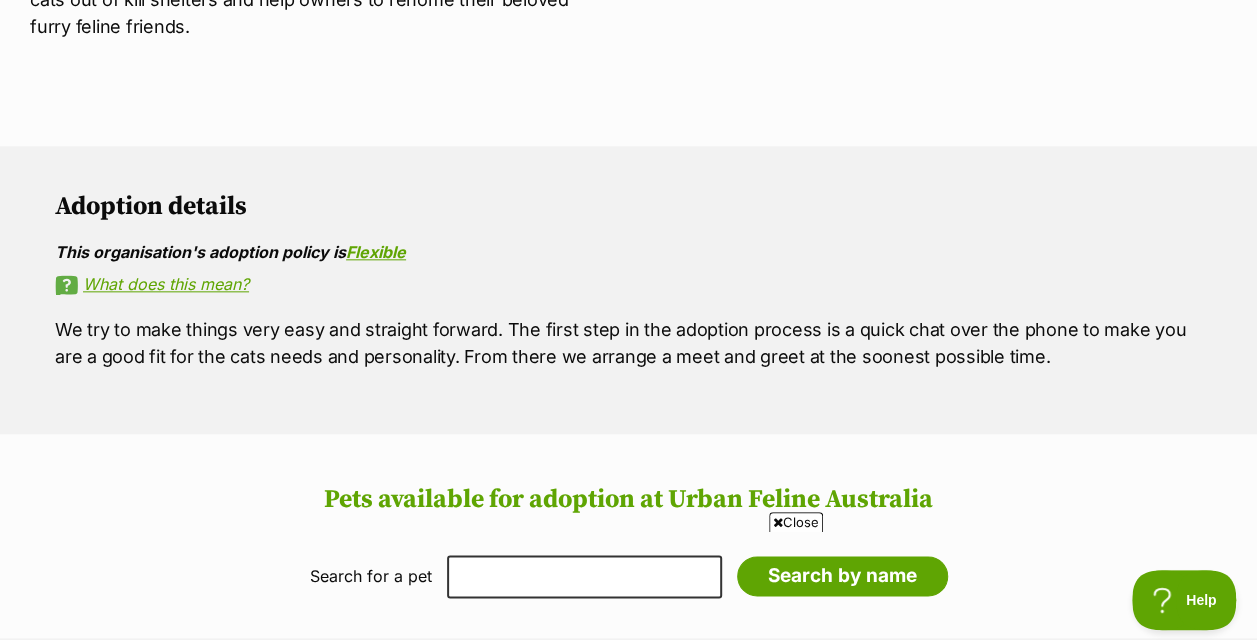 scroll, scrollTop: 801, scrollLeft: 0, axis: vertical 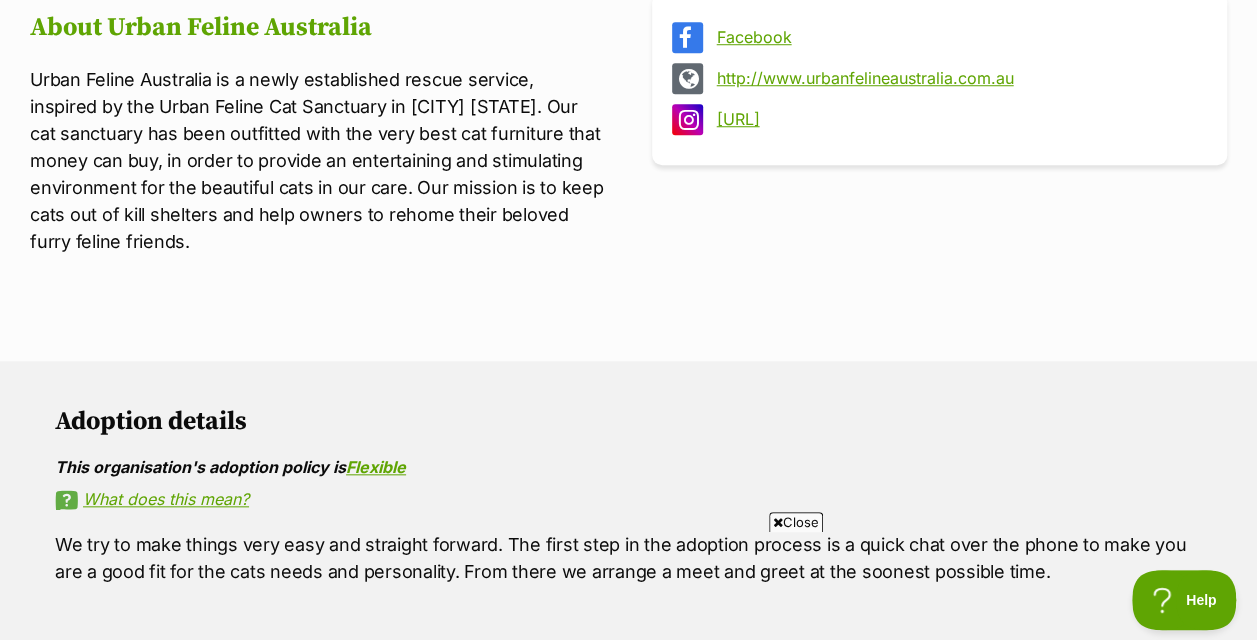 click on "What does this mean?" at bounding box center [628, 499] 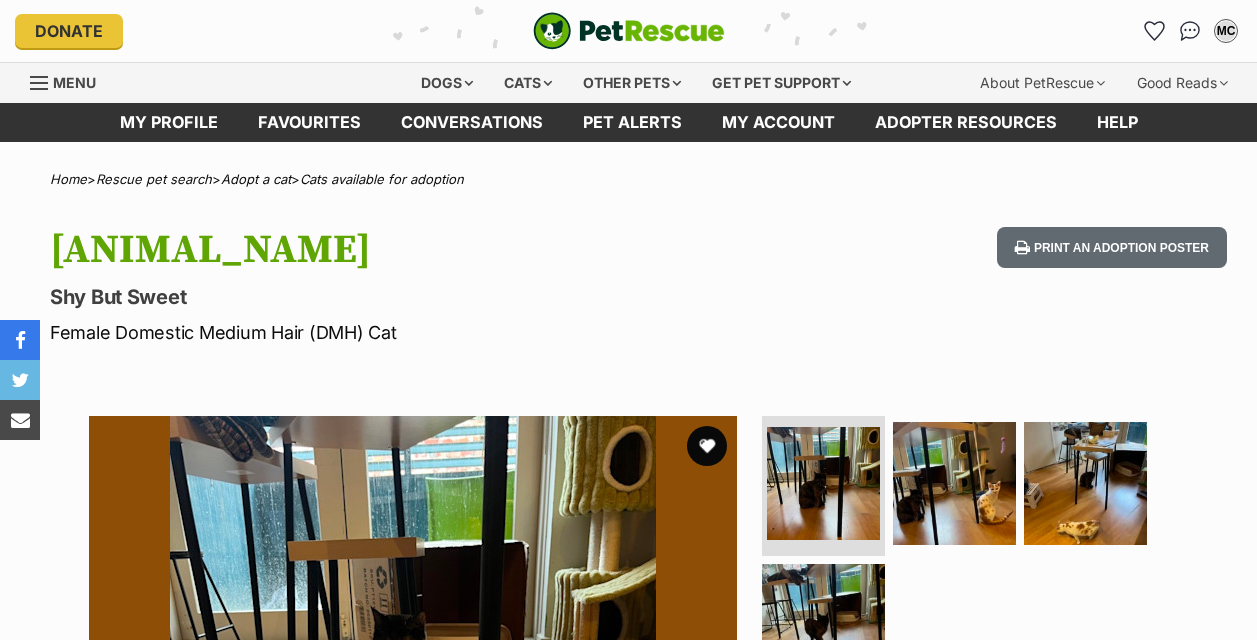 scroll, scrollTop: 0, scrollLeft: 0, axis: both 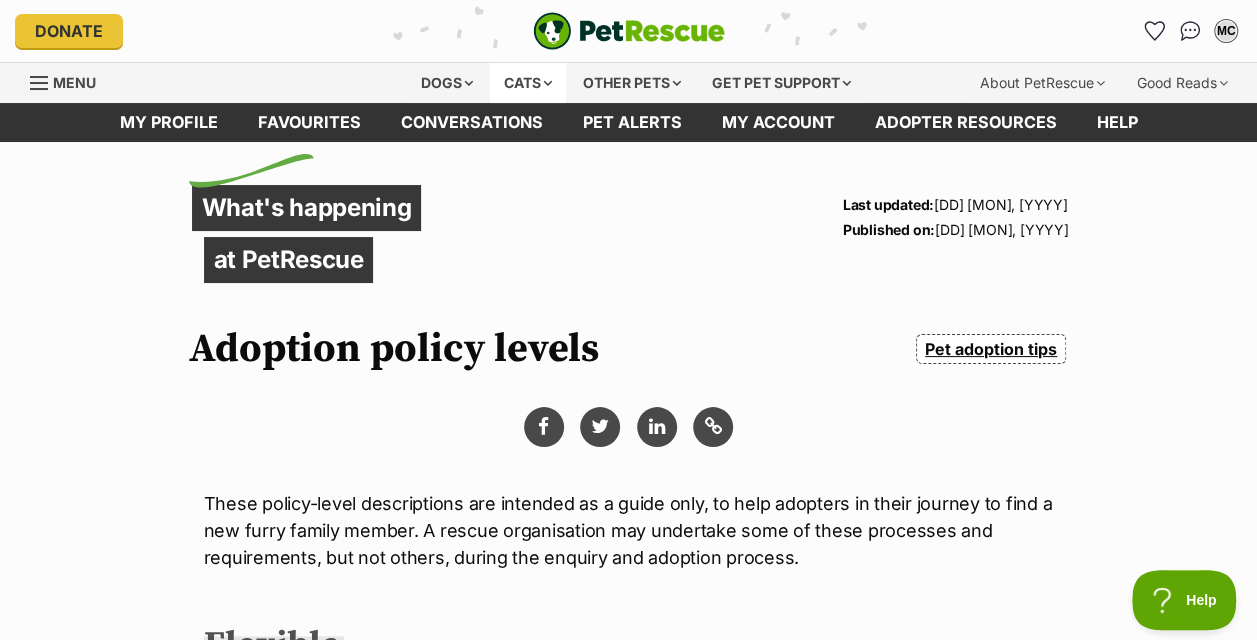 click on "Cats" at bounding box center (447, 83) 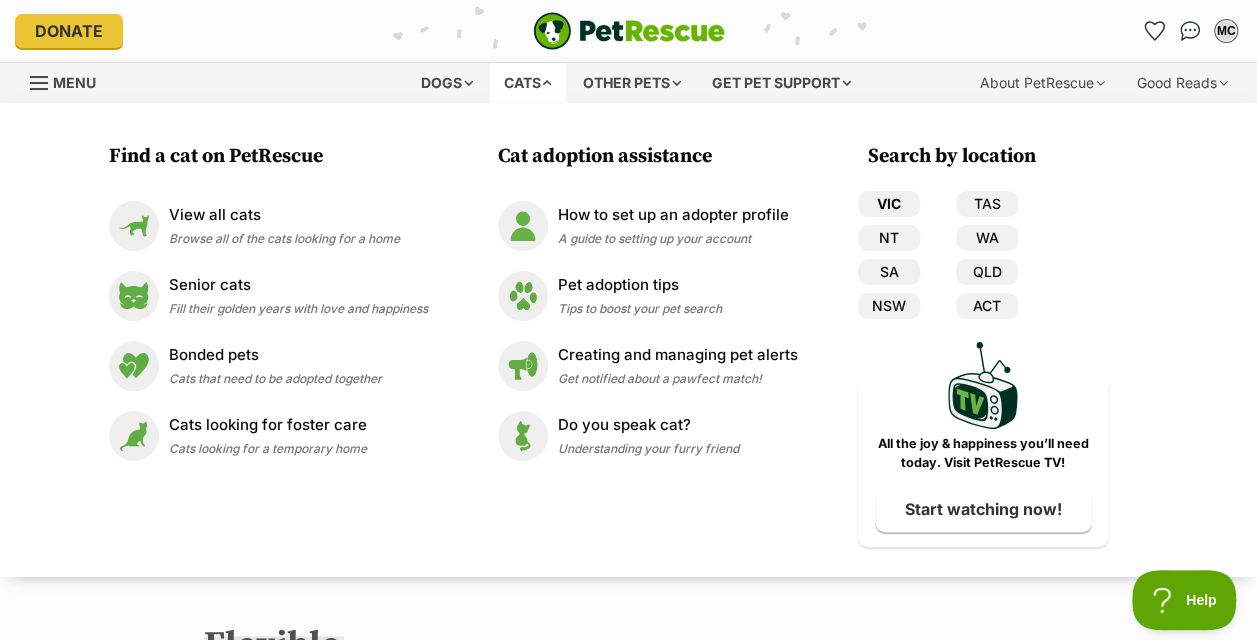 click on "VIC" at bounding box center (889, 204) 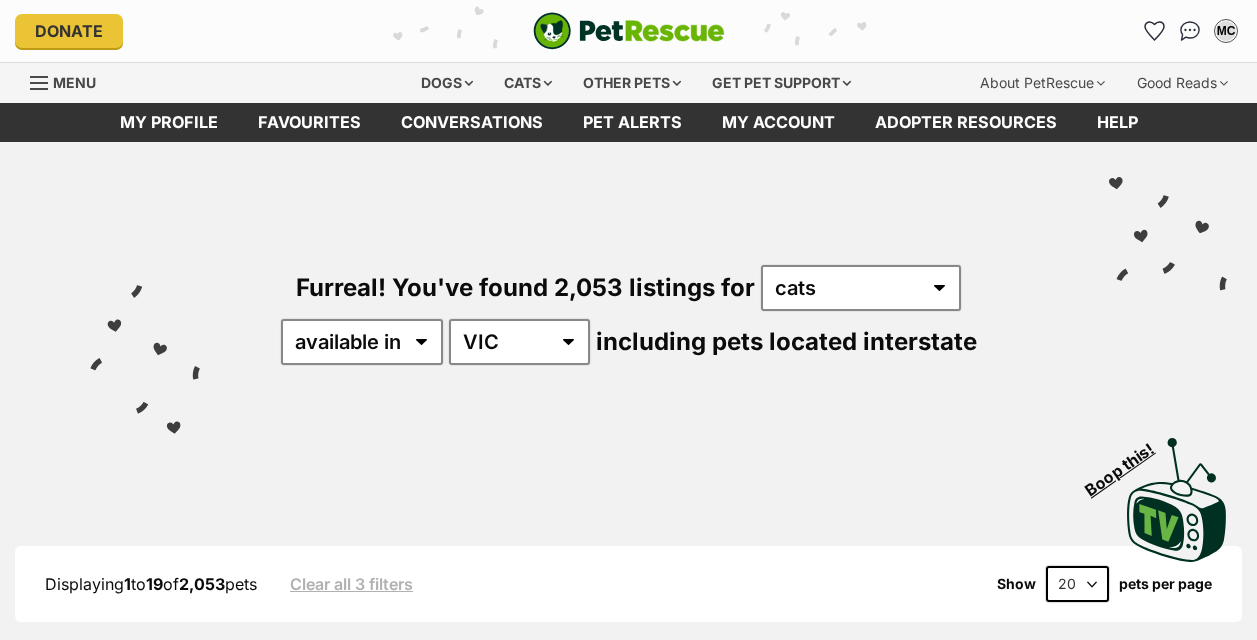scroll, scrollTop: 0, scrollLeft: 0, axis: both 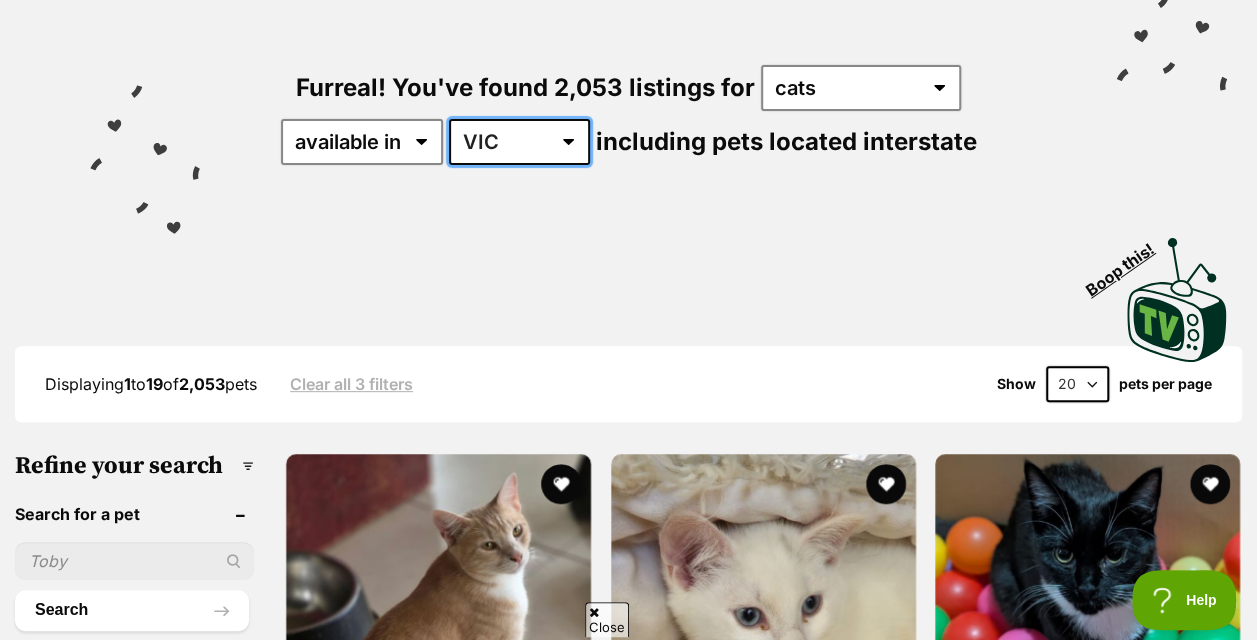 click on "Australia
ACT
NSW
NT
QLD
SA
TAS
VIC
WA" at bounding box center [519, 142] 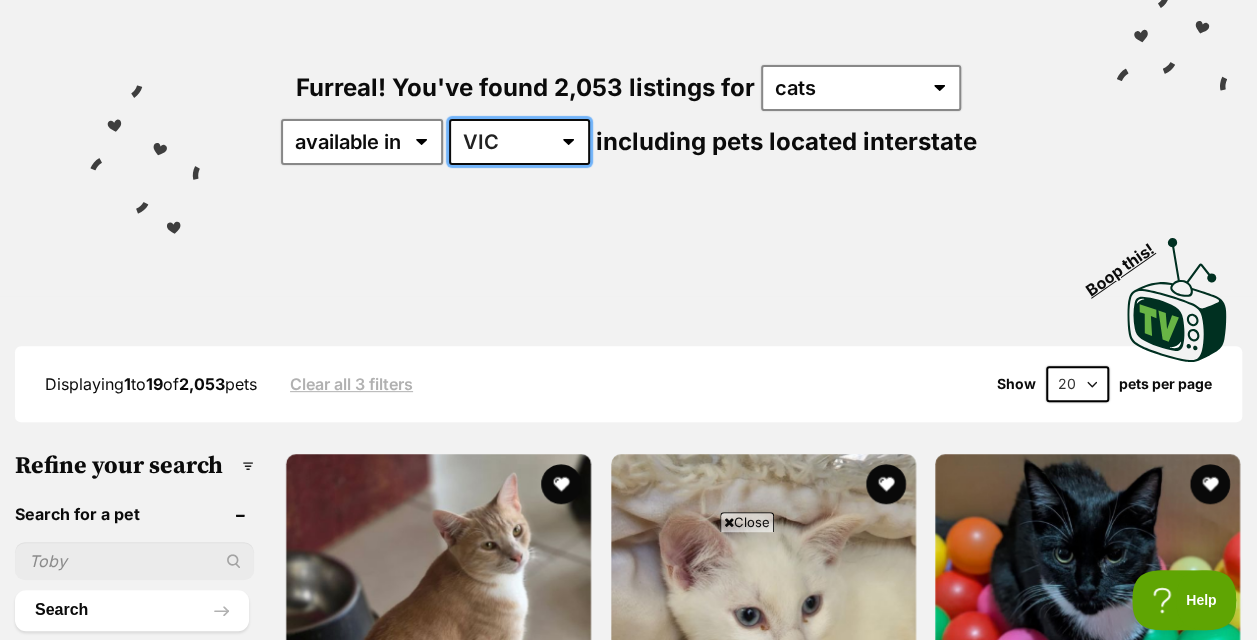 click on "Australia
ACT
NSW
NT
QLD
SA
TAS
VIC
WA" at bounding box center (519, 142) 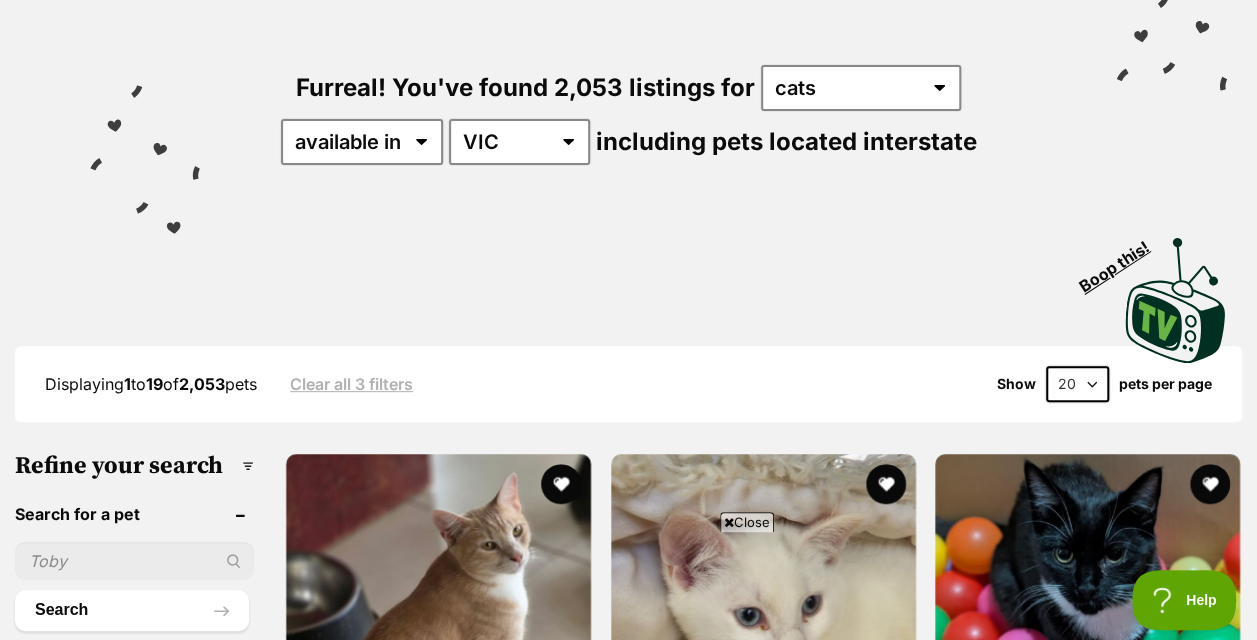 click on "Visit PetRescue TV (external site)
Boop this!" at bounding box center (628, 293) 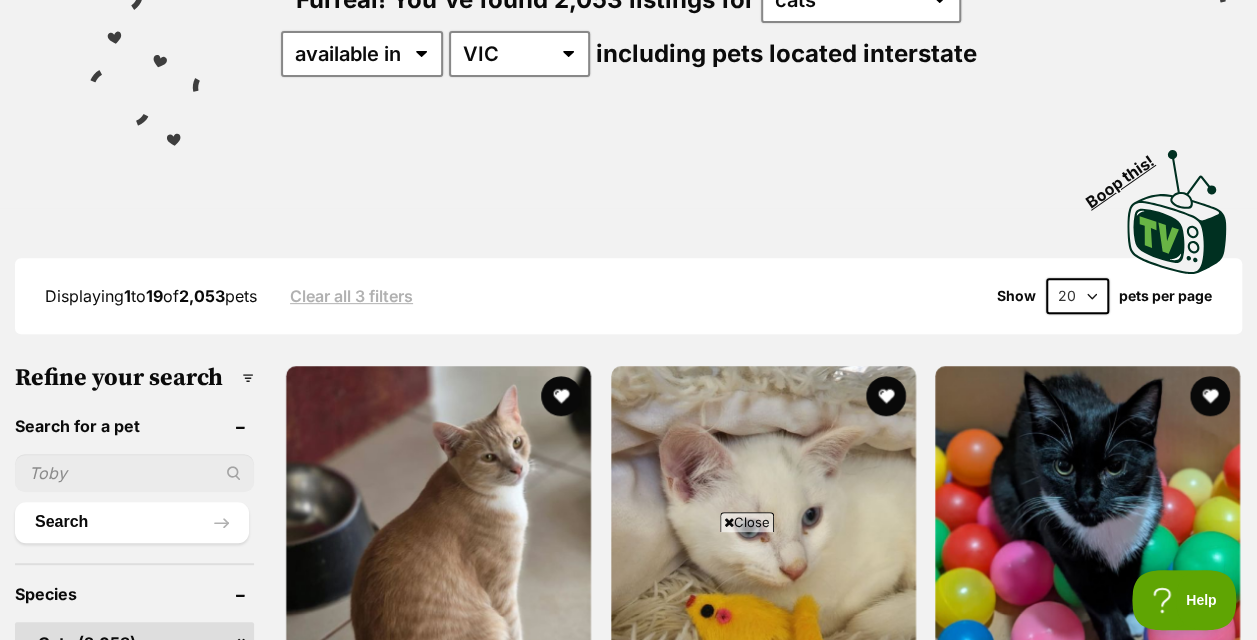 scroll, scrollTop: 100, scrollLeft: 0, axis: vertical 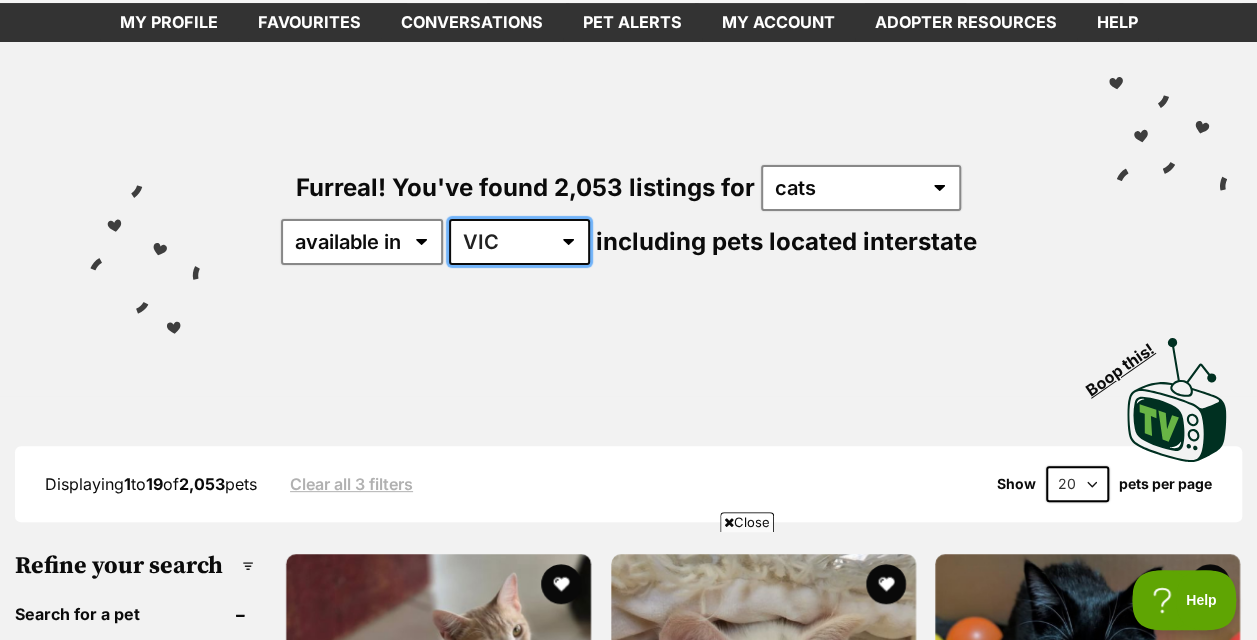 click on "Australia
ACT
NSW
NT
QLD
SA
TAS
VIC
WA" at bounding box center [519, 242] 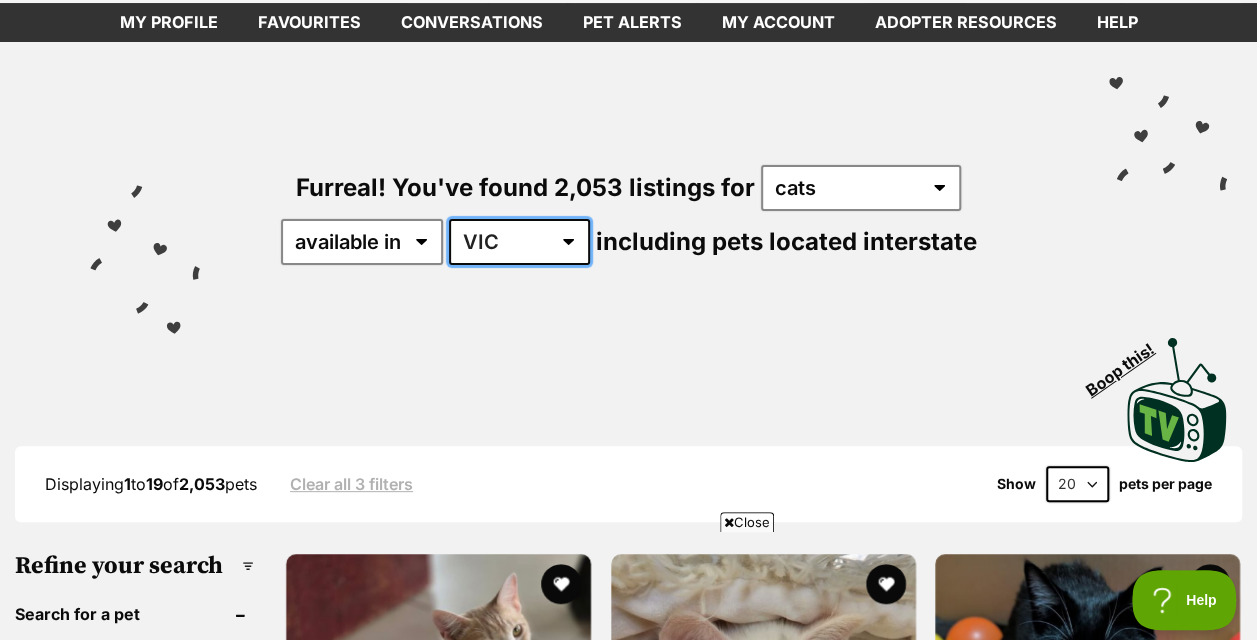 click on "Australia
ACT
NSW
NT
QLD
SA
TAS
VIC
WA" at bounding box center [519, 242] 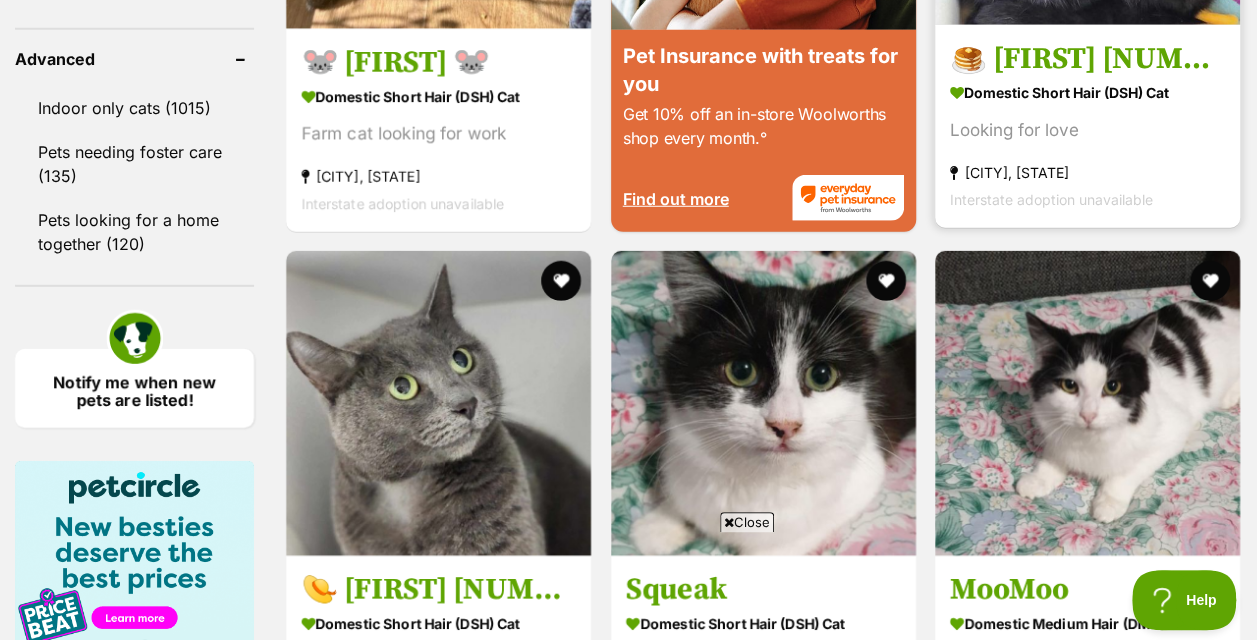 scroll, scrollTop: 2900, scrollLeft: 0, axis: vertical 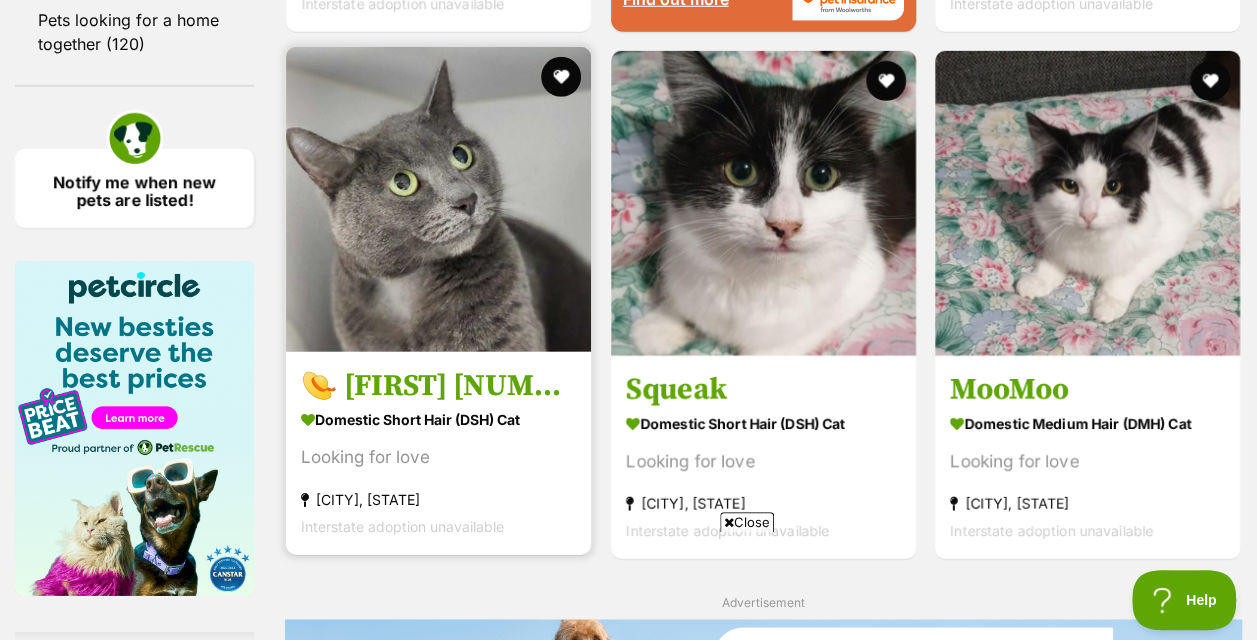 click at bounding box center [438, 199] 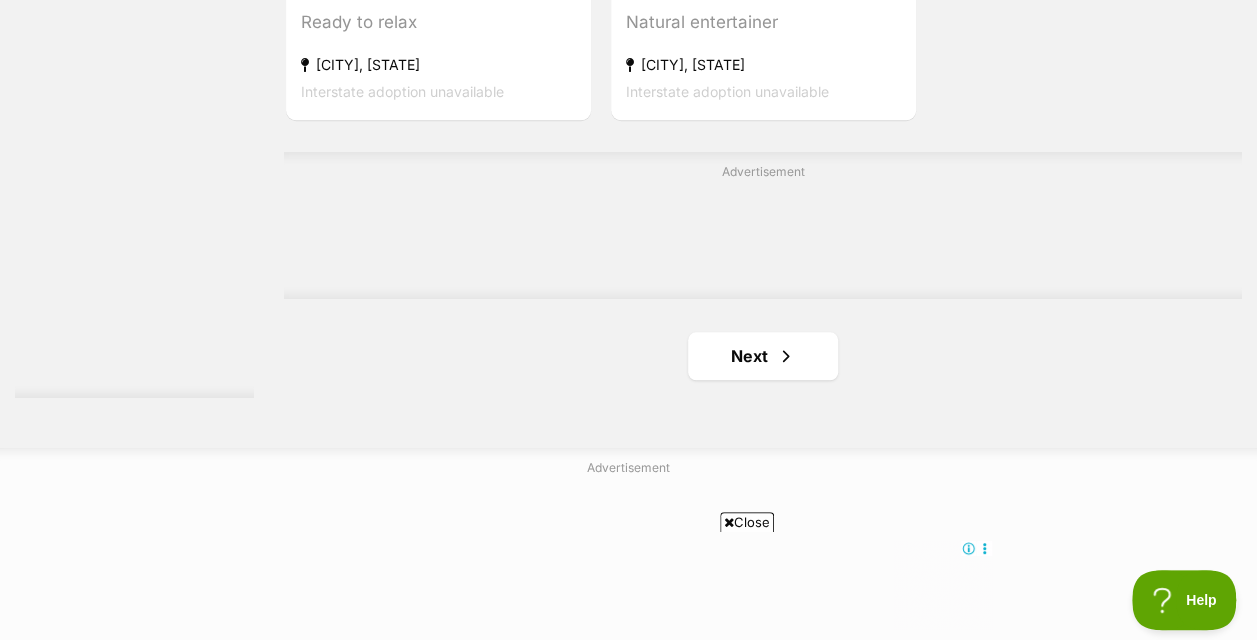 scroll, scrollTop: 4600, scrollLeft: 0, axis: vertical 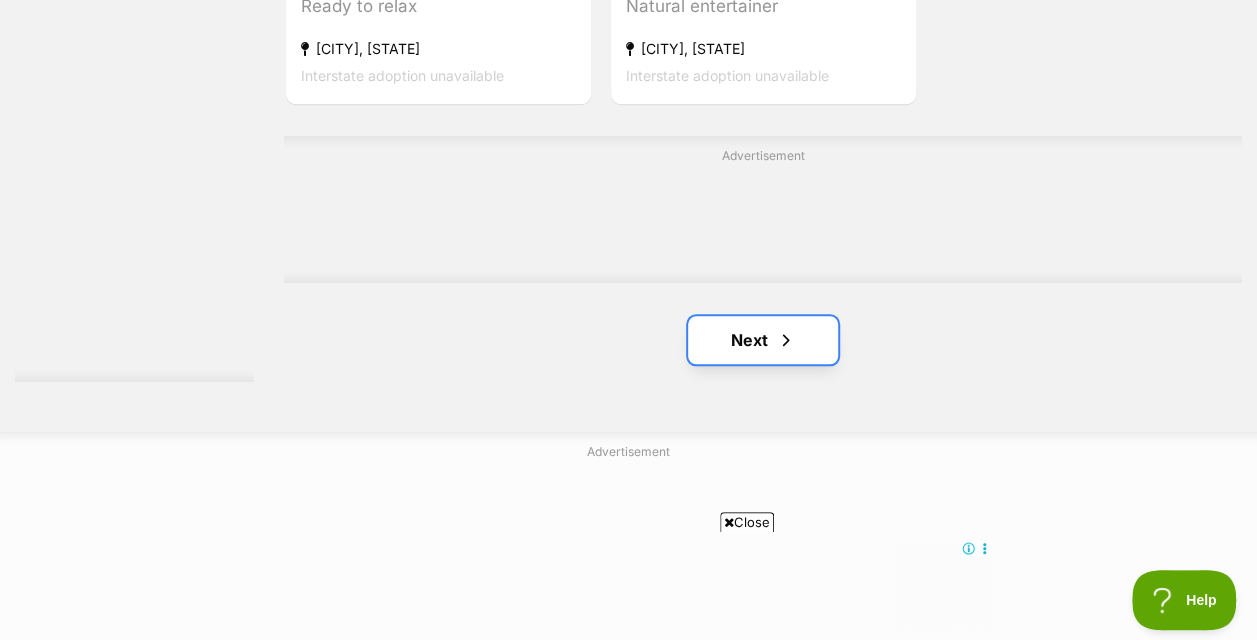 click on "Next" at bounding box center [763, 340] 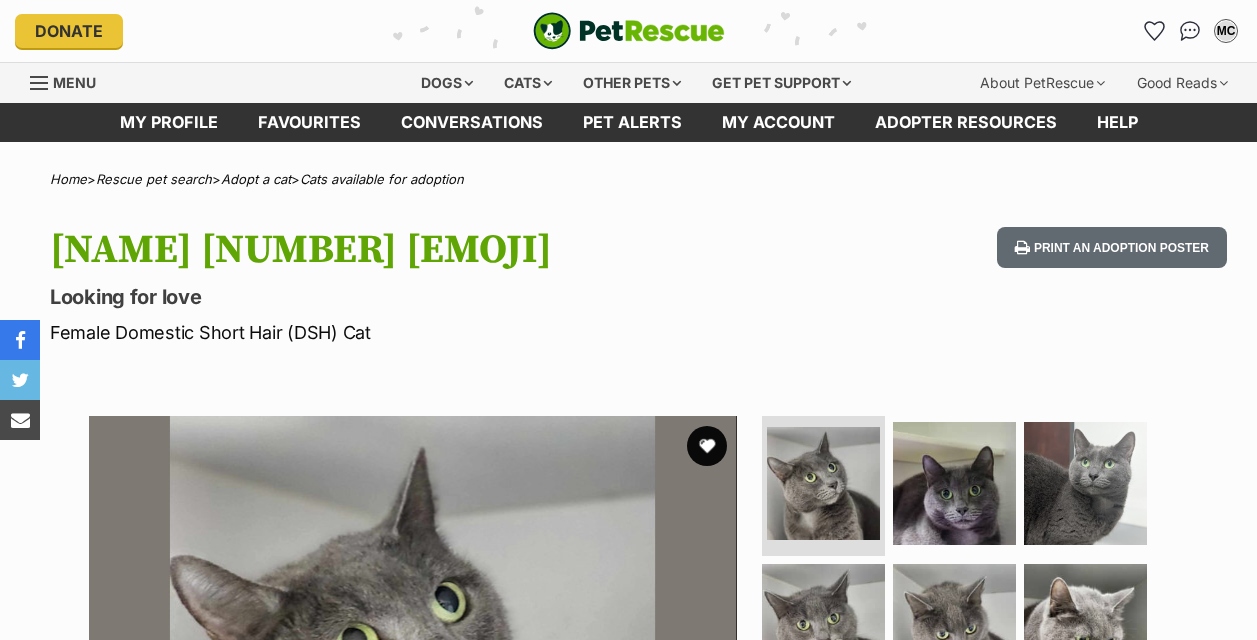 scroll, scrollTop: 0, scrollLeft: 0, axis: both 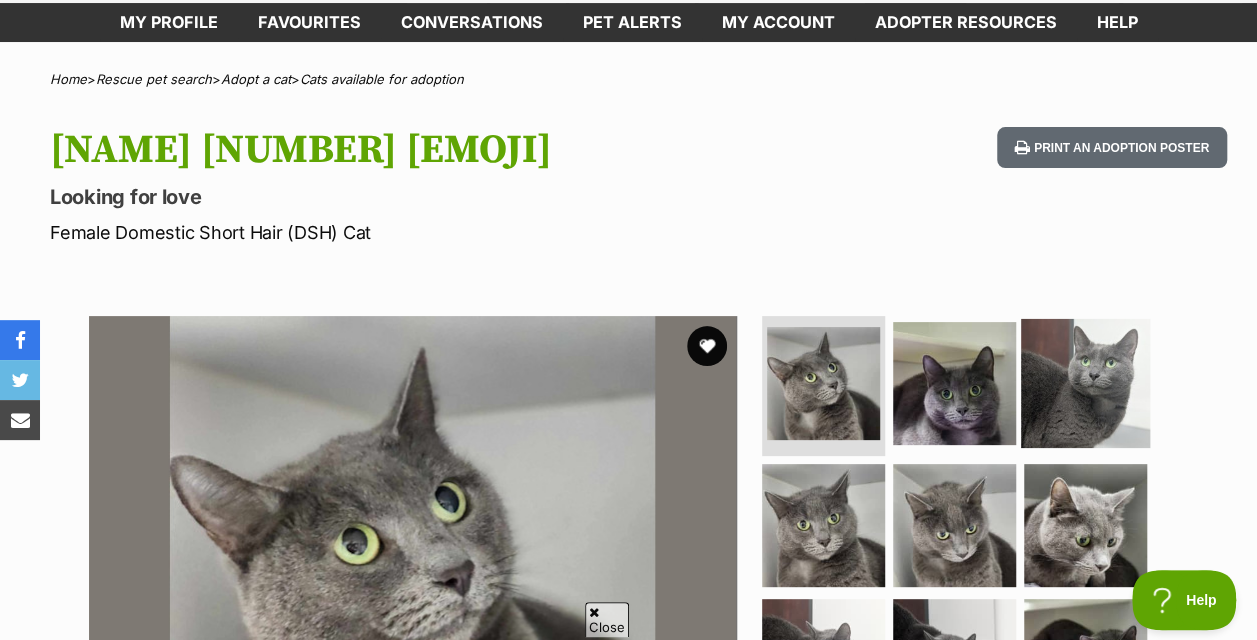 click at bounding box center [1085, 383] 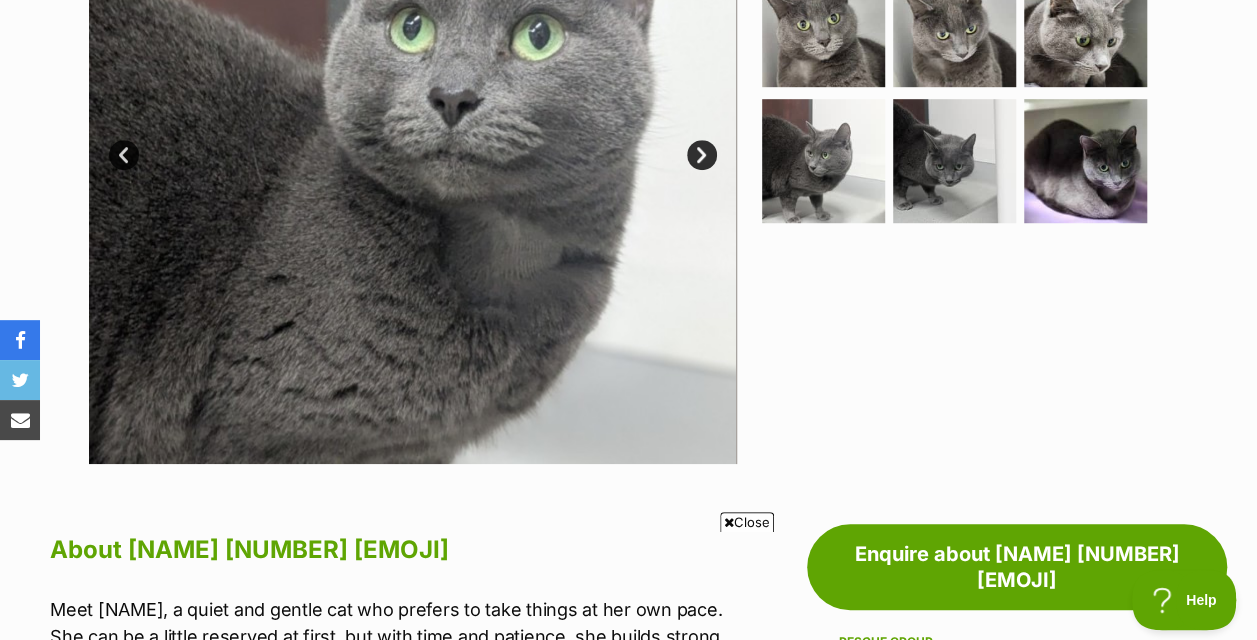 scroll, scrollTop: 300, scrollLeft: 0, axis: vertical 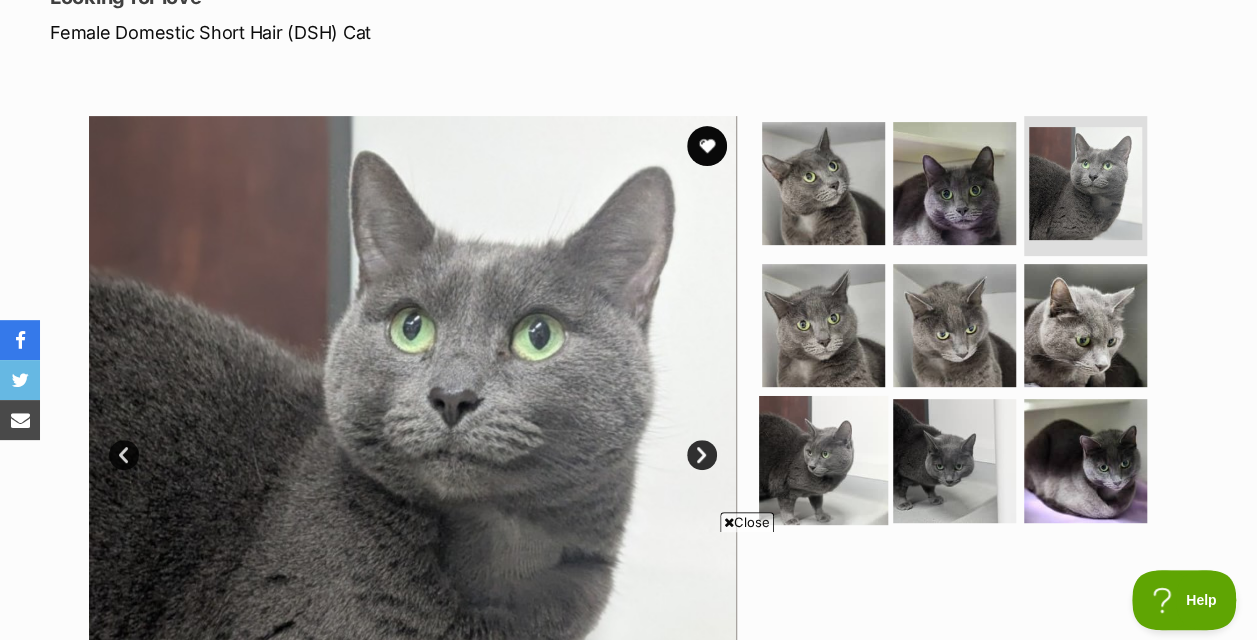 click at bounding box center (823, 460) 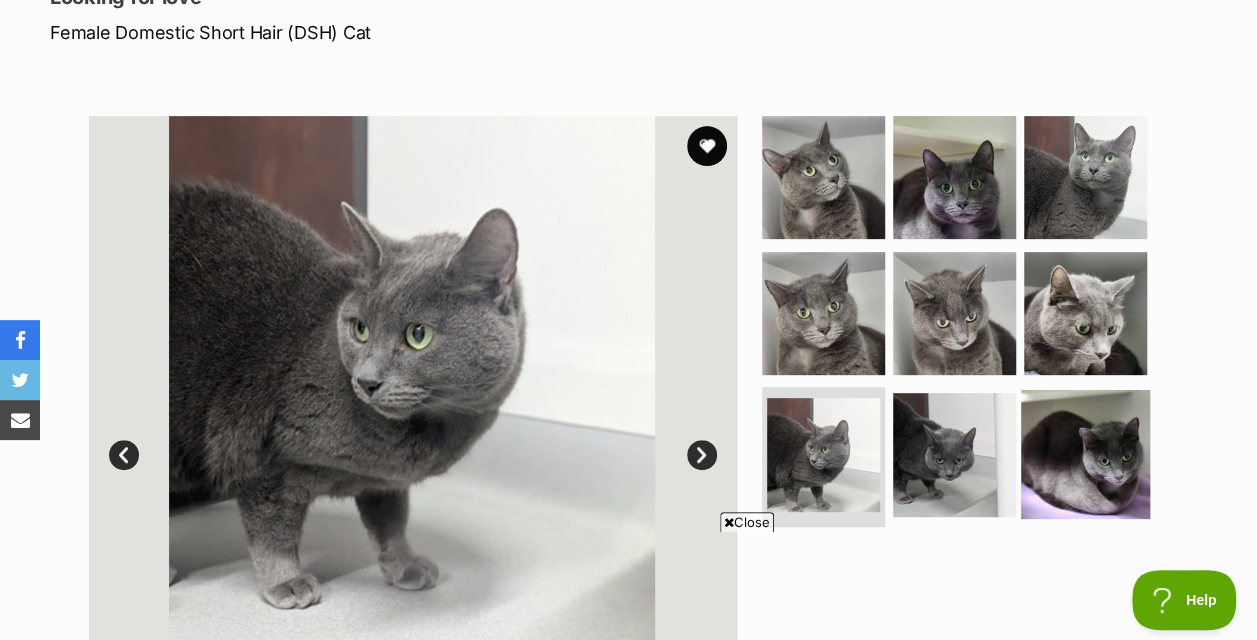 click at bounding box center [1085, 454] 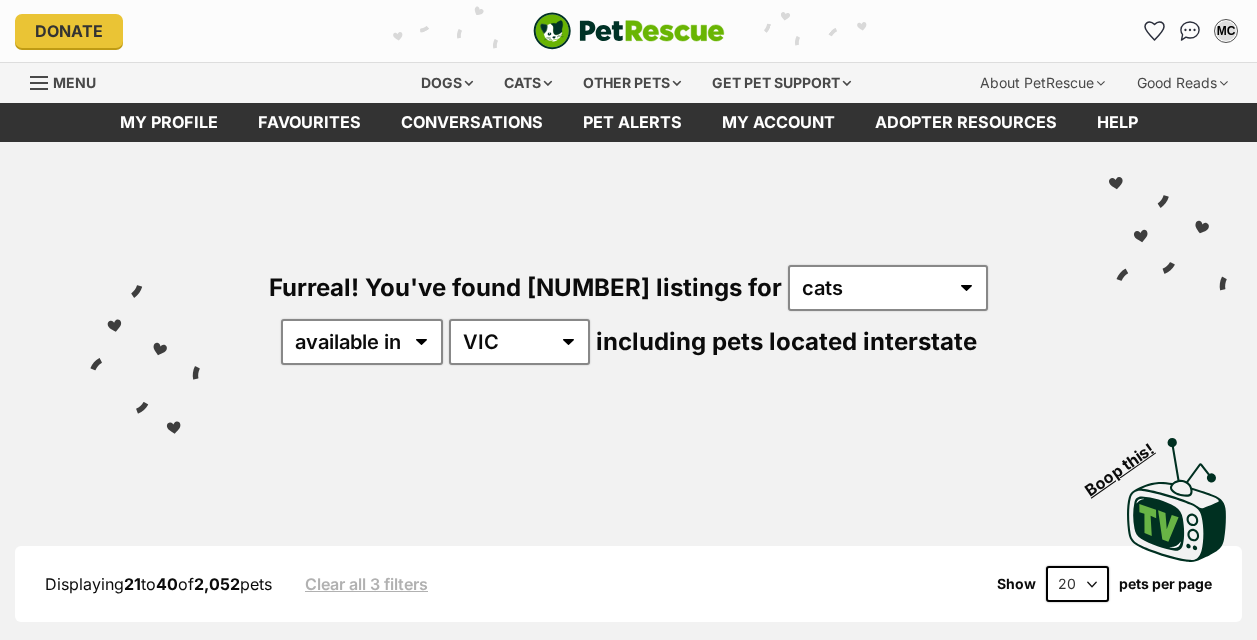 scroll, scrollTop: 0, scrollLeft: 0, axis: both 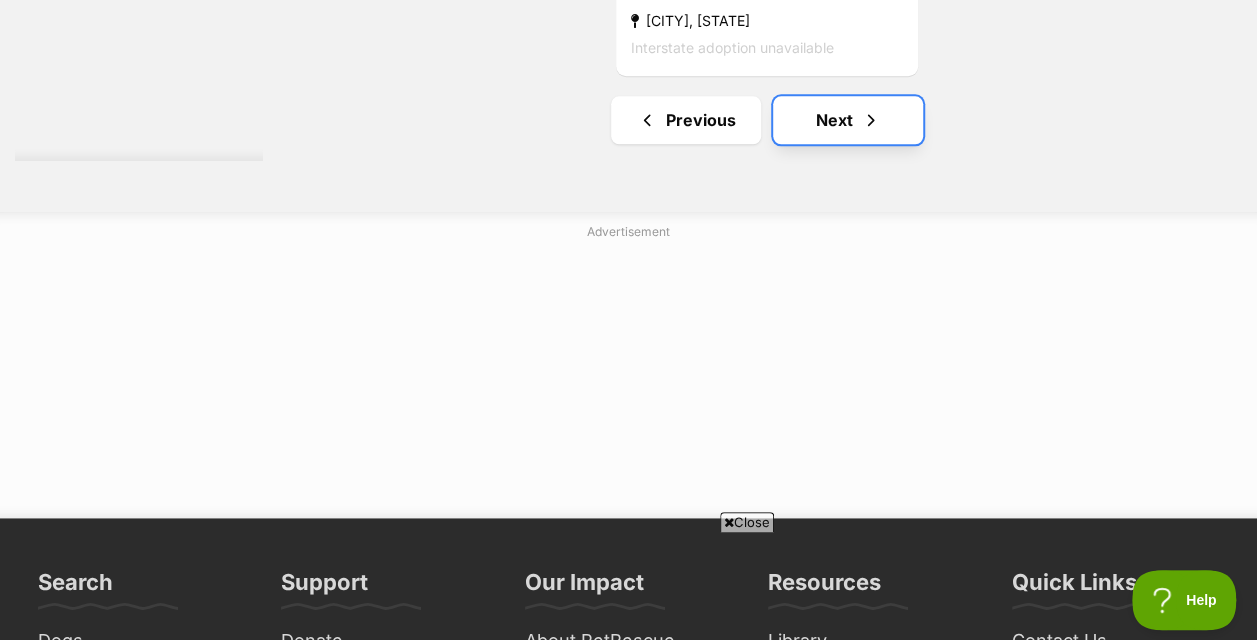 click on "Next" at bounding box center (848, 120) 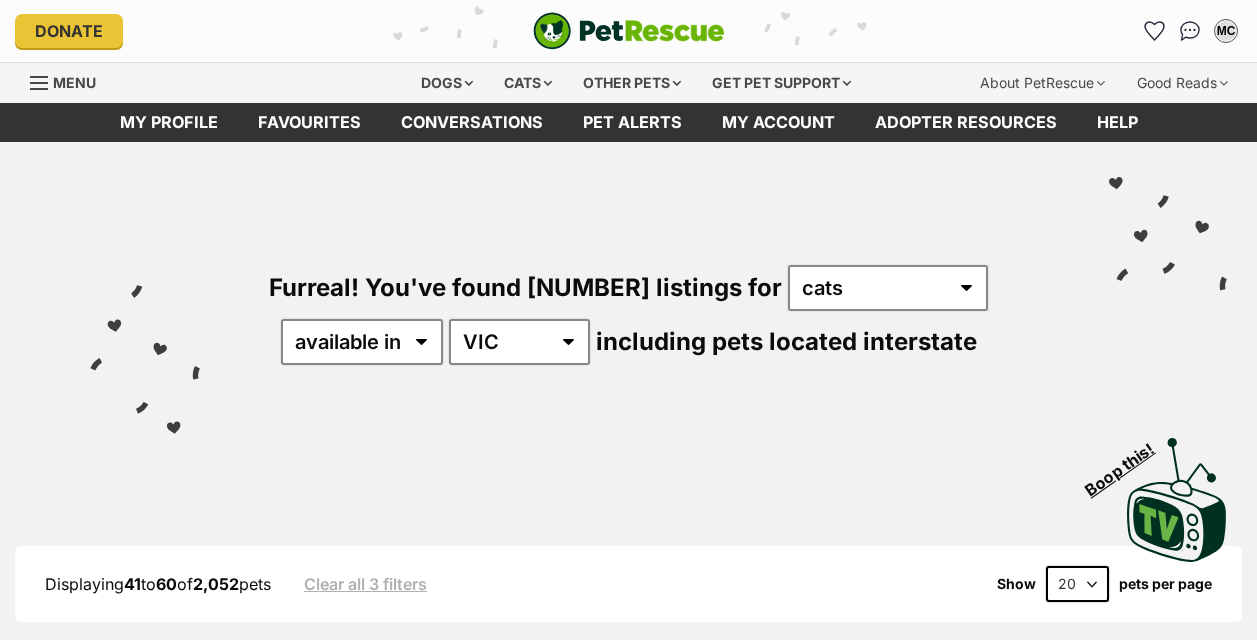 scroll, scrollTop: 0, scrollLeft: 0, axis: both 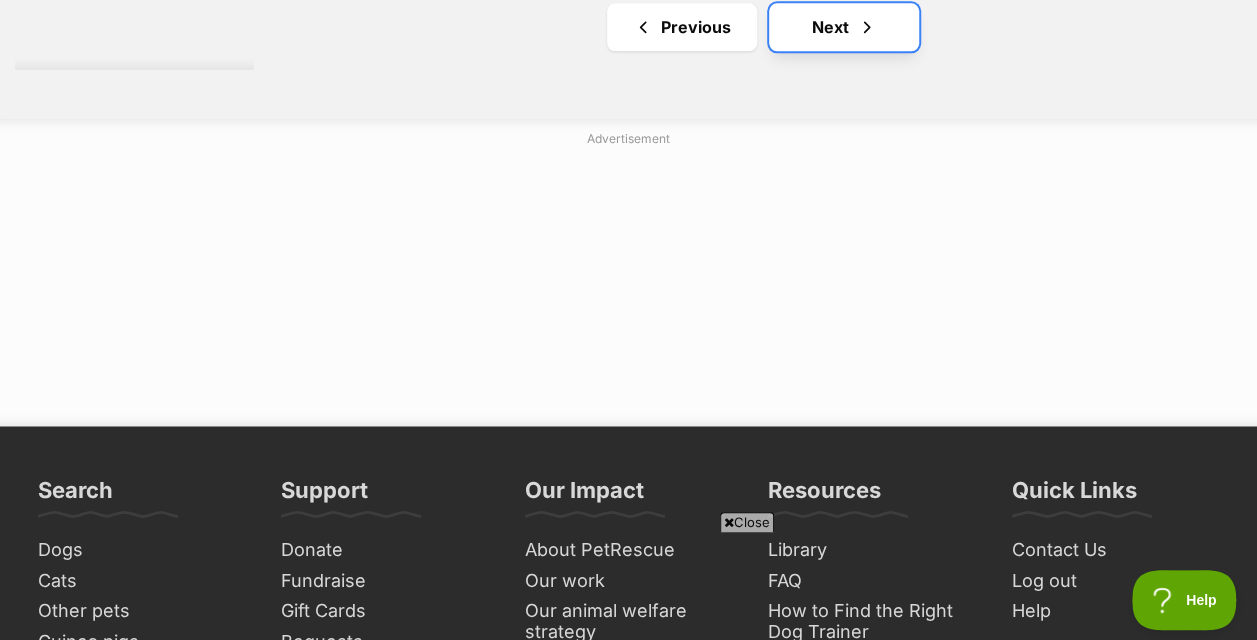 click on "Next" at bounding box center [844, 27] 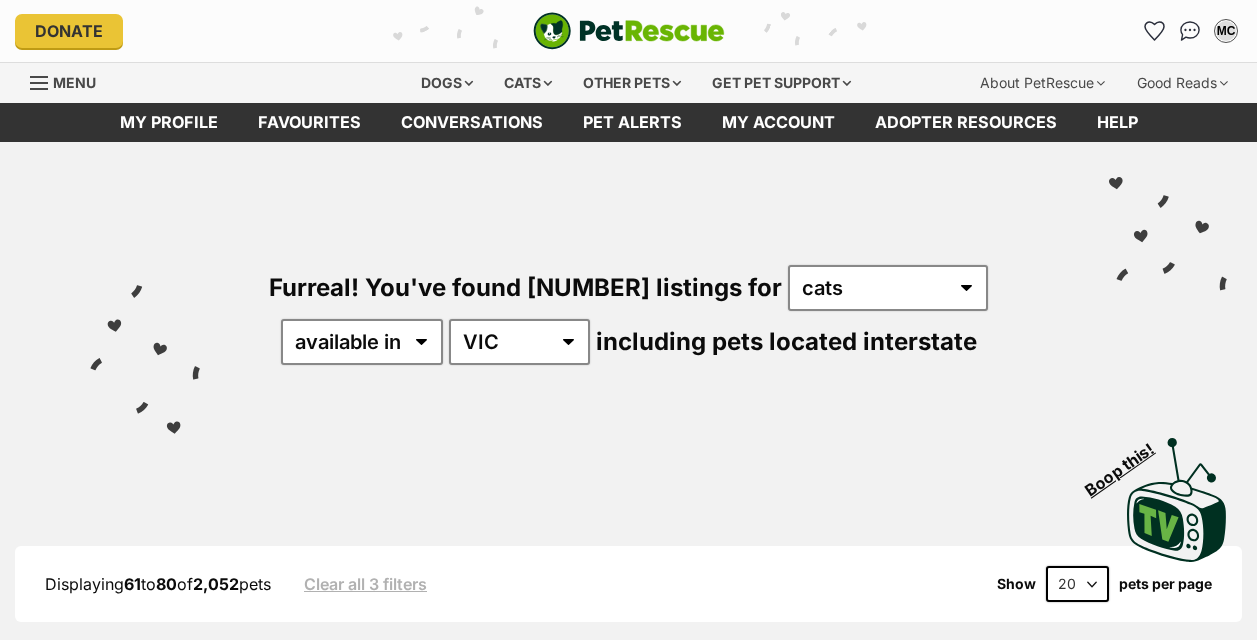 scroll, scrollTop: 0, scrollLeft: 0, axis: both 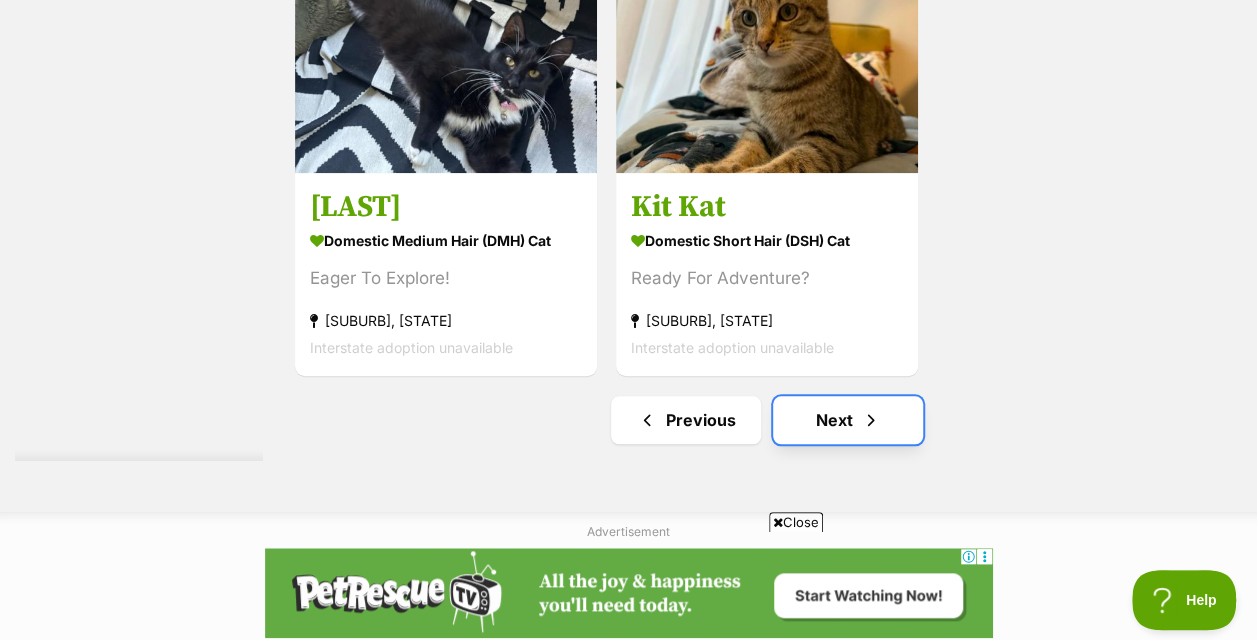 click on "Next" at bounding box center (848, 420) 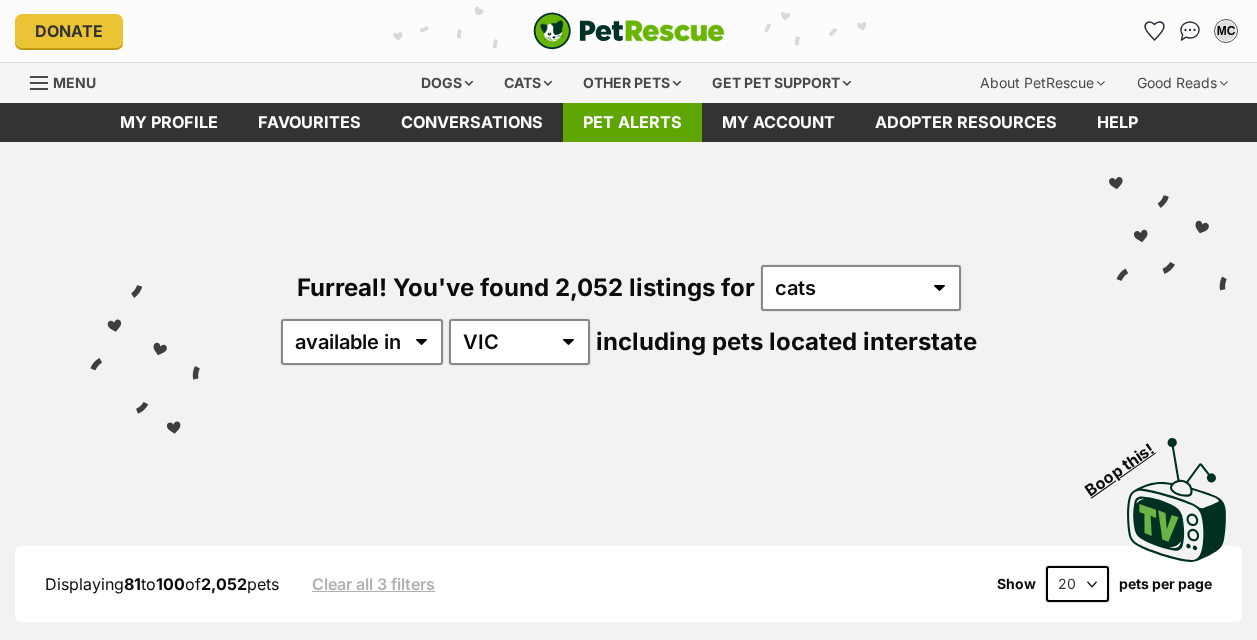 scroll, scrollTop: 0, scrollLeft: 0, axis: both 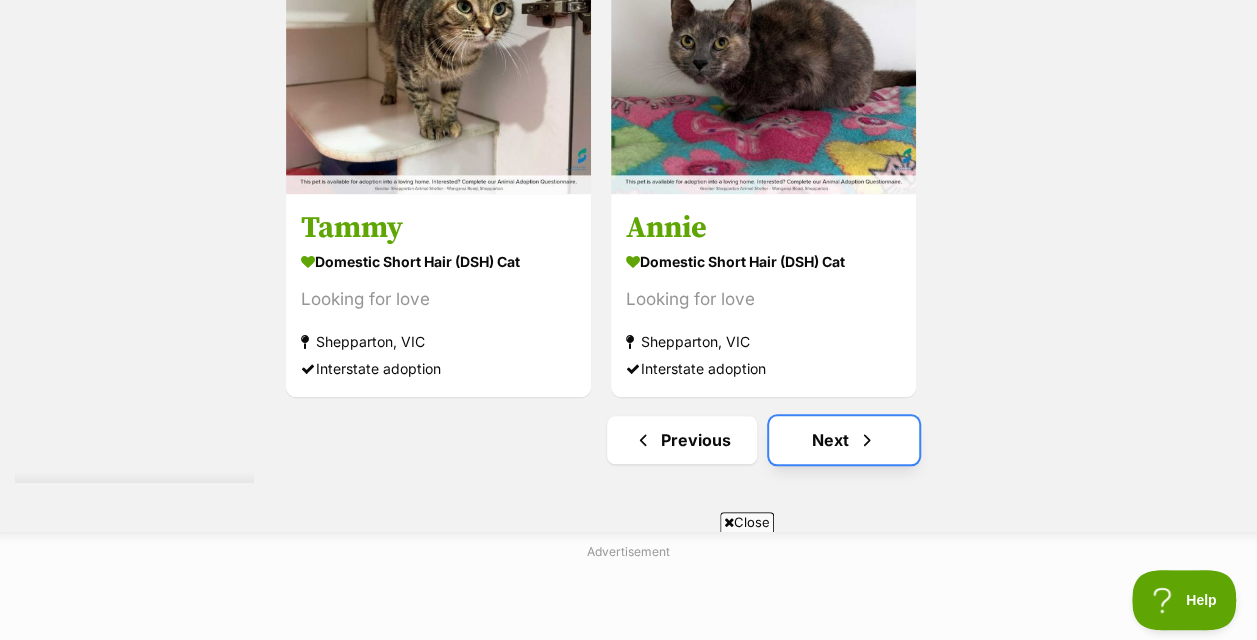 click on "Next" at bounding box center [844, 440] 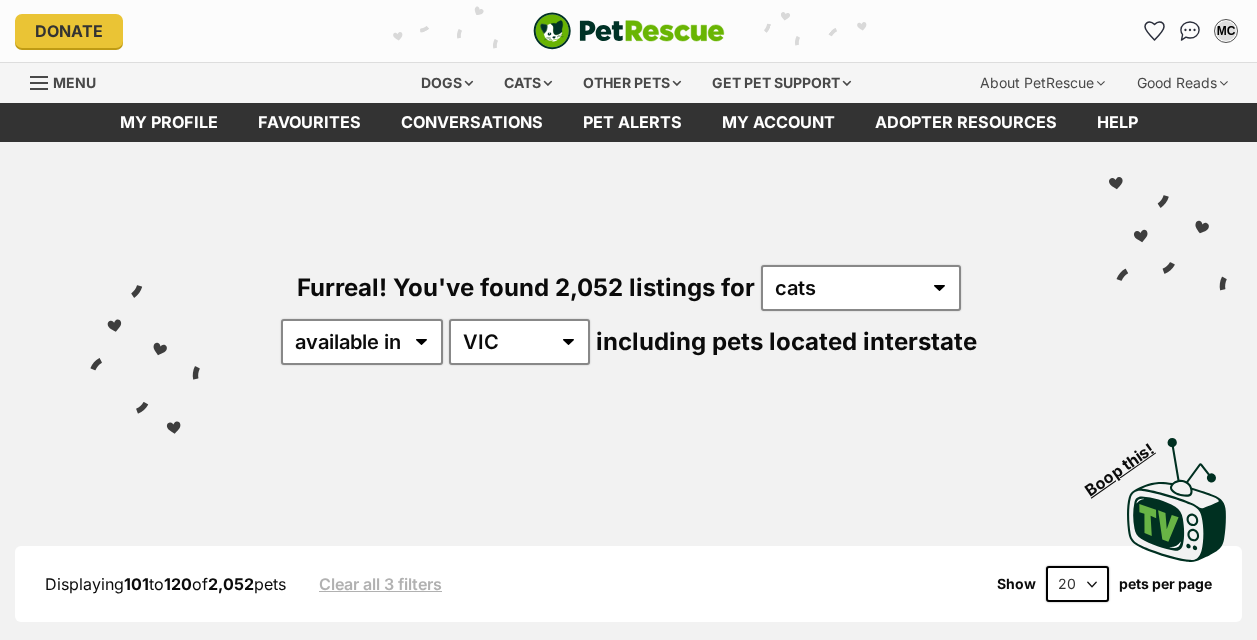 scroll, scrollTop: 0, scrollLeft: 0, axis: both 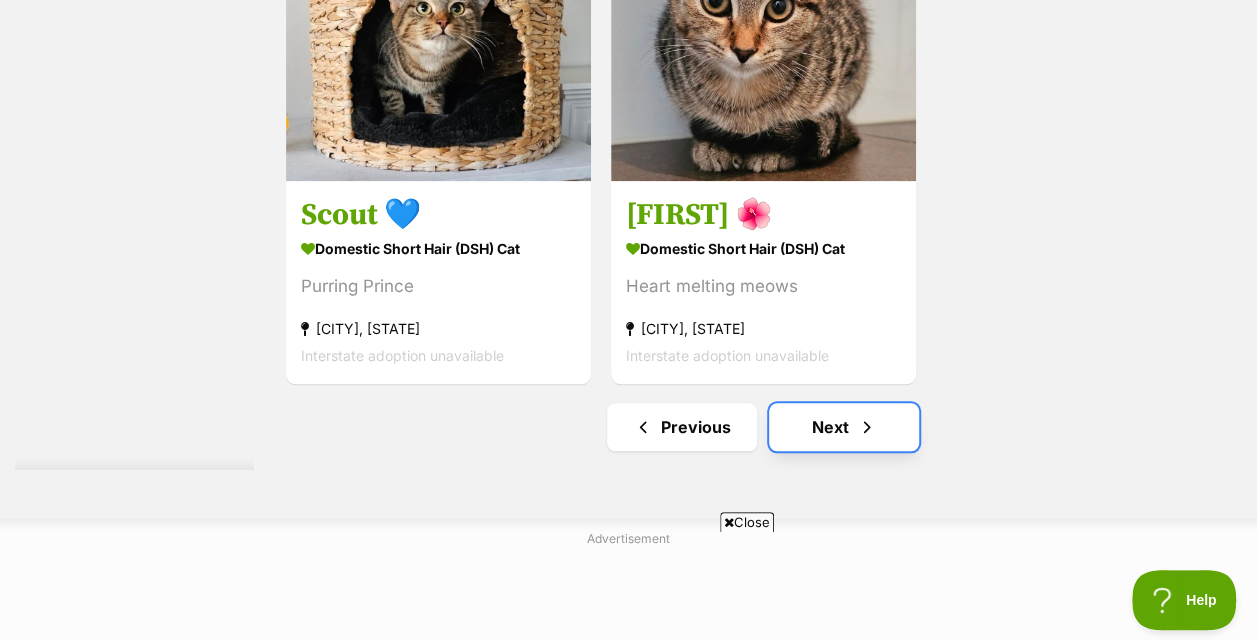 click on "Next" at bounding box center [844, 427] 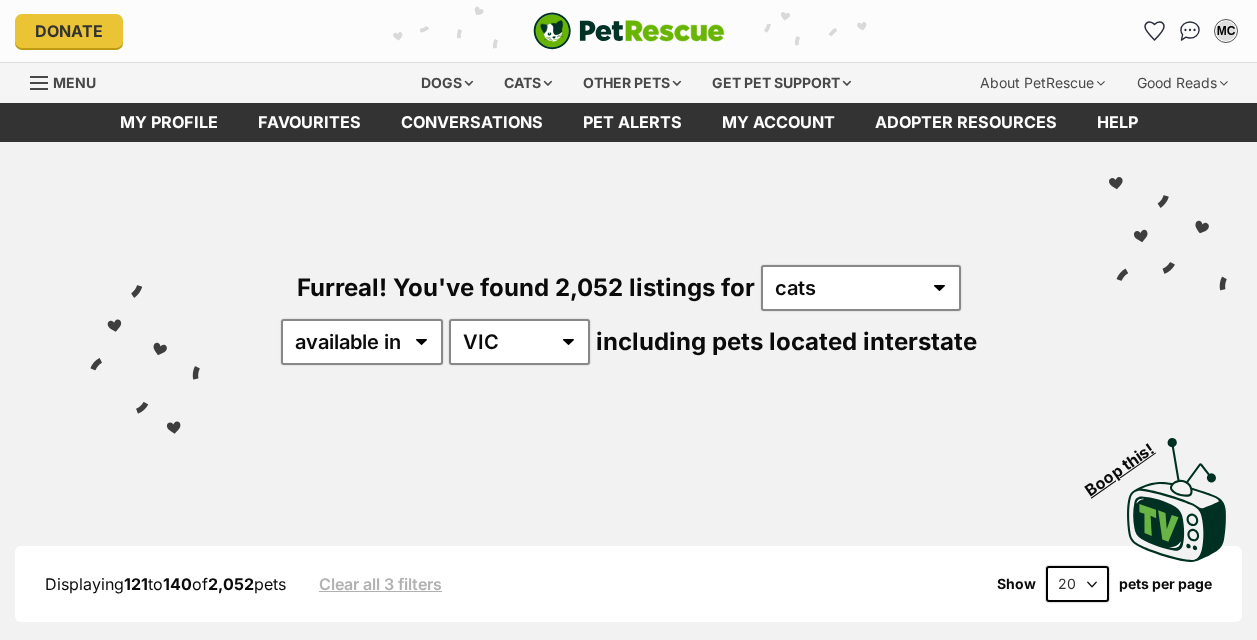 scroll, scrollTop: 0, scrollLeft: 0, axis: both 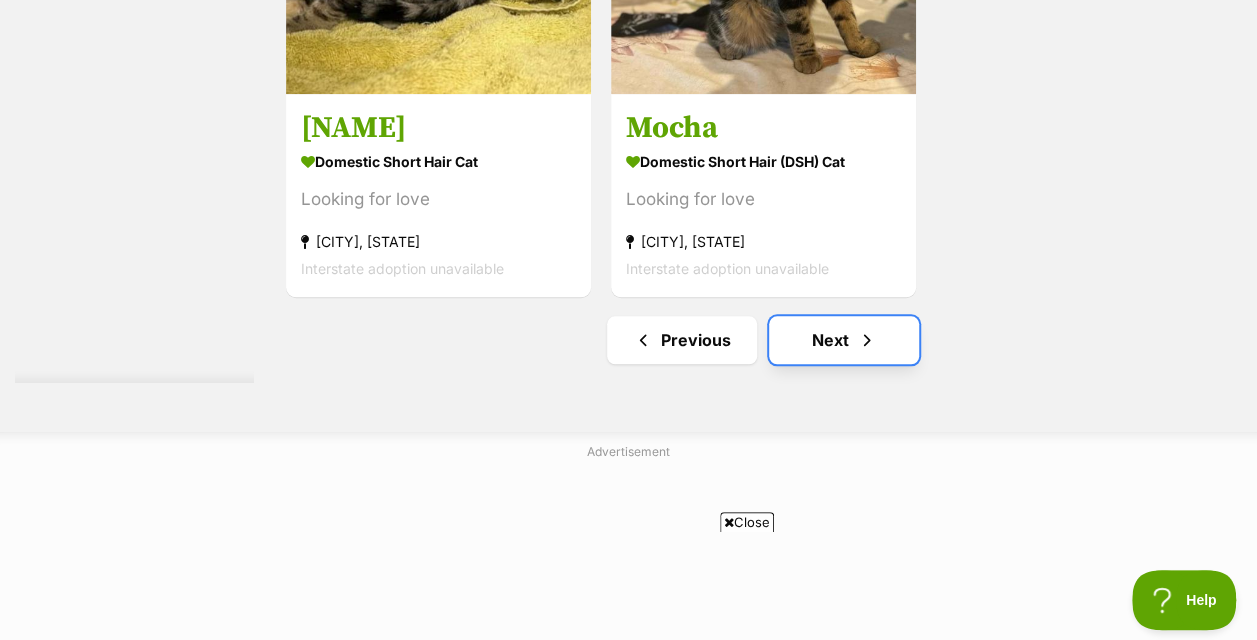 click on "Next" at bounding box center [844, 340] 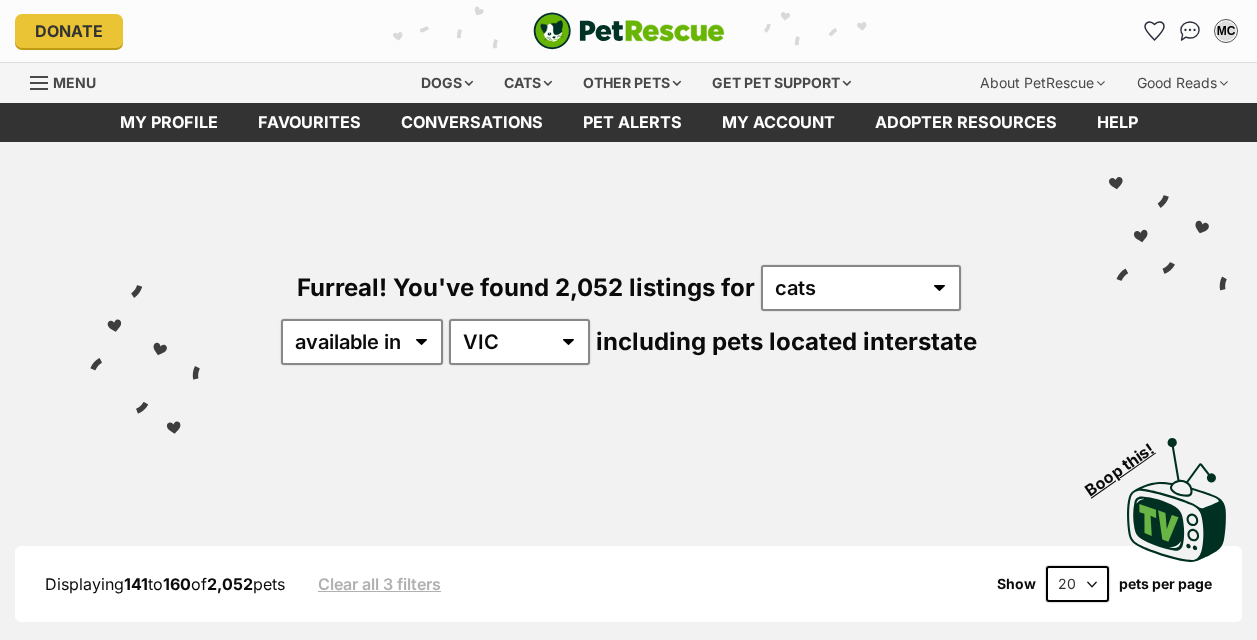 scroll, scrollTop: 0, scrollLeft: 0, axis: both 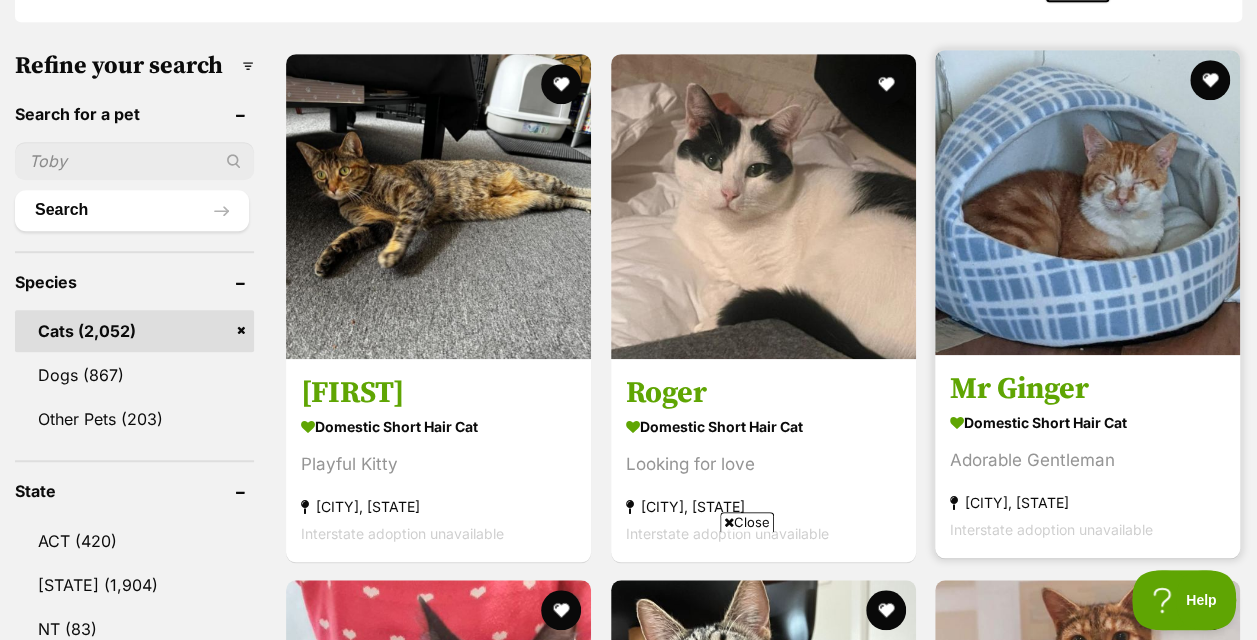 click at bounding box center (1087, 202) 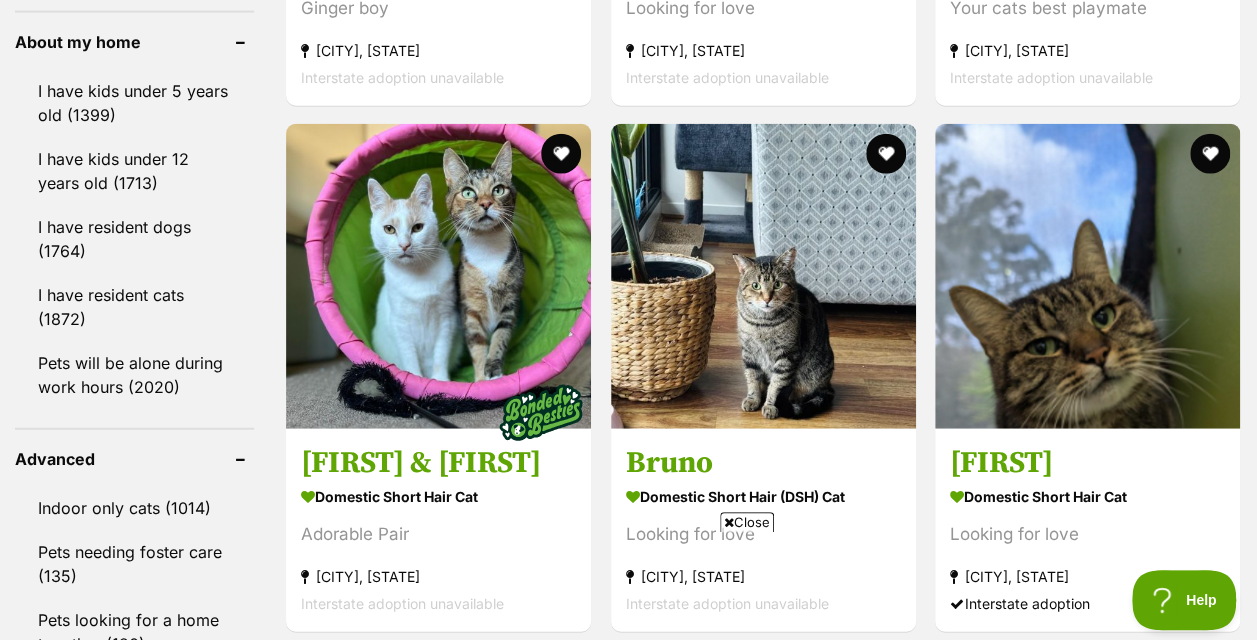 scroll, scrollTop: 2400, scrollLeft: 0, axis: vertical 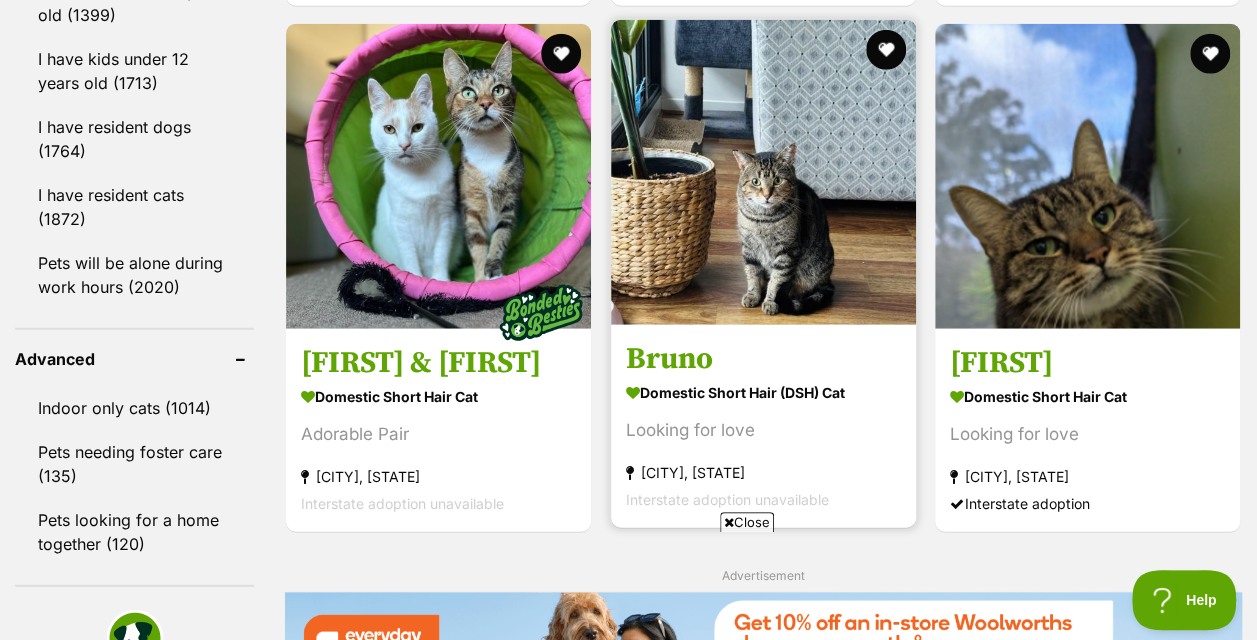 click at bounding box center [763, 172] 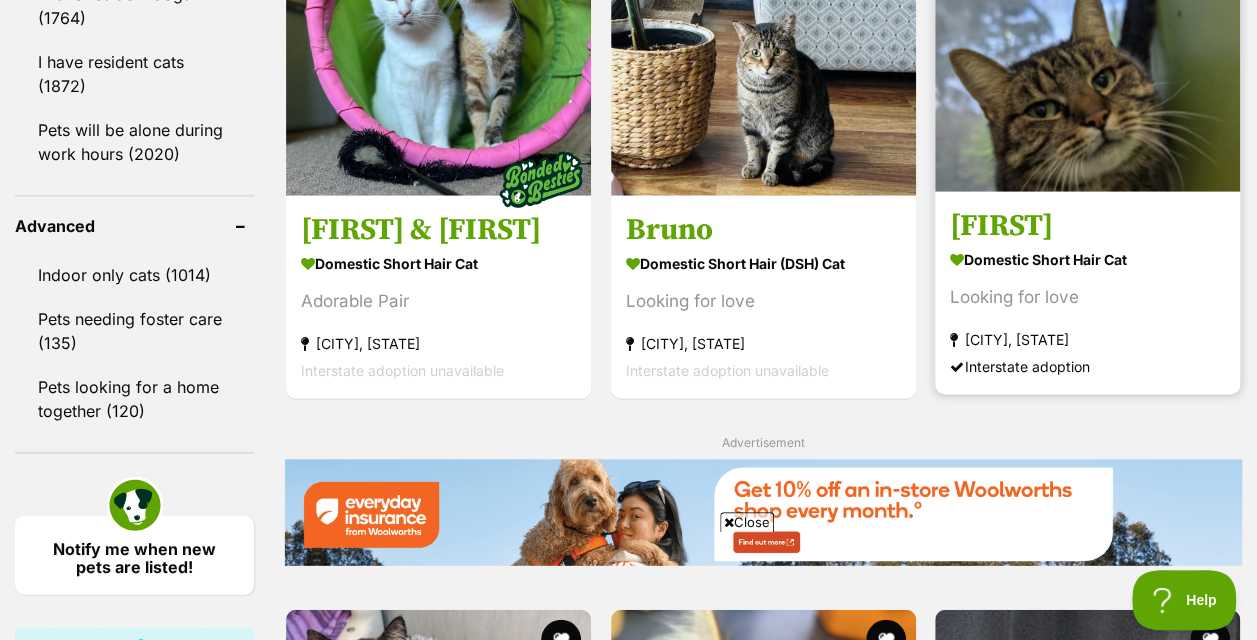 scroll, scrollTop: 2500, scrollLeft: 0, axis: vertical 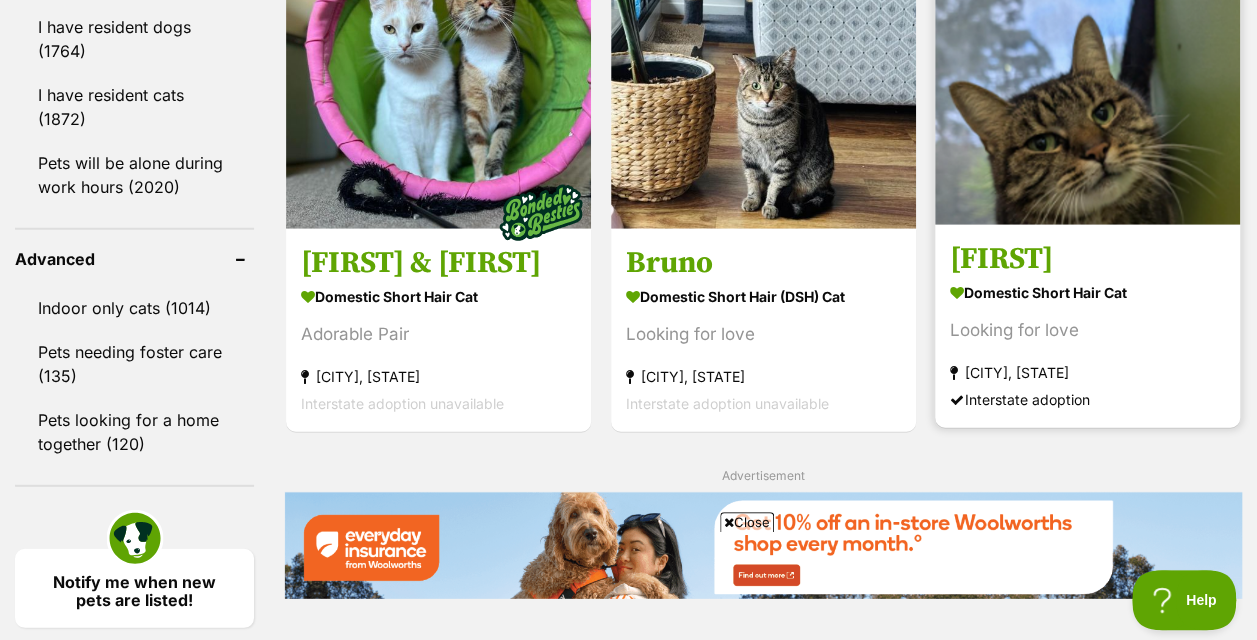 click at bounding box center [1087, 72] 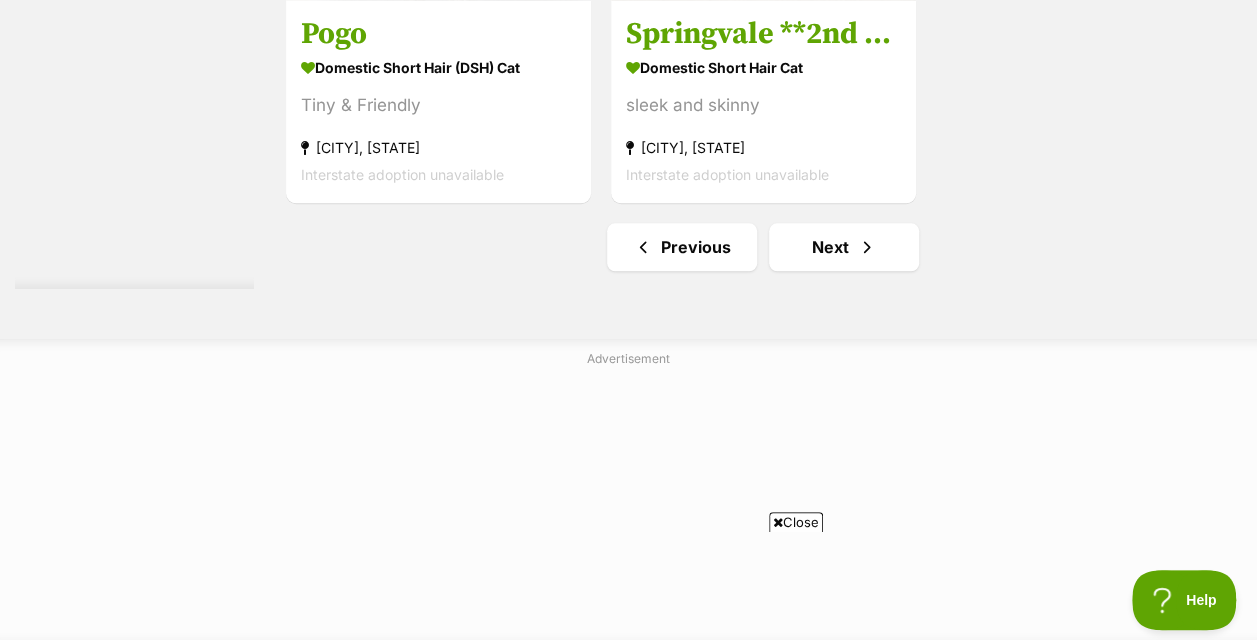 scroll, scrollTop: 4700, scrollLeft: 0, axis: vertical 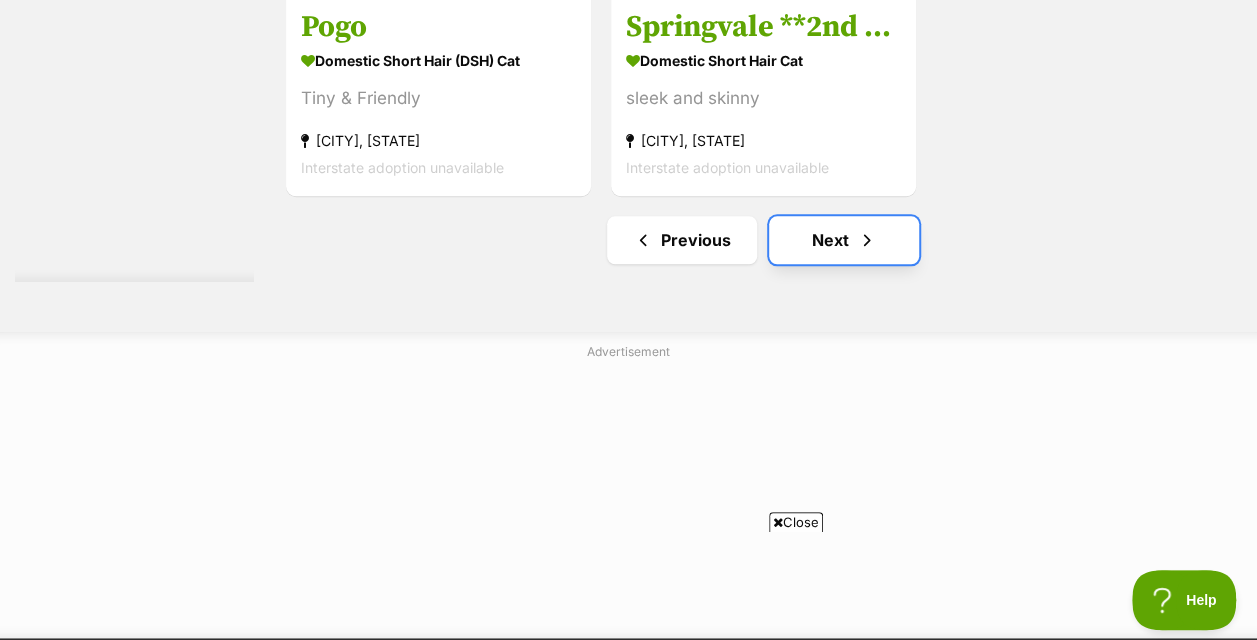 click at bounding box center [867, 240] 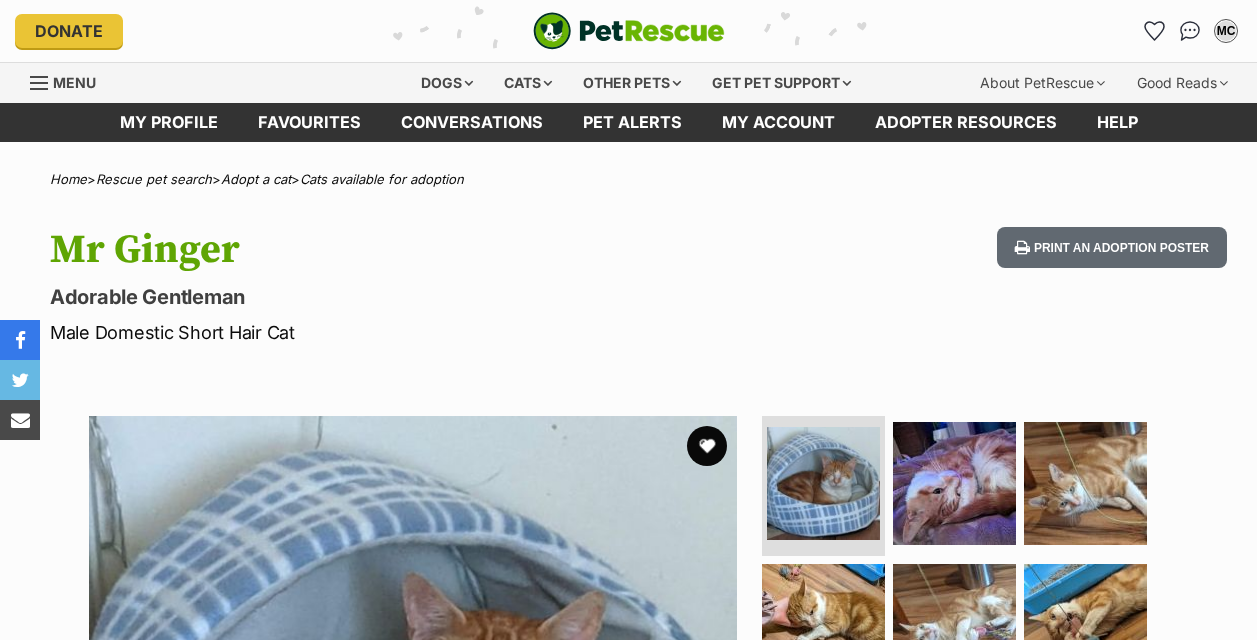 scroll, scrollTop: 0, scrollLeft: 0, axis: both 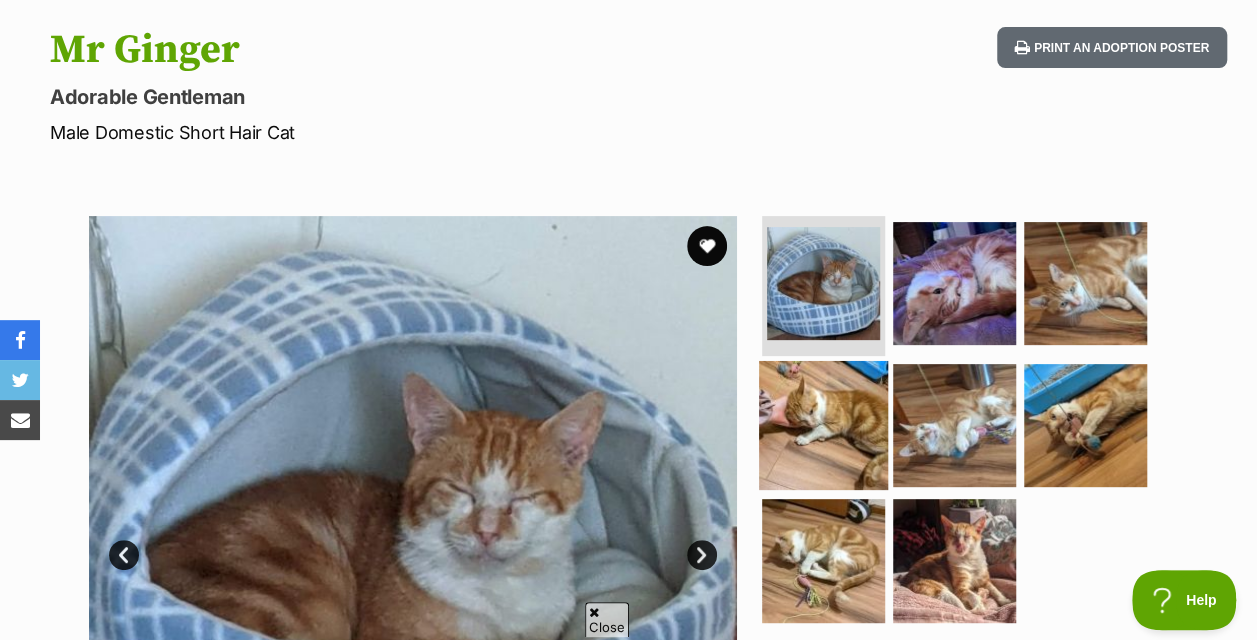 click at bounding box center [823, 424] 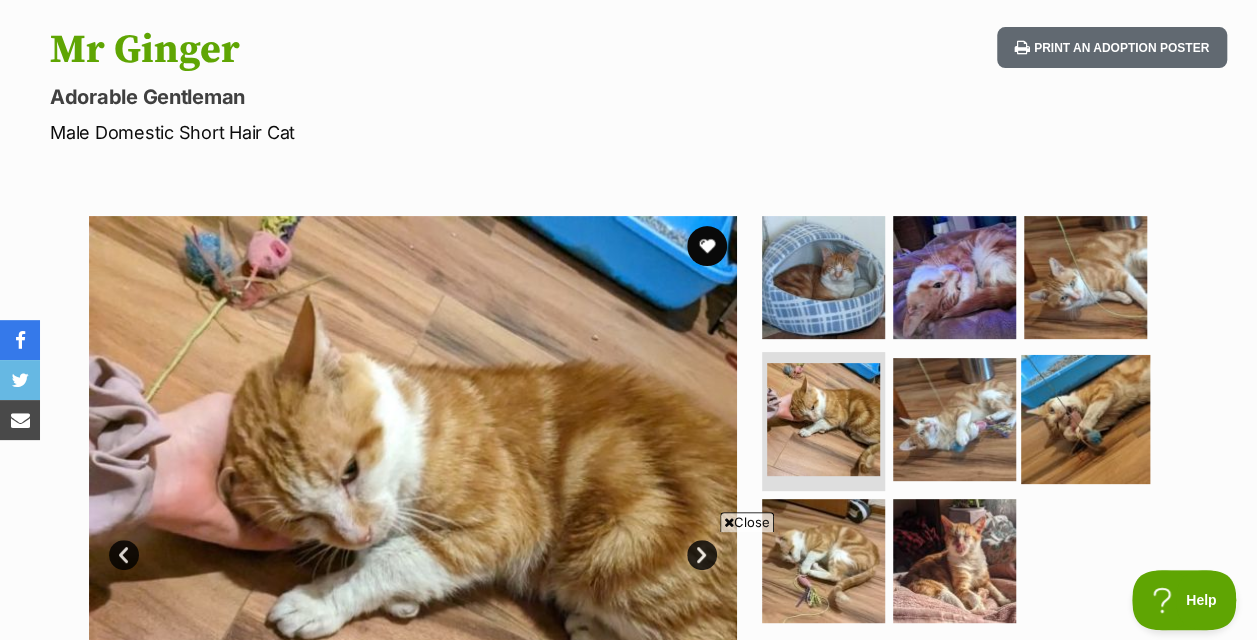 click at bounding box center (1085, 418) 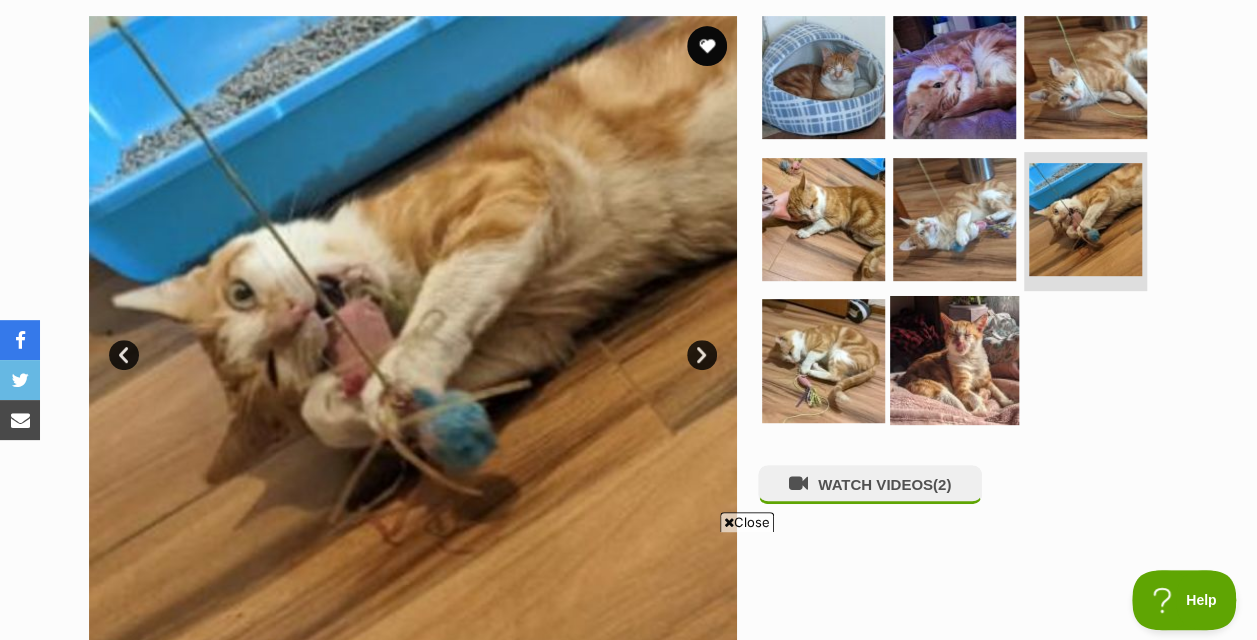 scroll, scrollTop: 0, scrollLeft: 0, axis: both 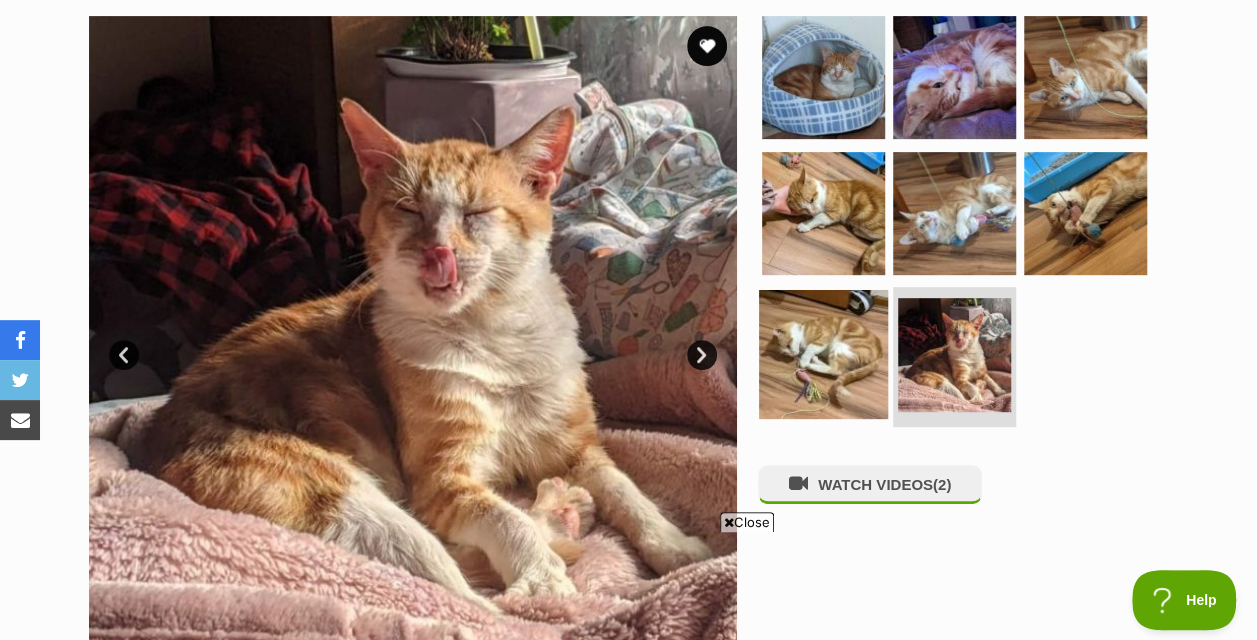 click at bounding box center [823, 354] 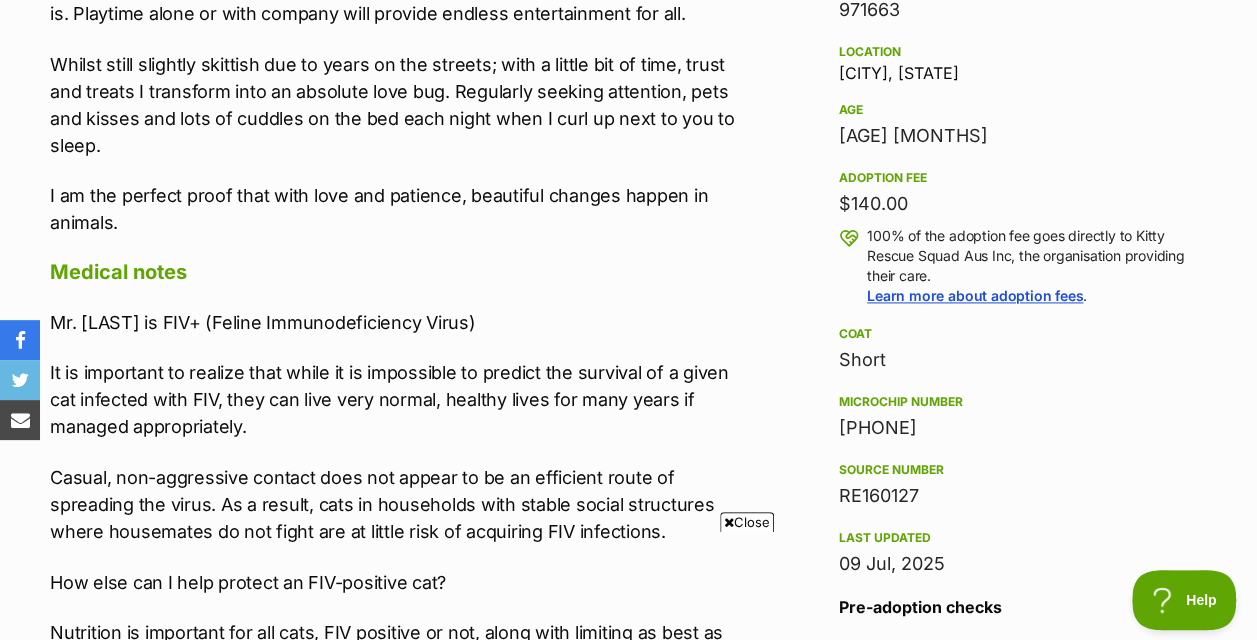 scroll, scrollTop: 1400, scrollLeft: 0, axis: vertical 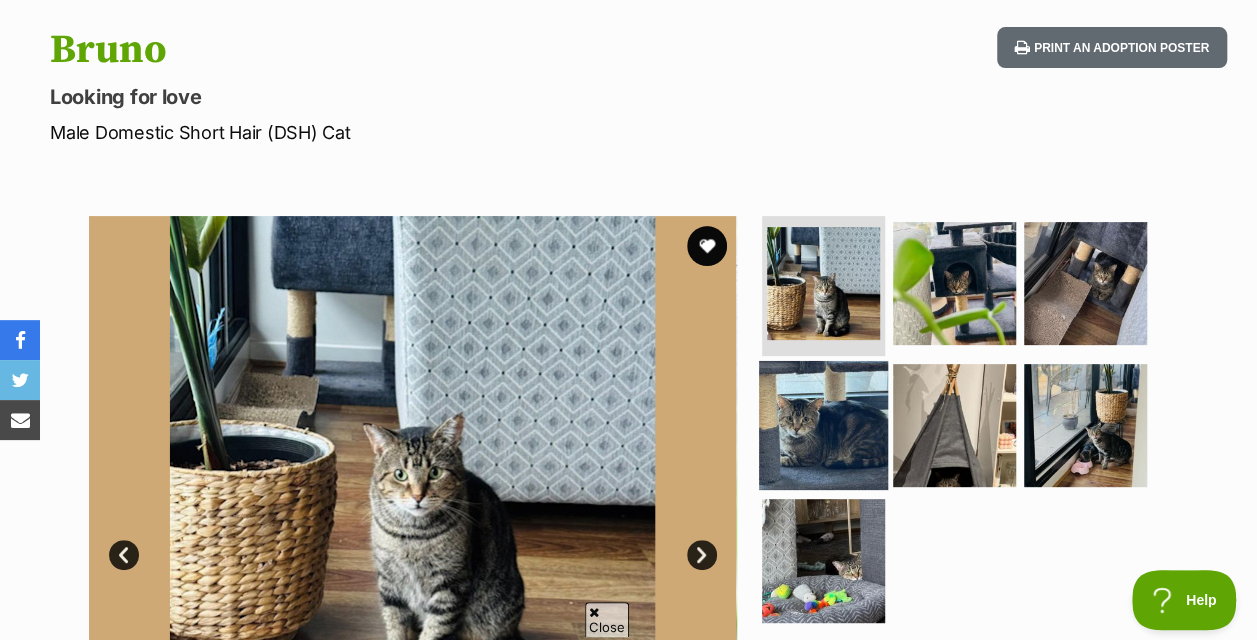 click at bounding box center [823, 424] 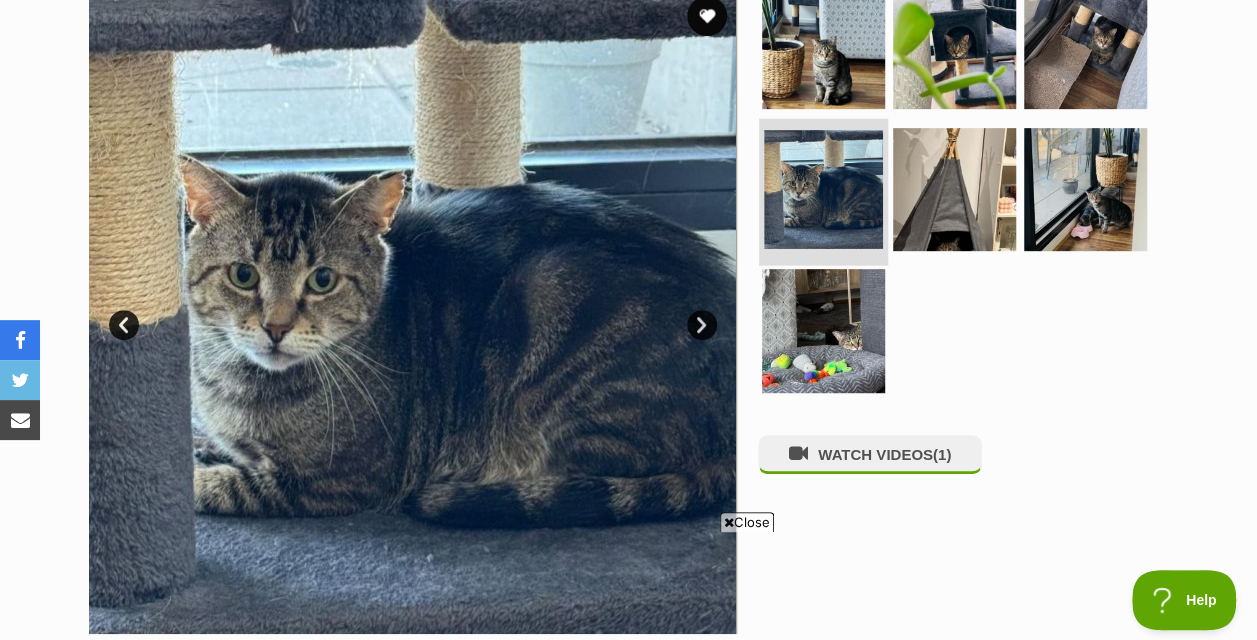 scroll, scrollTop: 500, scrollLeft: 0, axis: vertical 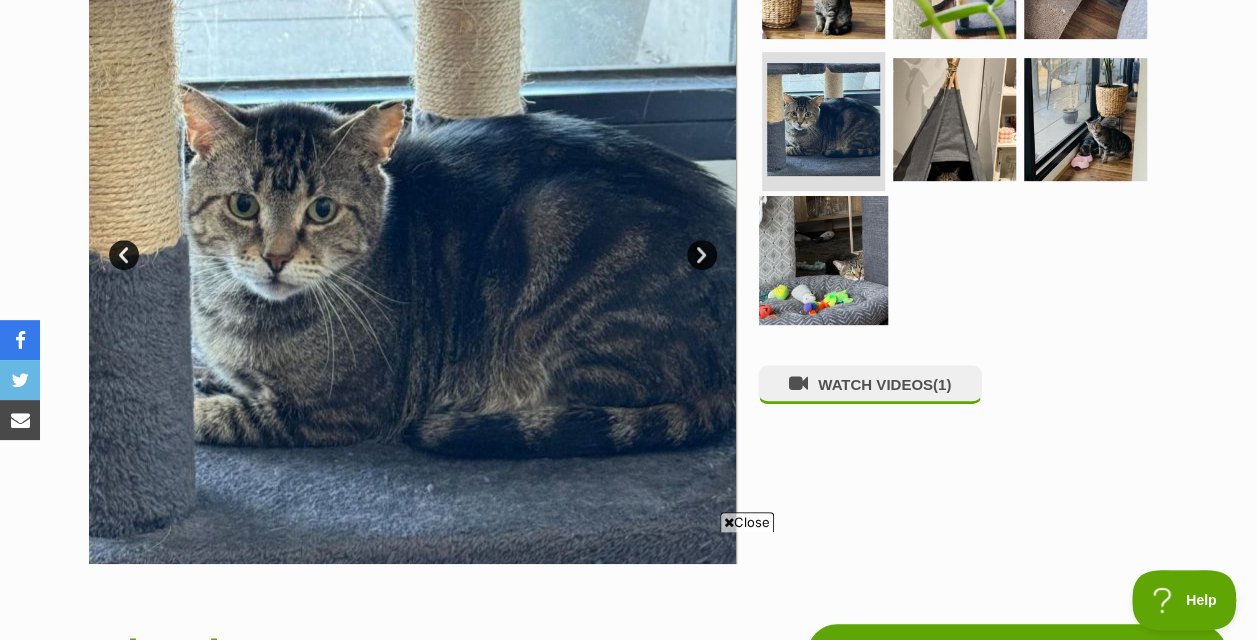 click at bounding box center (823, 260) 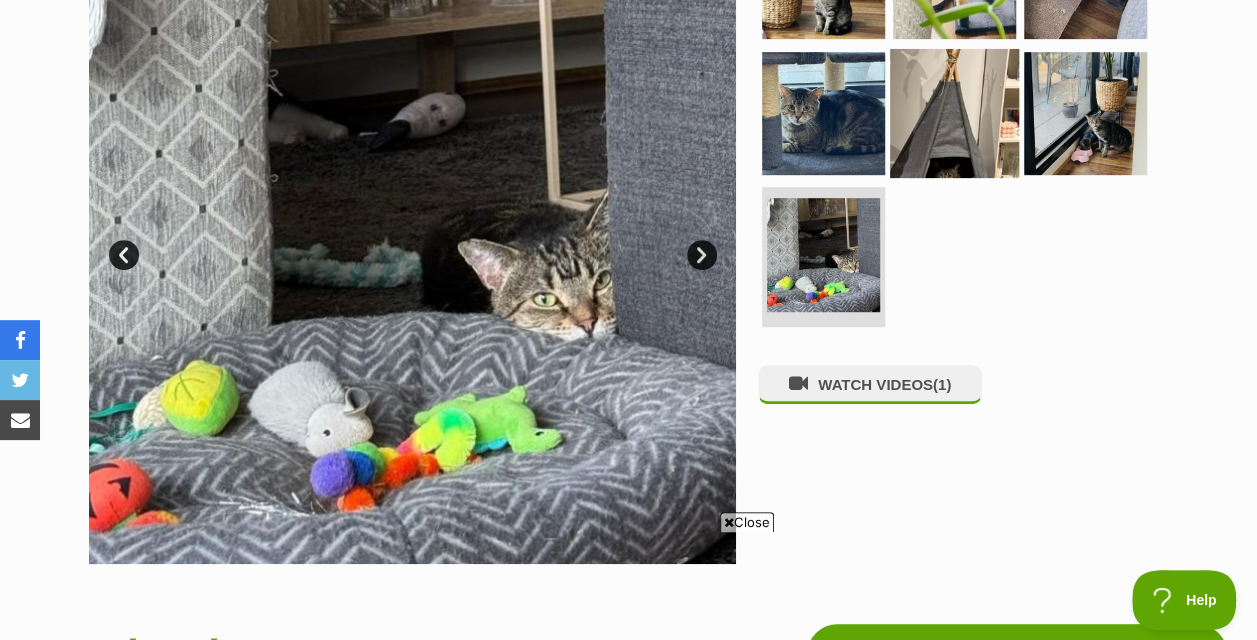 scroll, scrollTop: 0, scrollLeft: 0, axis: both 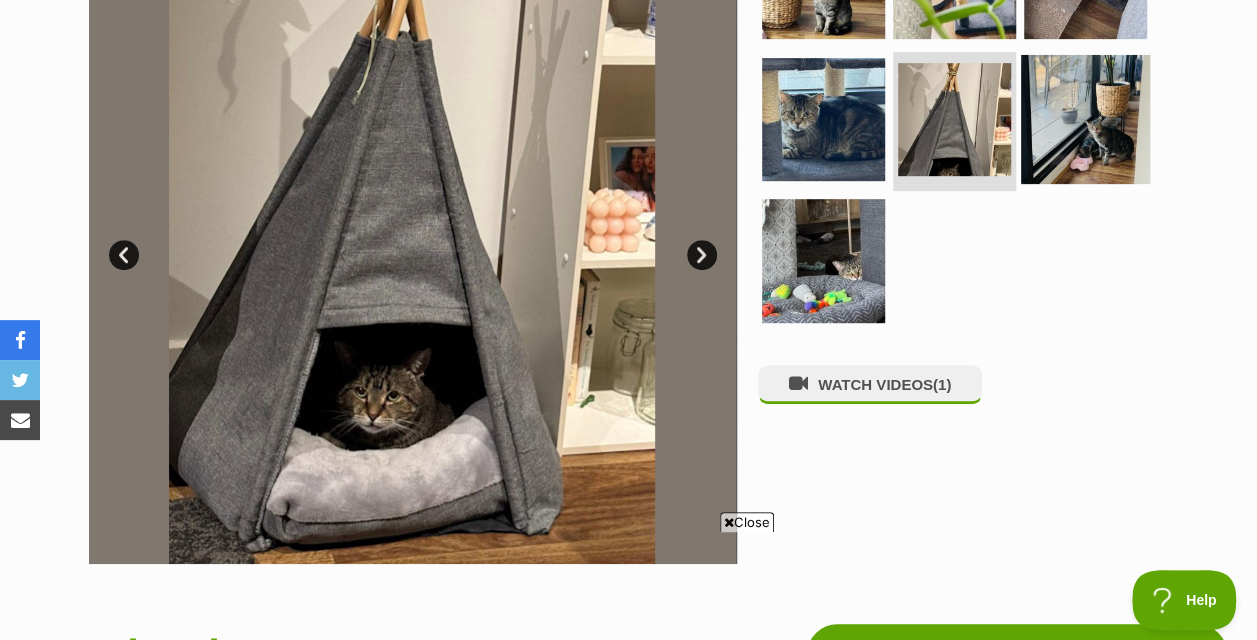 click at bounding box center (1085, 118) 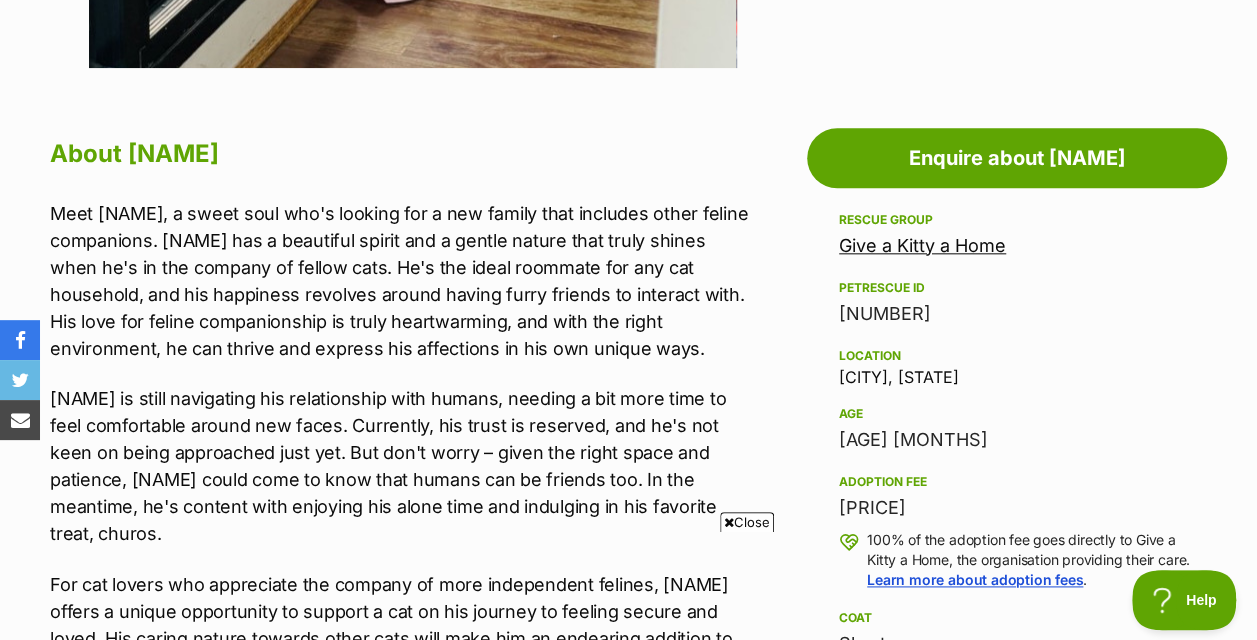 scroll, scrollTop: 1000, scrollLeft: 0, axis: vertical 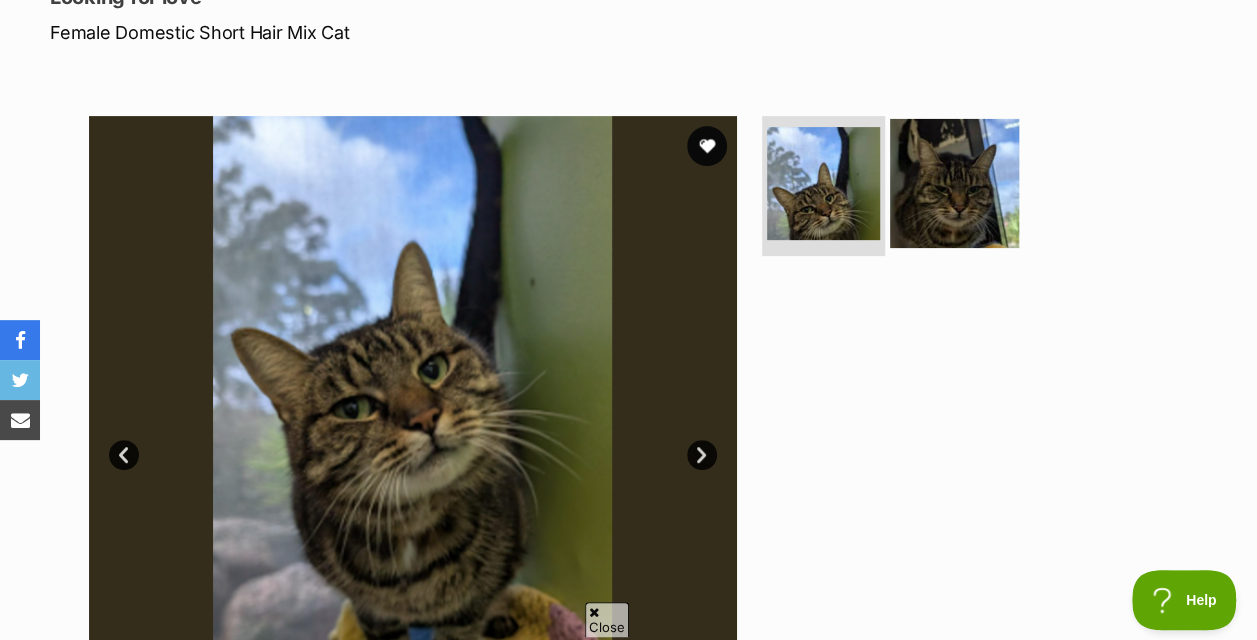 click at bounding box center [954, 183] 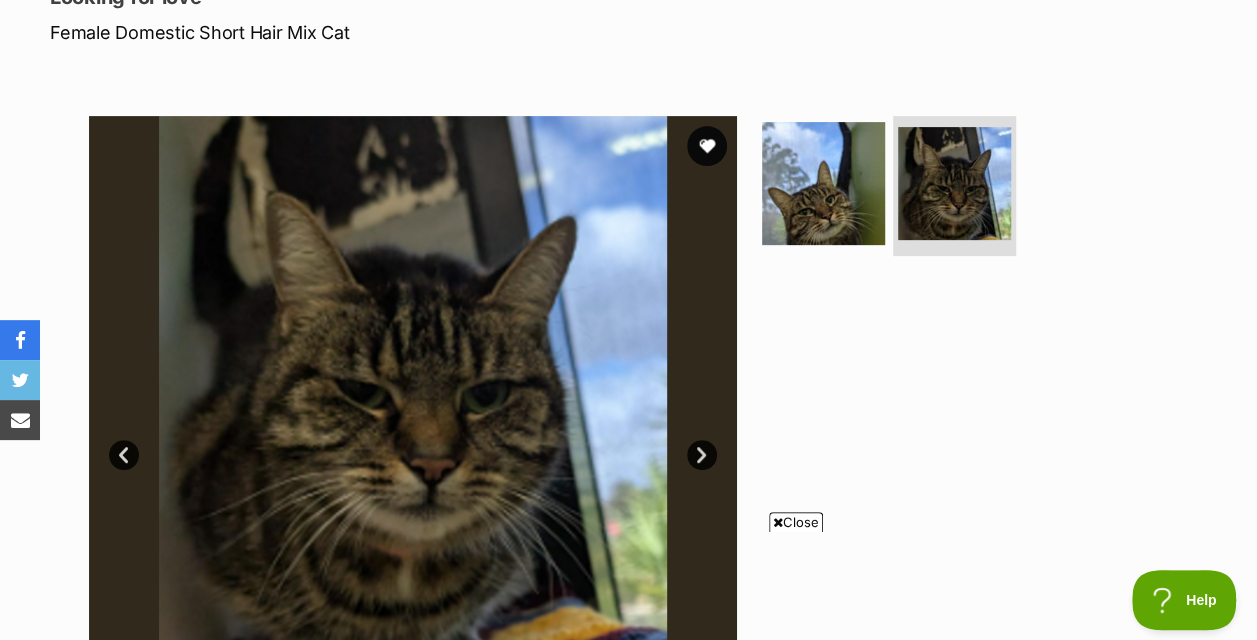 scroll, scrollTop: 0, scrollLeft: 0, axis: both 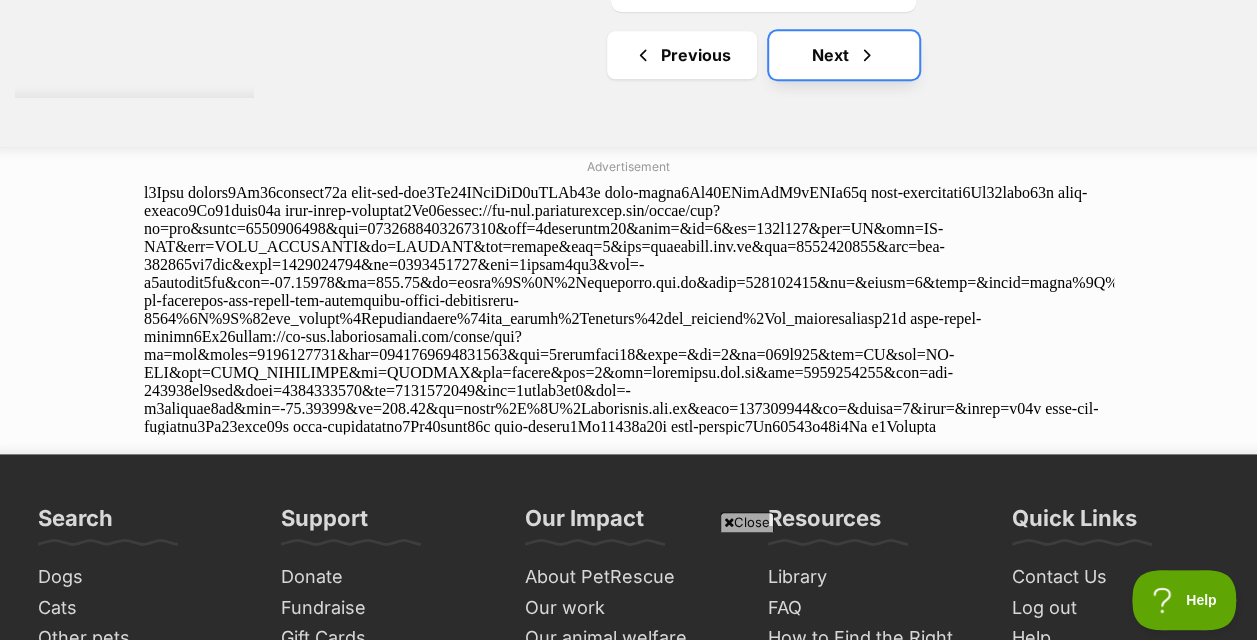 click on "Next" at bounding box center (844, 55) 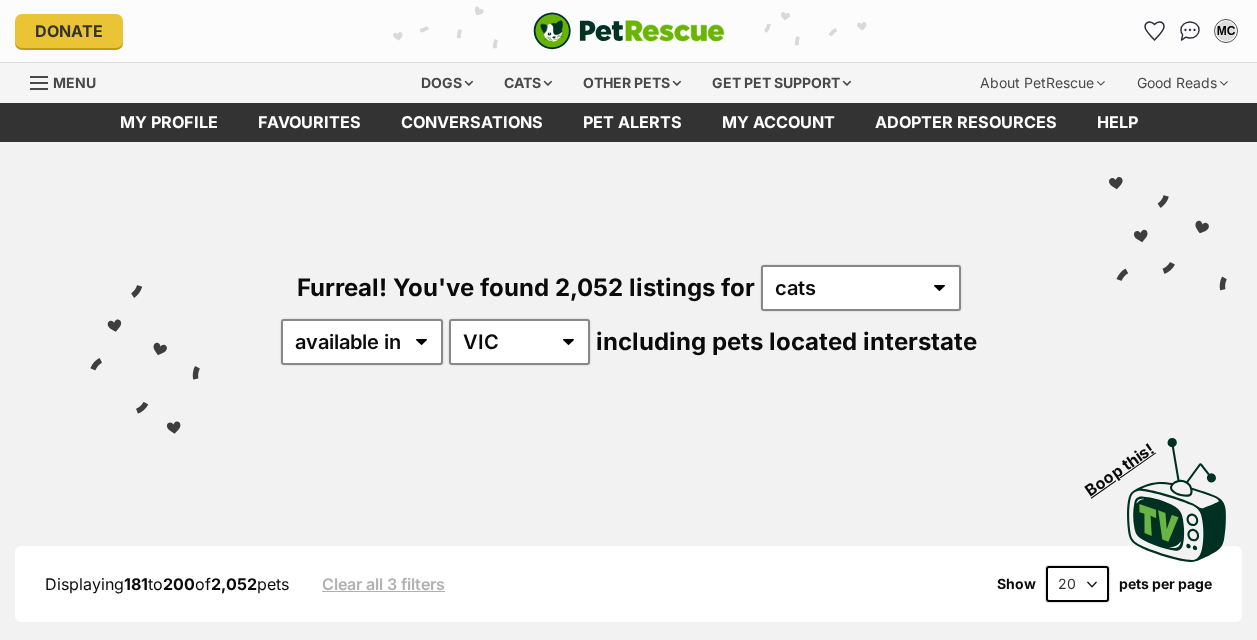 scroll, scrollTop: 0, scrollLeft: 0, axis: both 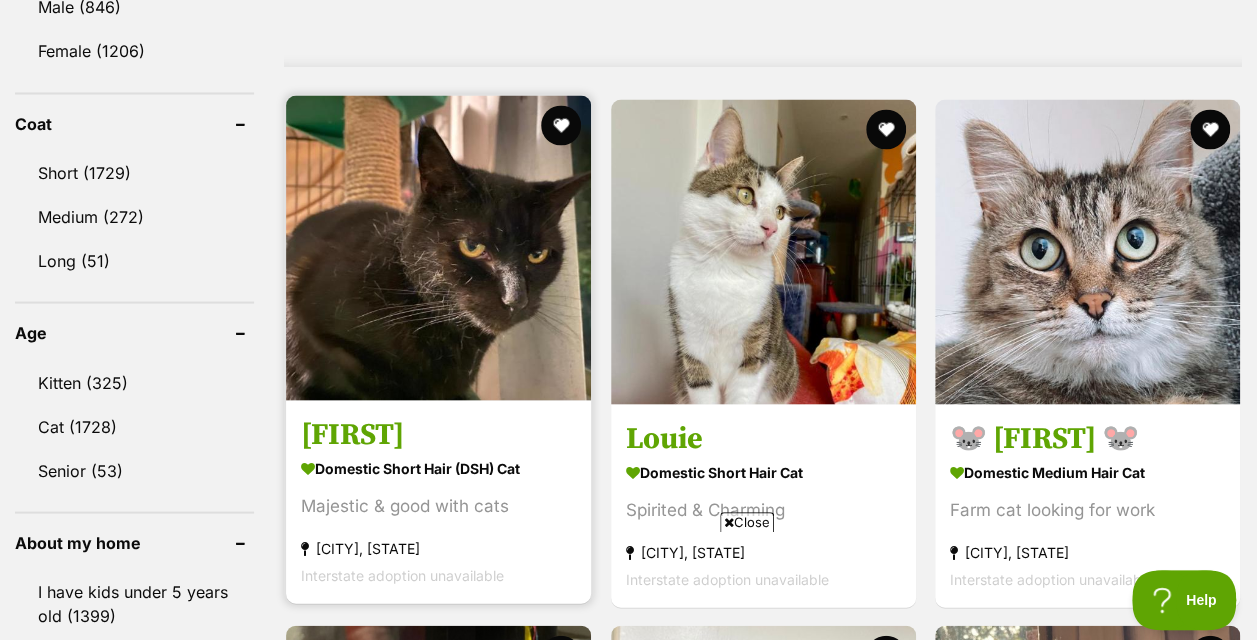 click at bounding box center (438, 247) 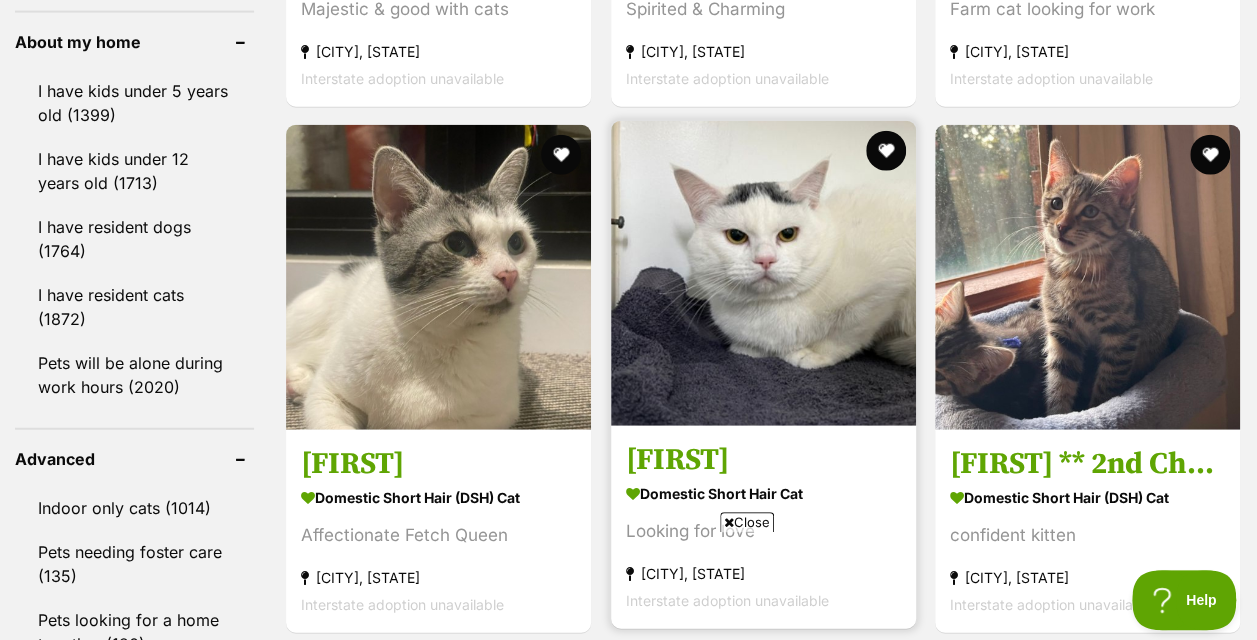 scroll, scrollTop: 2400, scrollLeft: 0, axis: vertical 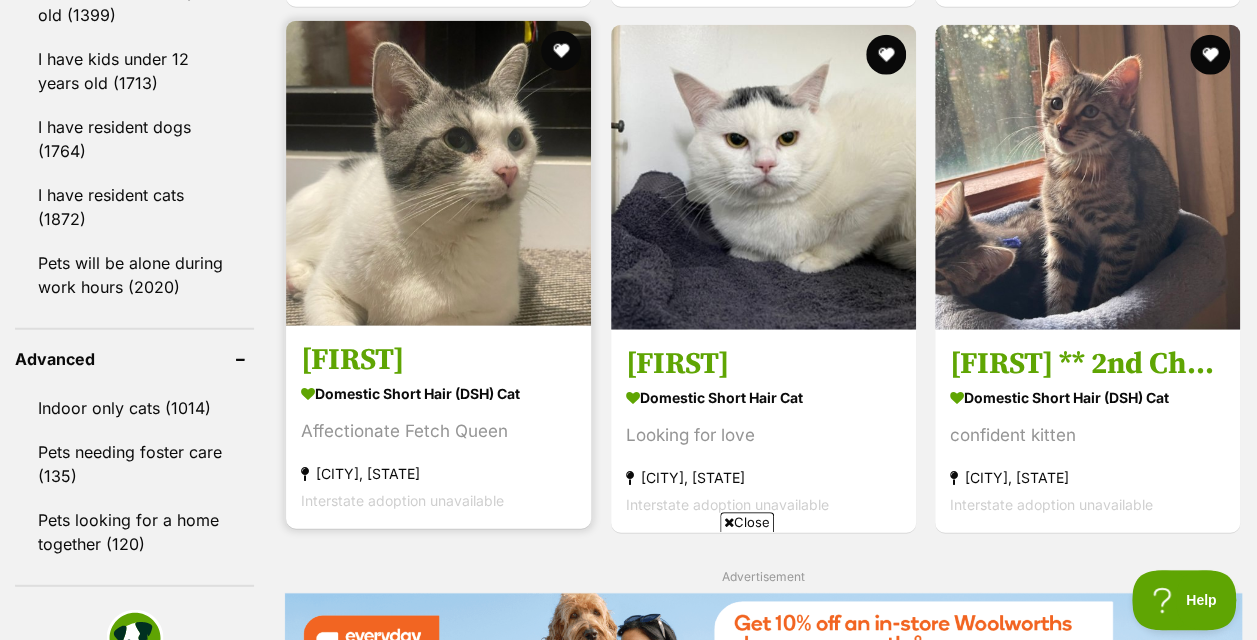 click at bounding box center (438, 173) 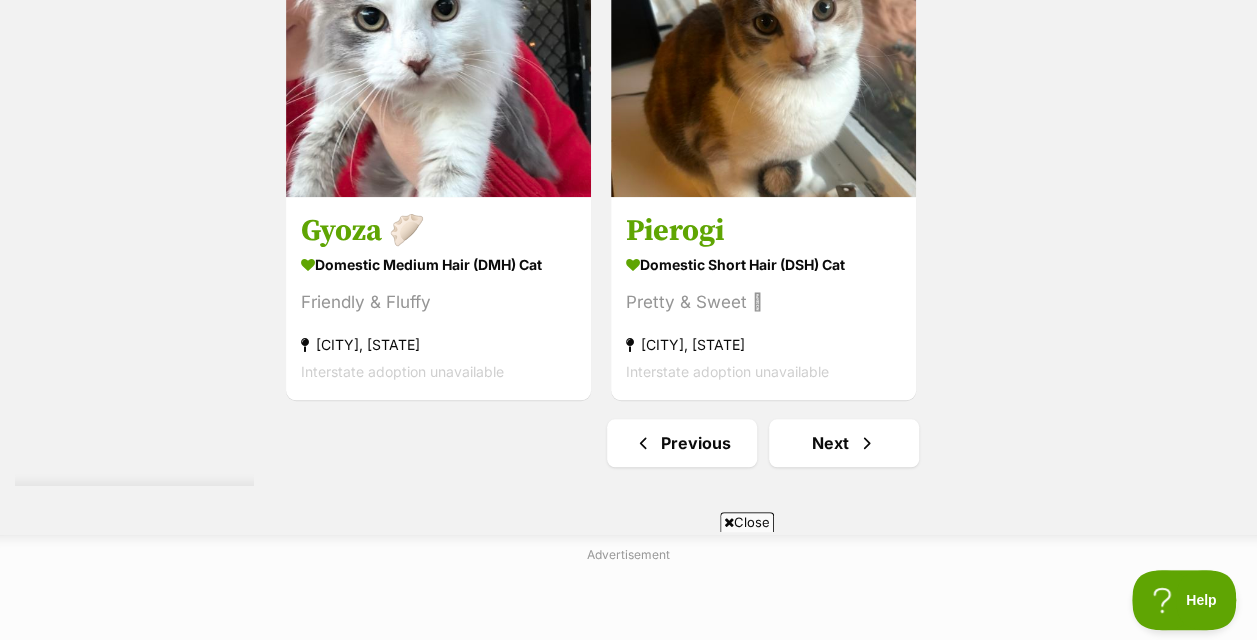 scroll, scrollTop: 4600, scrollLeft: 0, axis: vertical 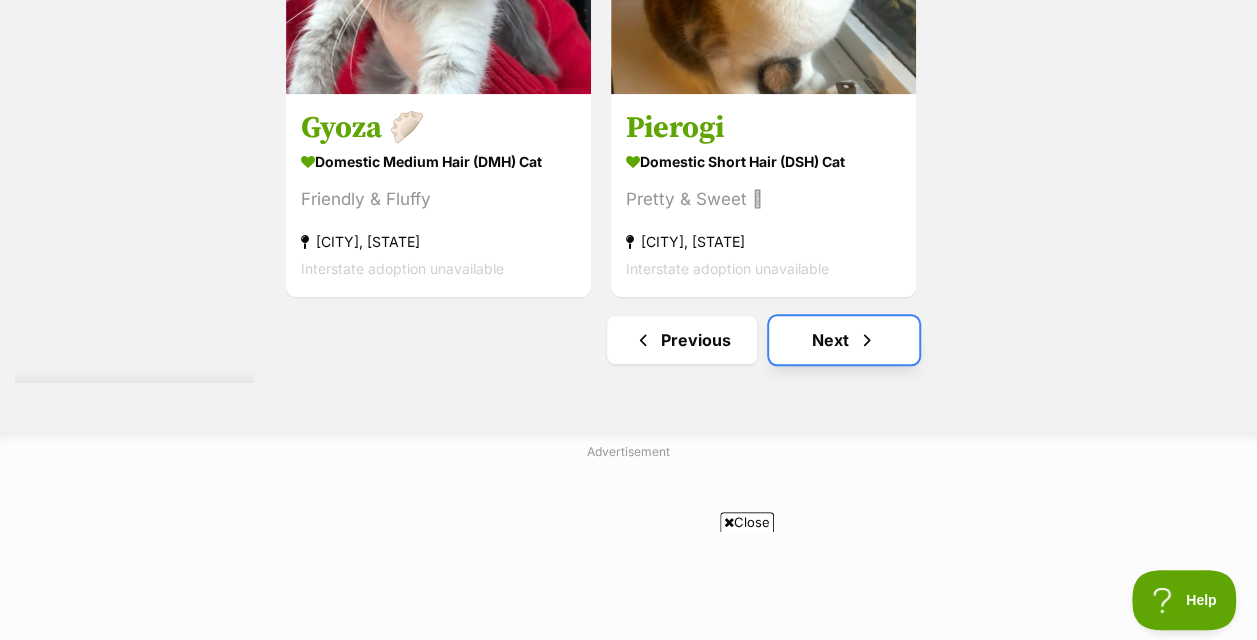 click at bounding box center (867, 340) 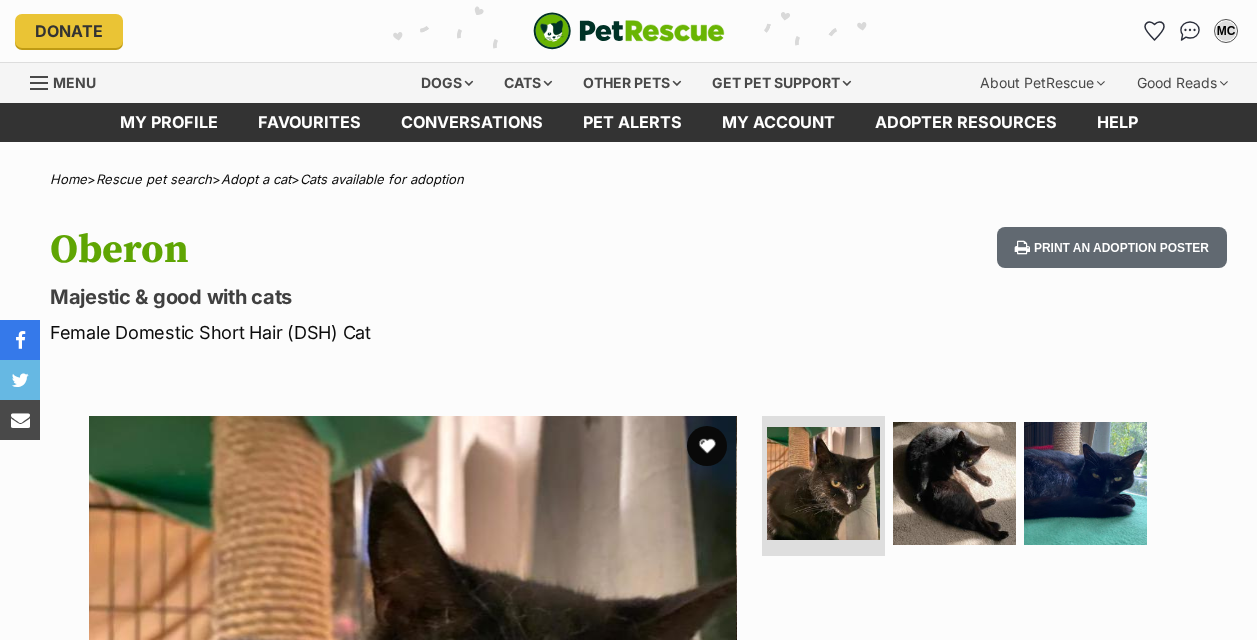 scroll, scrollTop: 0, scrollLeft: 0, axis: both 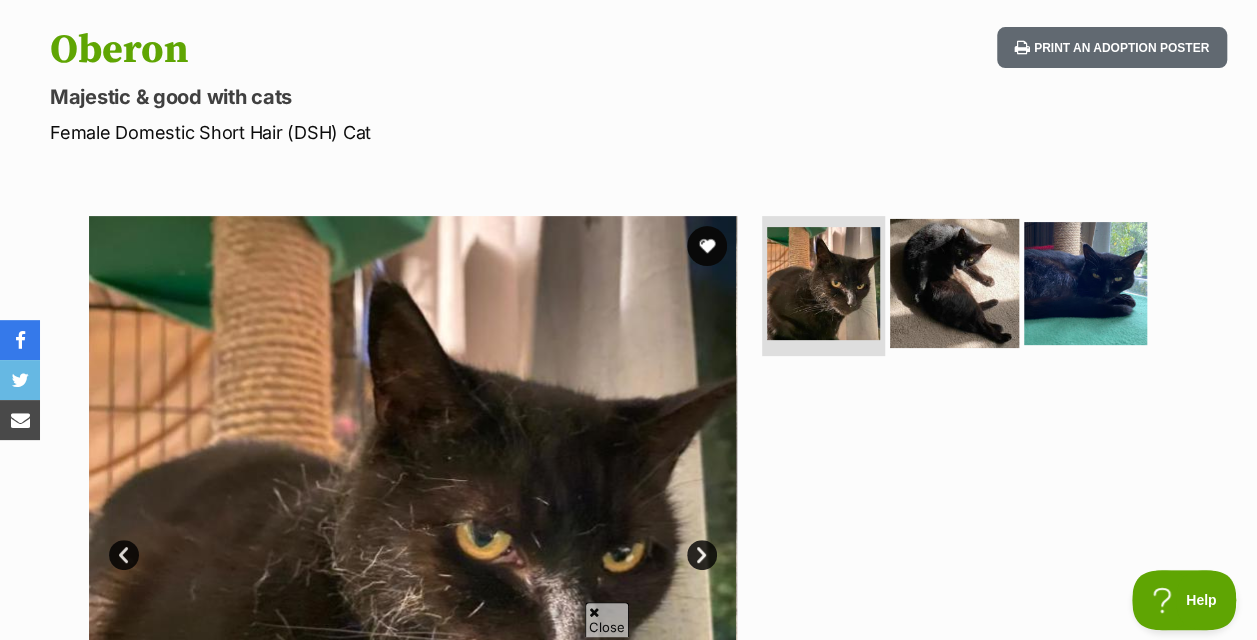 click at bounding box center (954, 283) 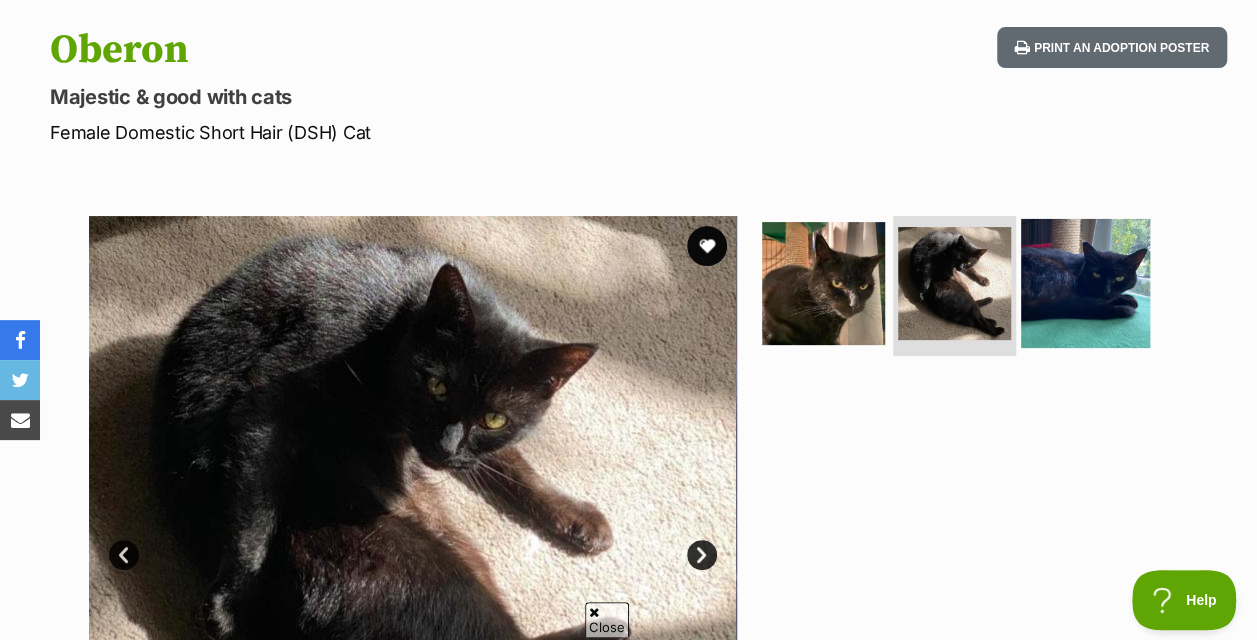 click at bounding box center [1085, 283] 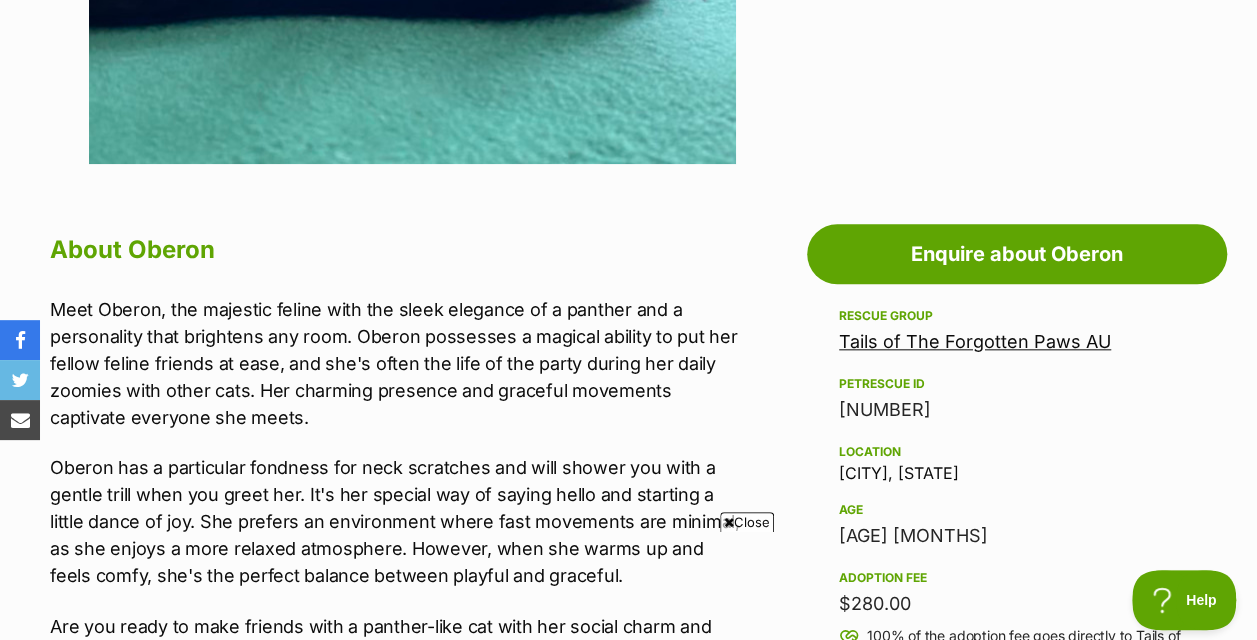scroll, scrollTop: 0, scrollLeft: 0, axis: both 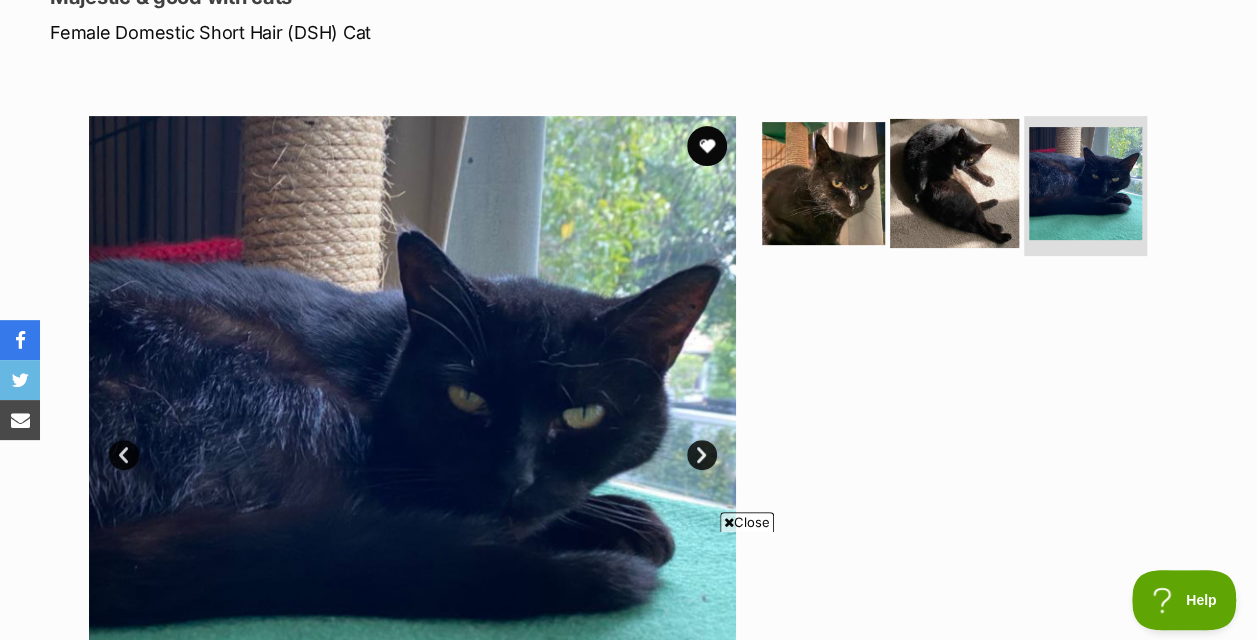 click at bounding box center (954, 183) 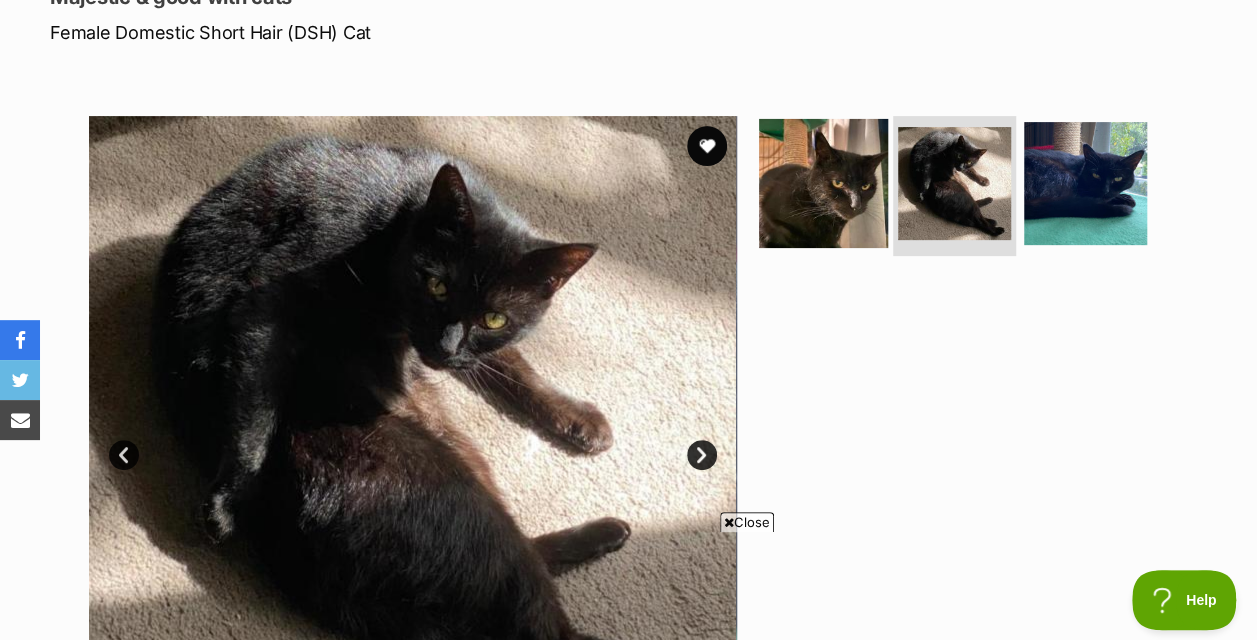 click at bounding box center (823, 183) 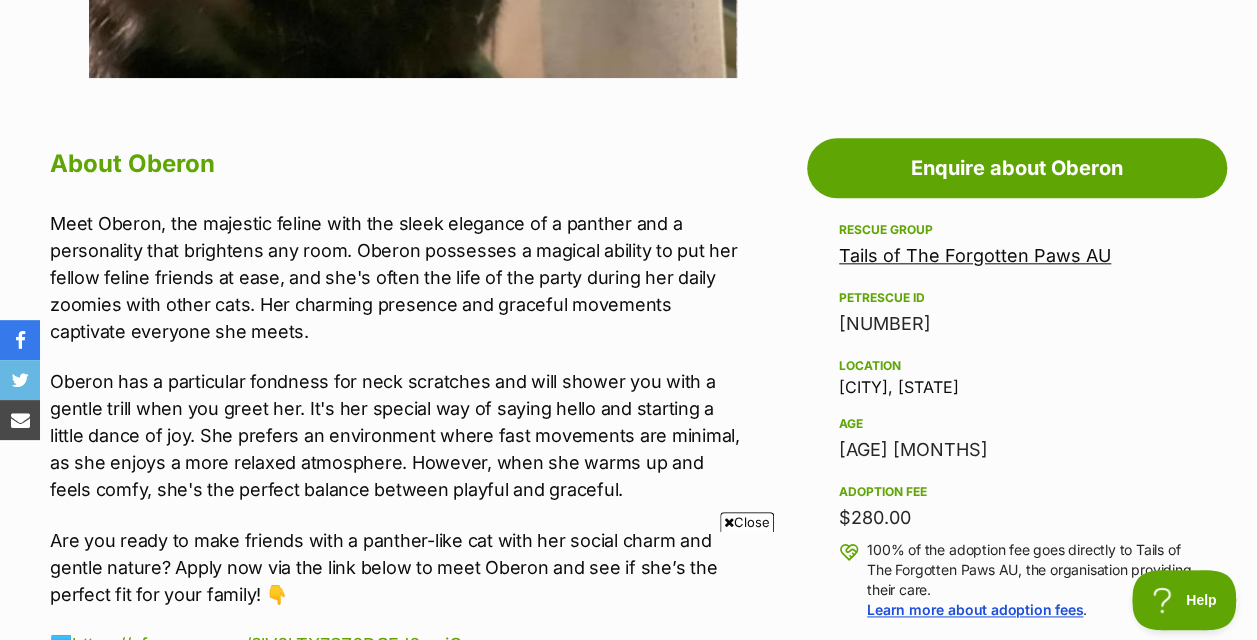 scroll, scrollTop: 1000, scrollLeft: 0, axis: vertical 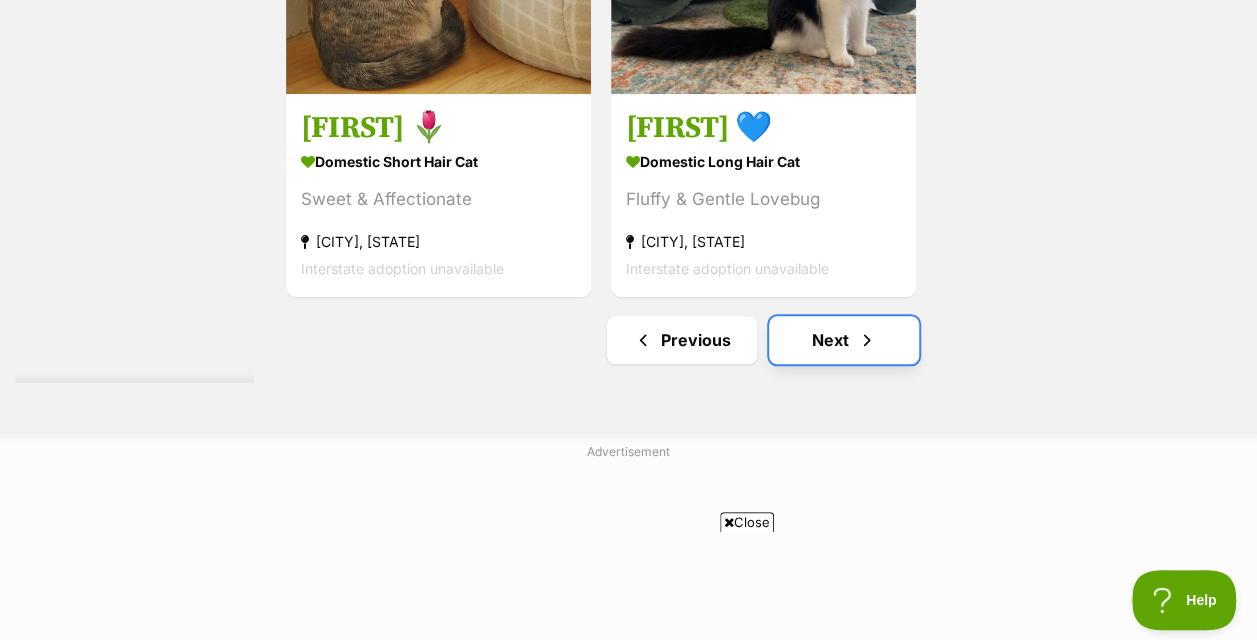 click on "Next" at bounding box center [844, 340] 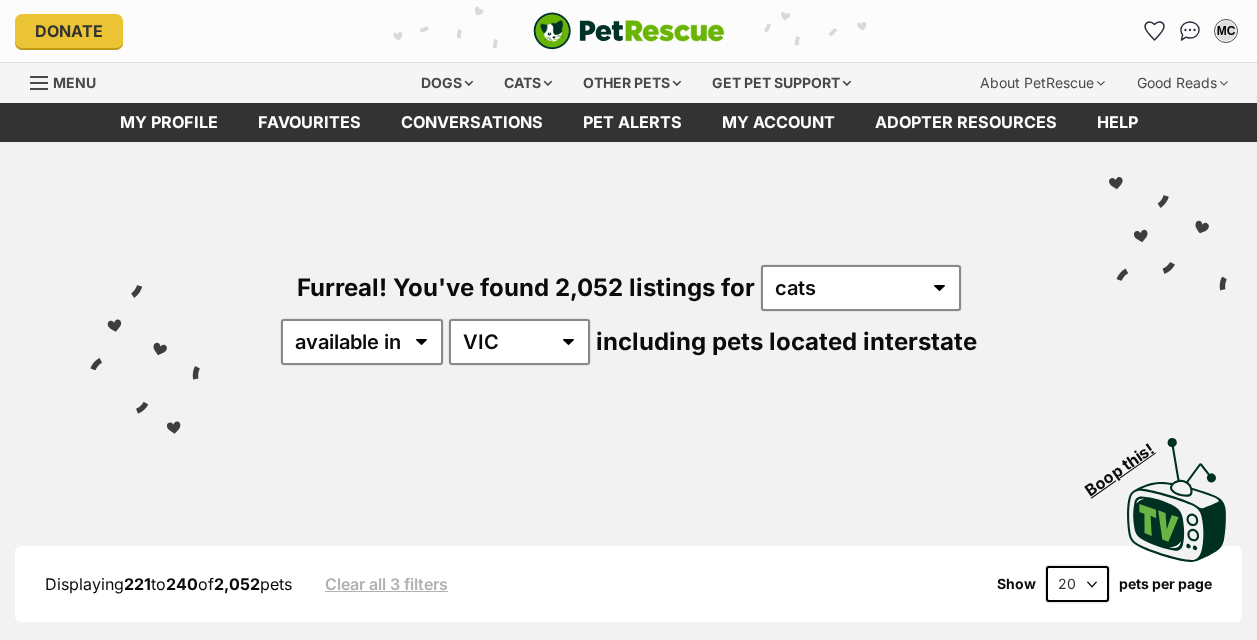 scroll, scrollTop: 0, scrollLeft: 0, axis: both 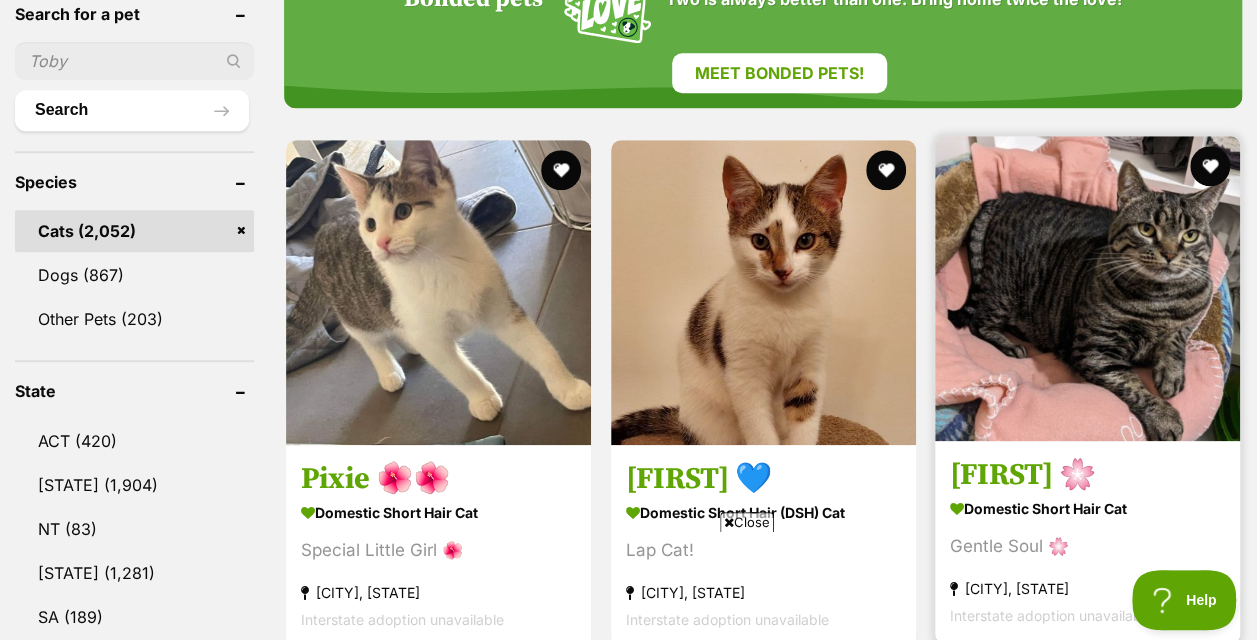 click at bounding box center [1087, 288] 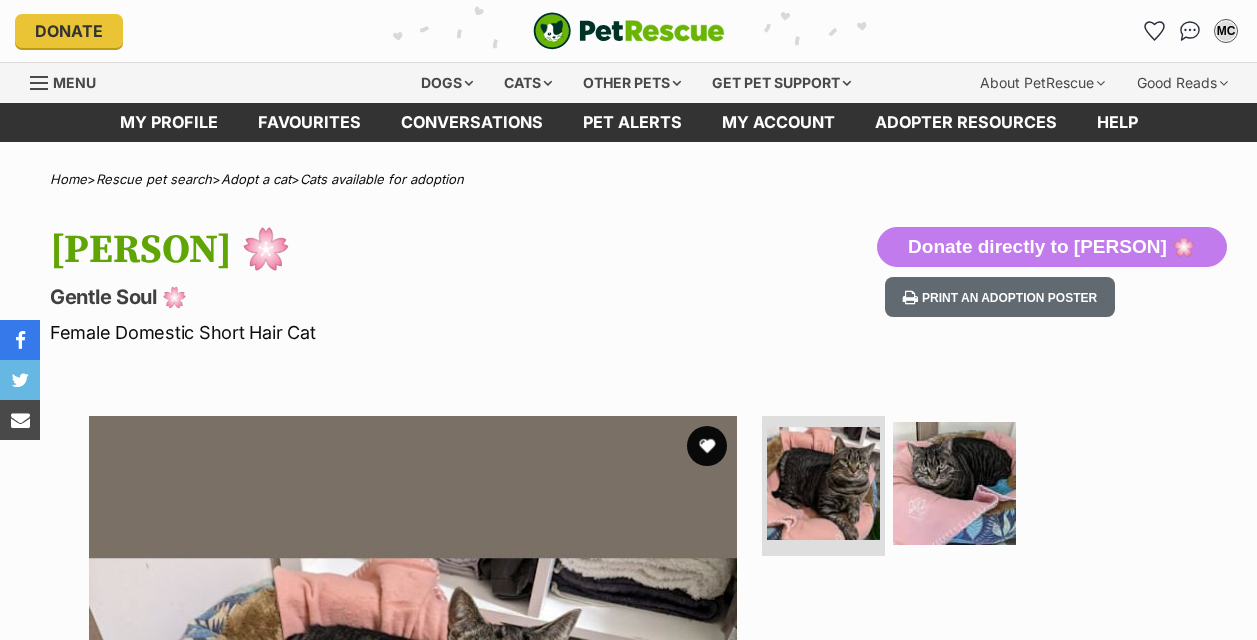 scroll, scrollTop: 0, scrollLeft: 0, axis: both 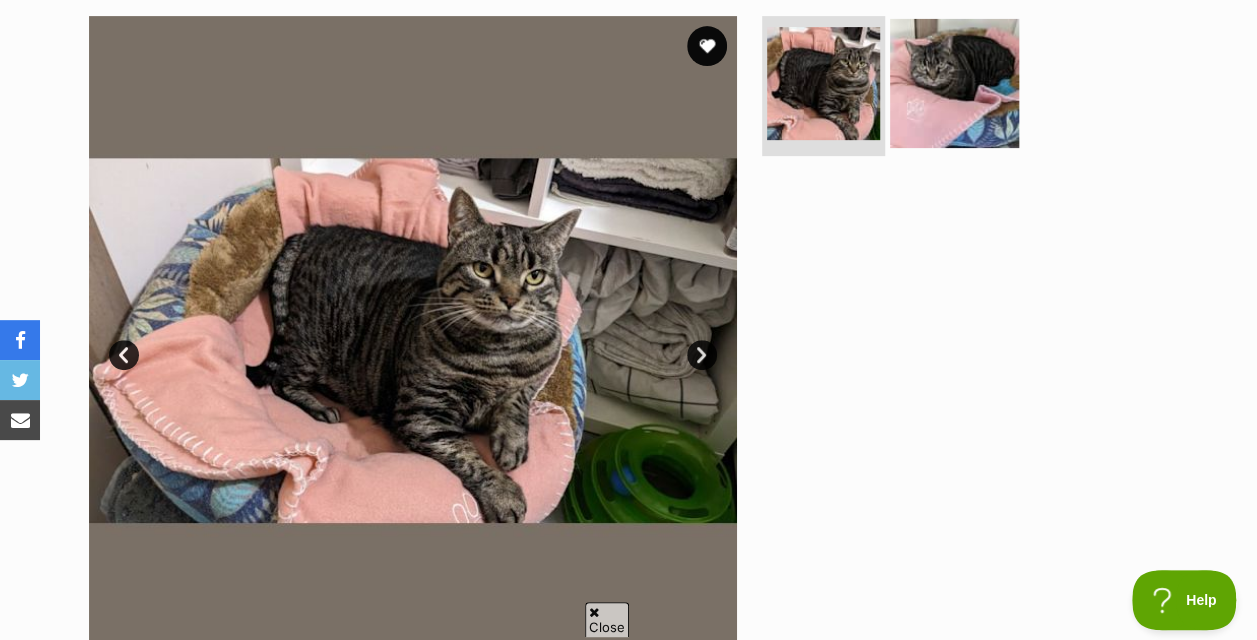 click at bounding box center [954, 83] 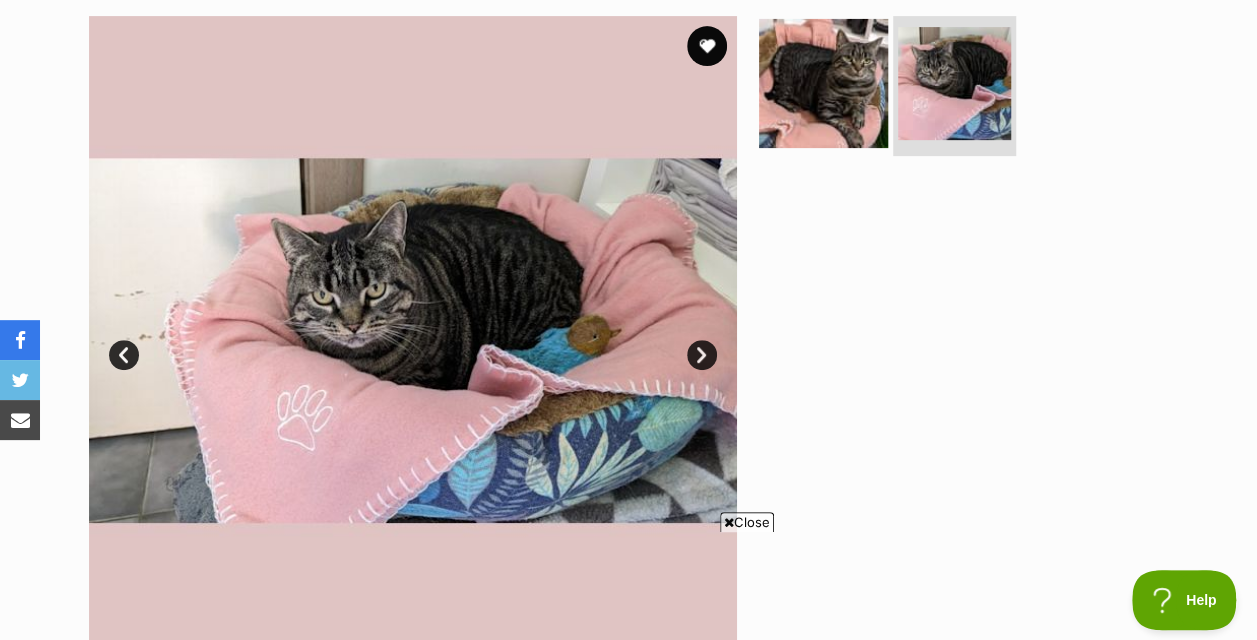 scroll, scrollTop: 0, scrollLeft: 0, axis: both 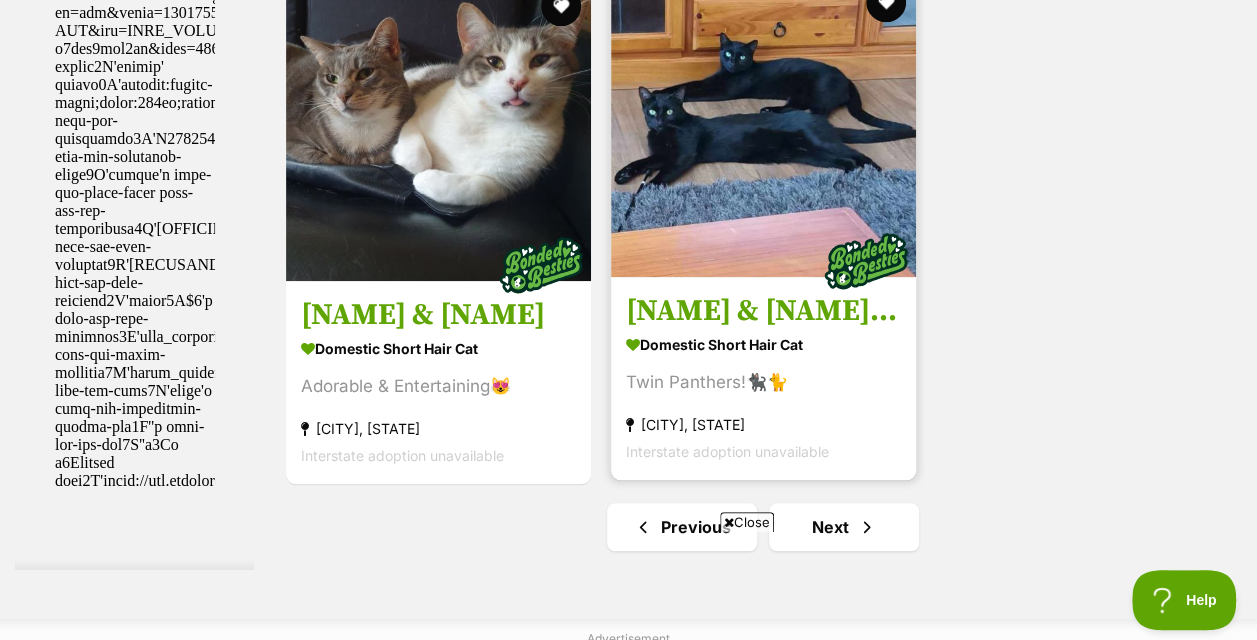 click at bounding box center [763, 124] 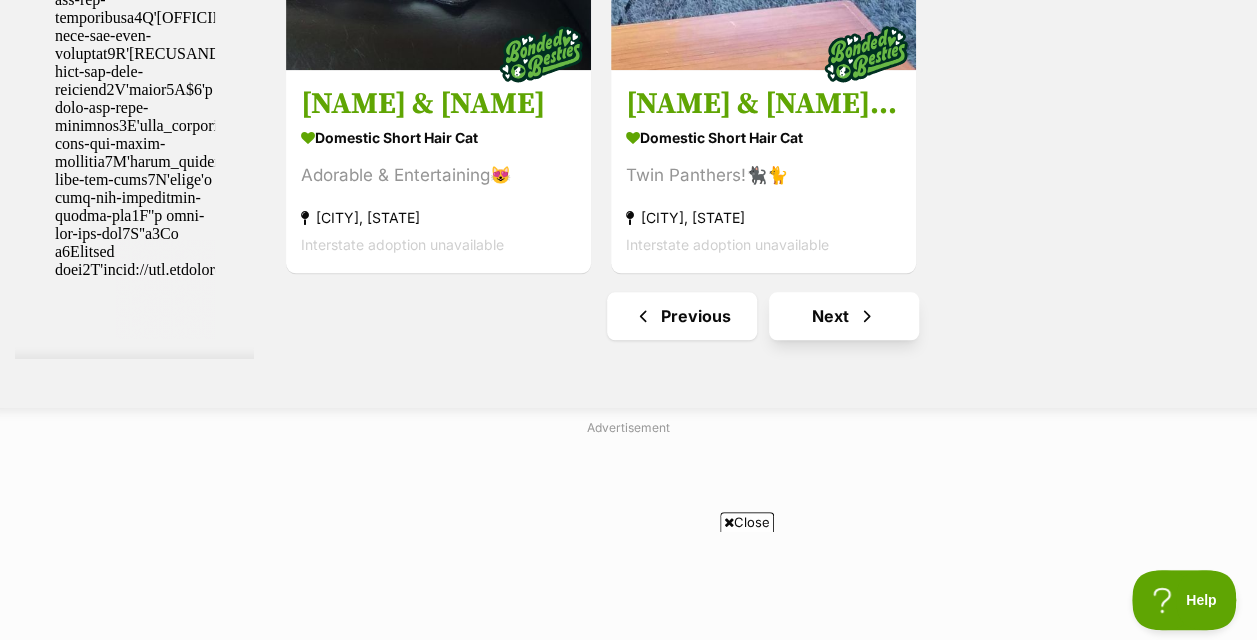 scroll, scrollTop: 4900, scrollLeft: 0, axis: vertical 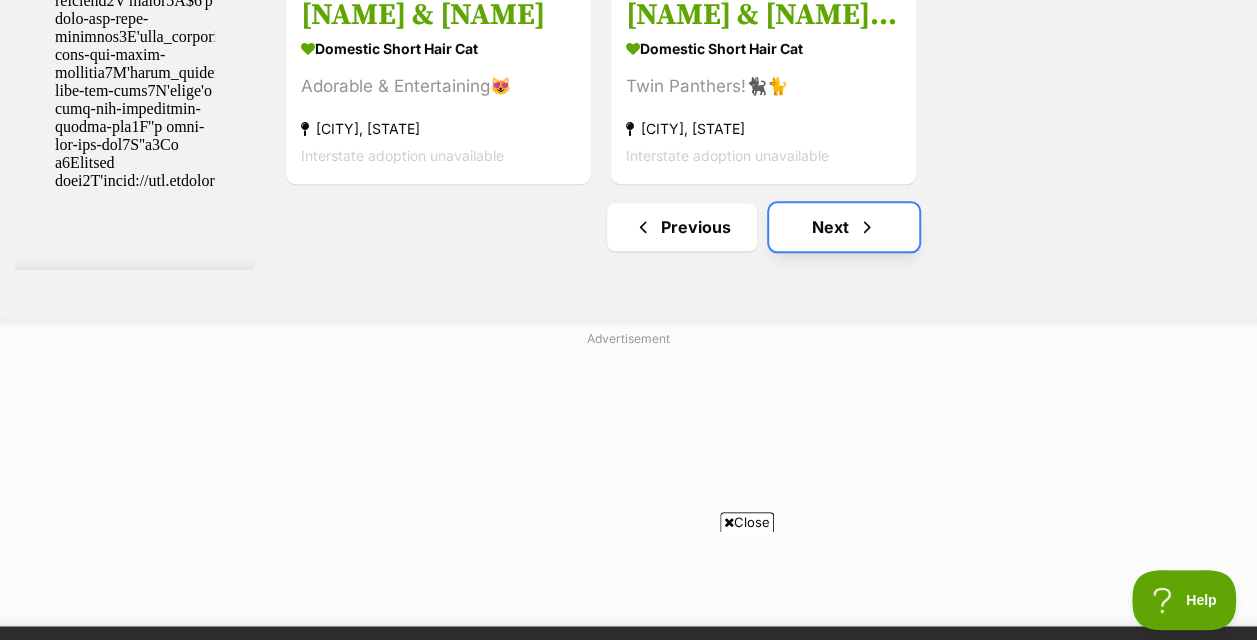click on "Next" at bounding box center [844, 227] 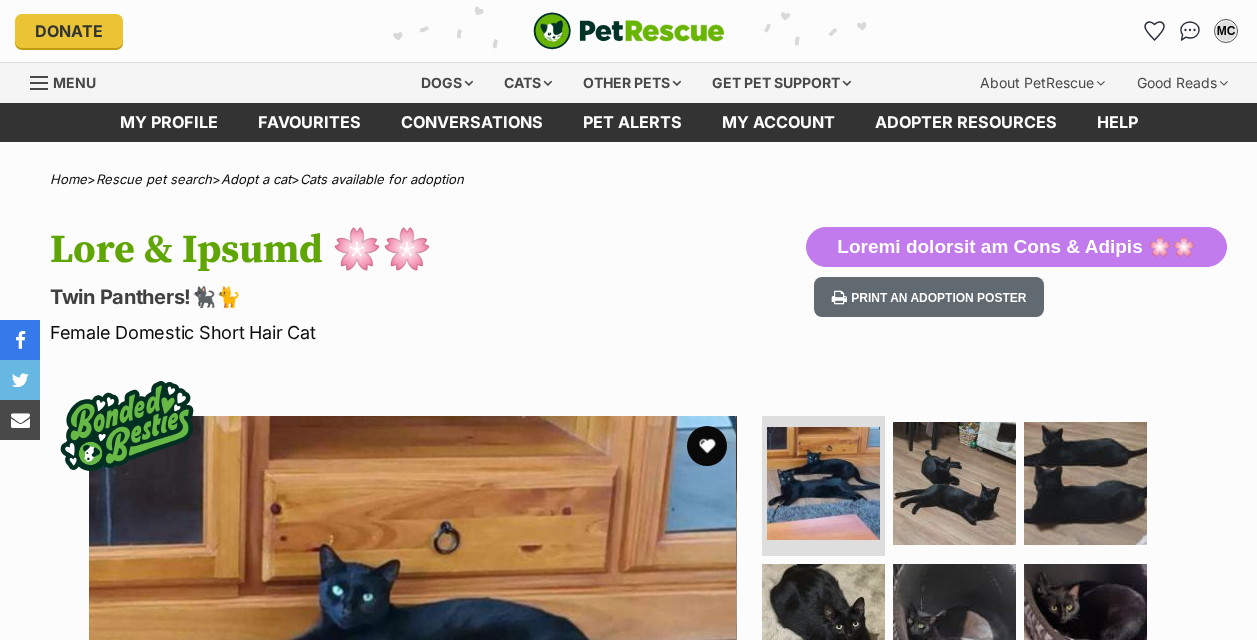 scroll, scrollTop: 0, scrollLeft: 0, axis: both 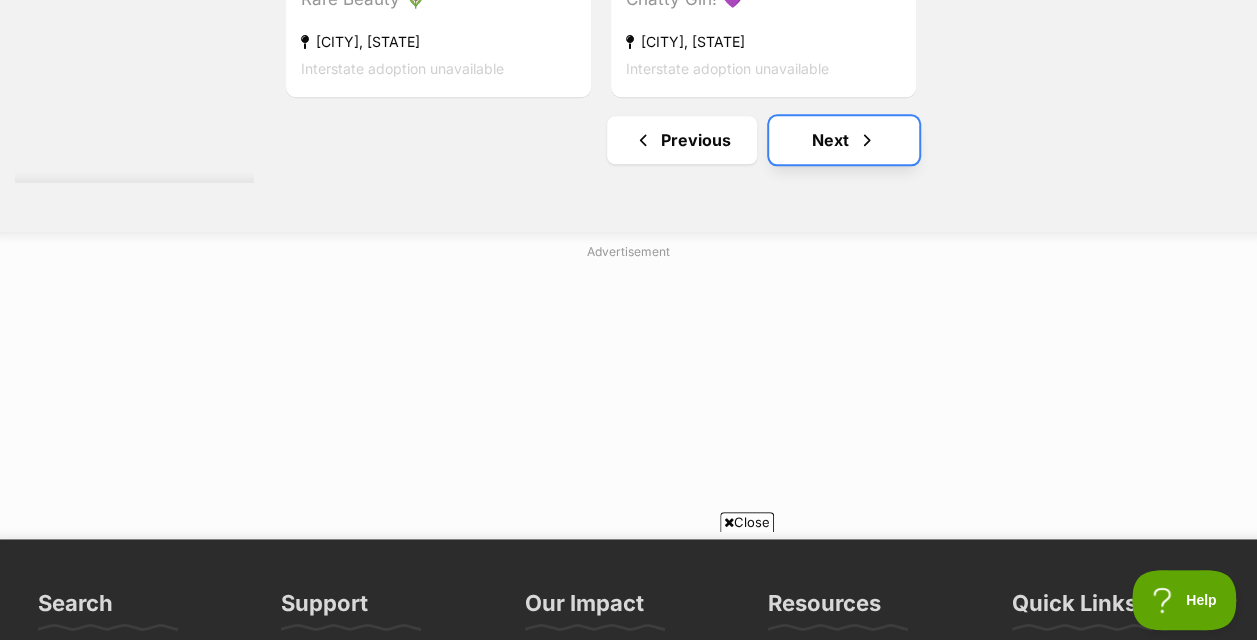 click on "Next" at bounding box center [844, 140] 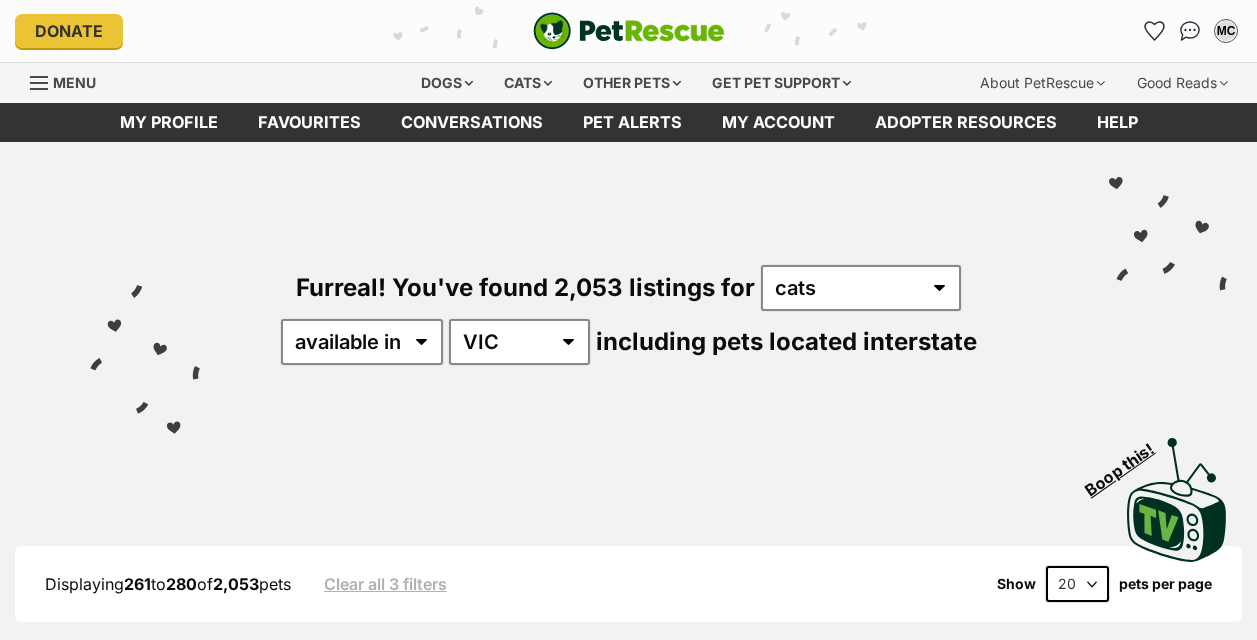 scroll, scrollTop: 0, scrollLeft: 0, axis: both 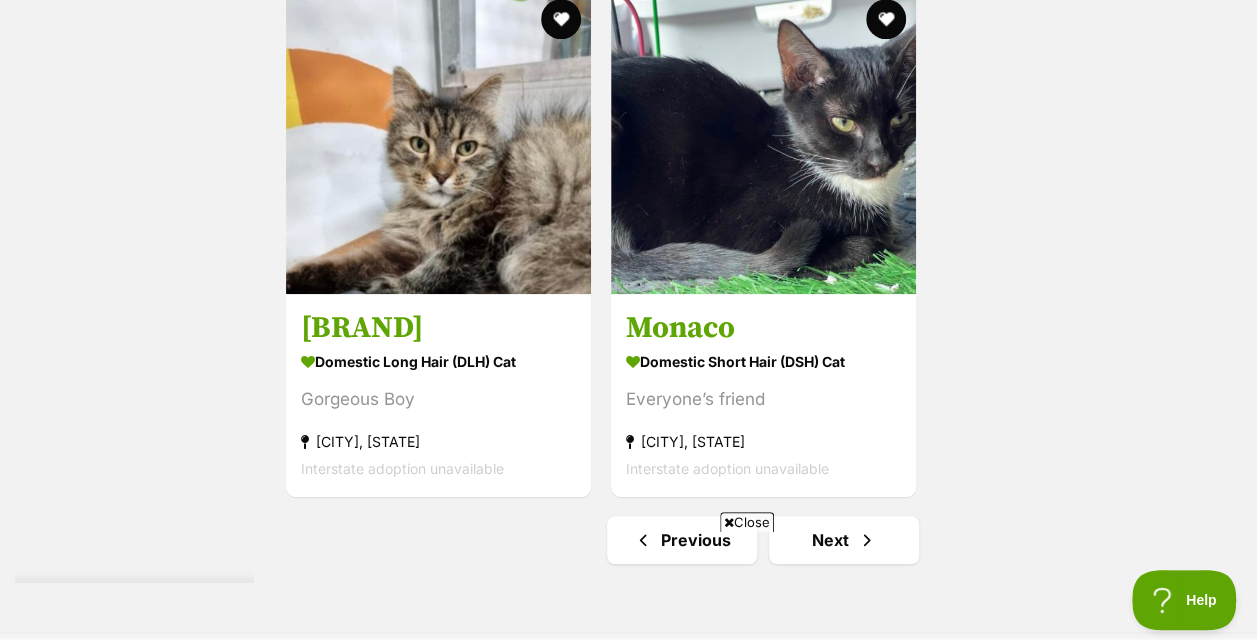 click on "Close" at bounding box center [629, 585] 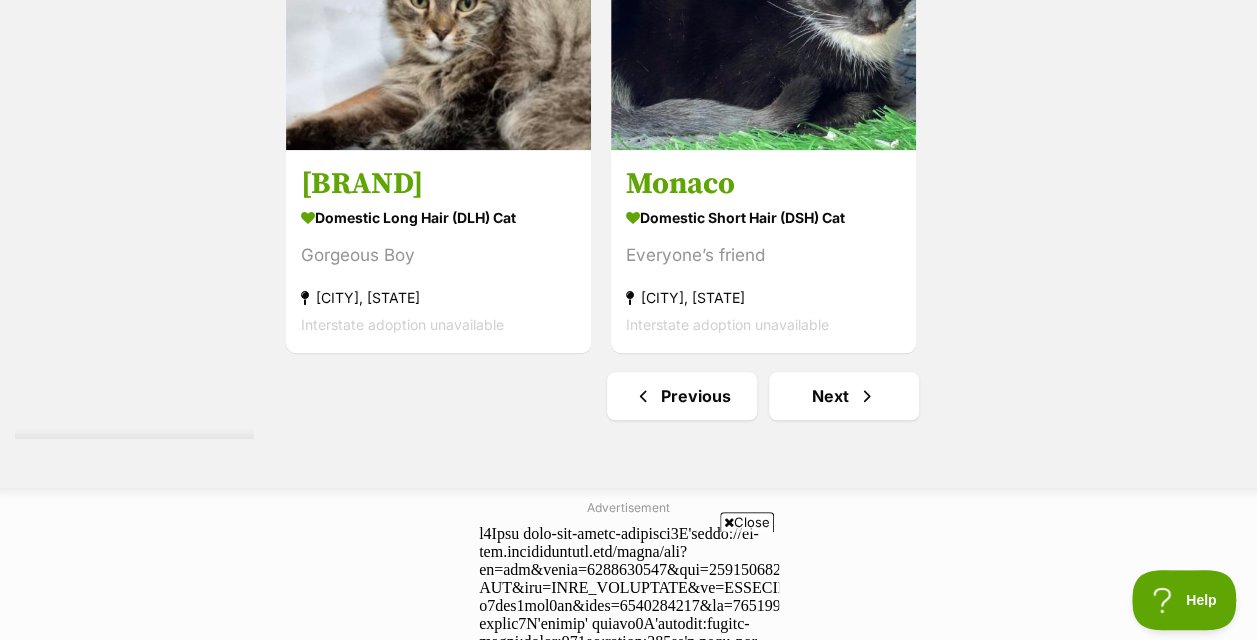 scroll, scrollTop: 4800, scrollLeft: 0, axis: vertical 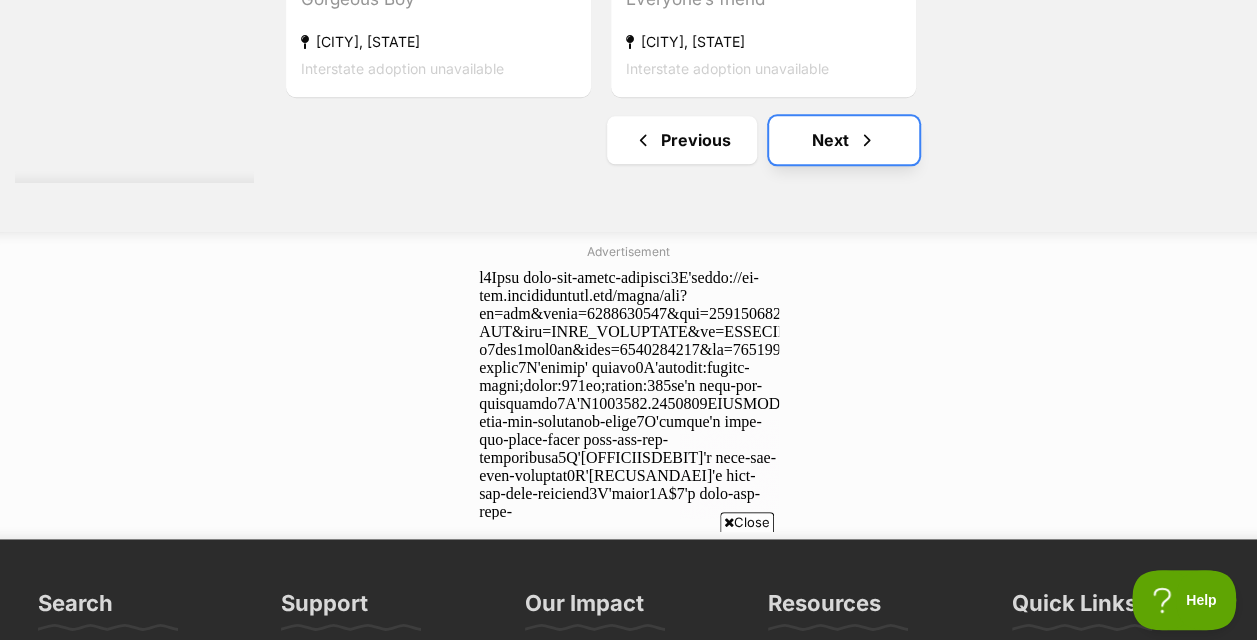 click on "Next" at bounding box center [844, 140] 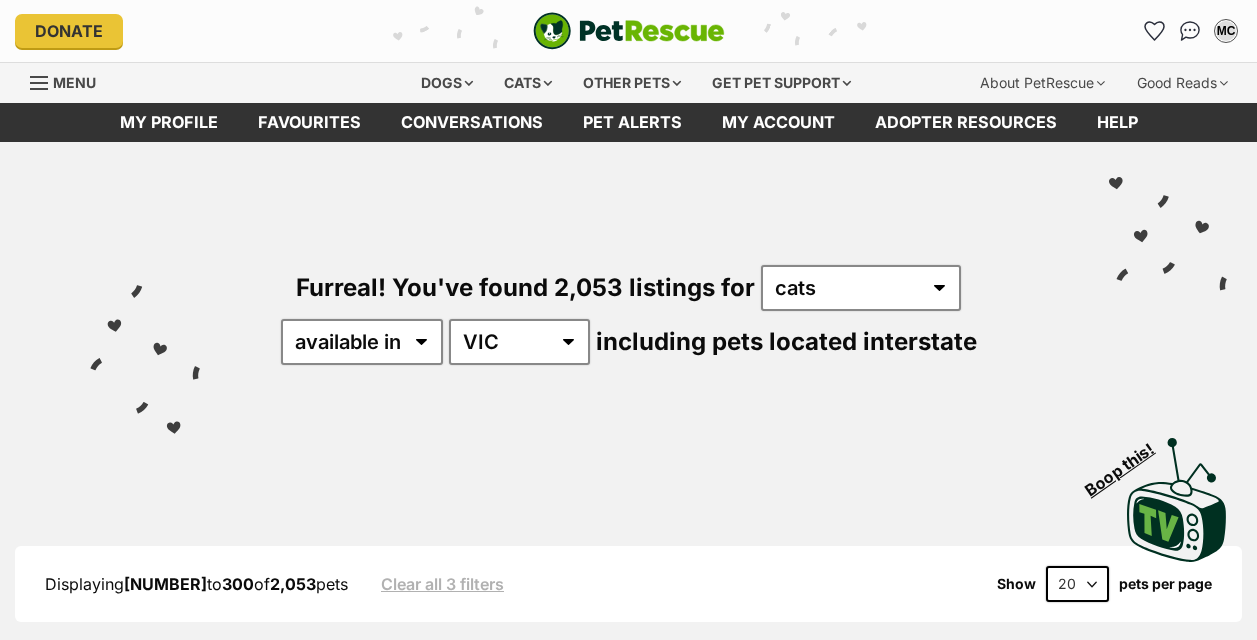 scroll, scrollTop: 199, scrollLeft: 0, axis: vertical 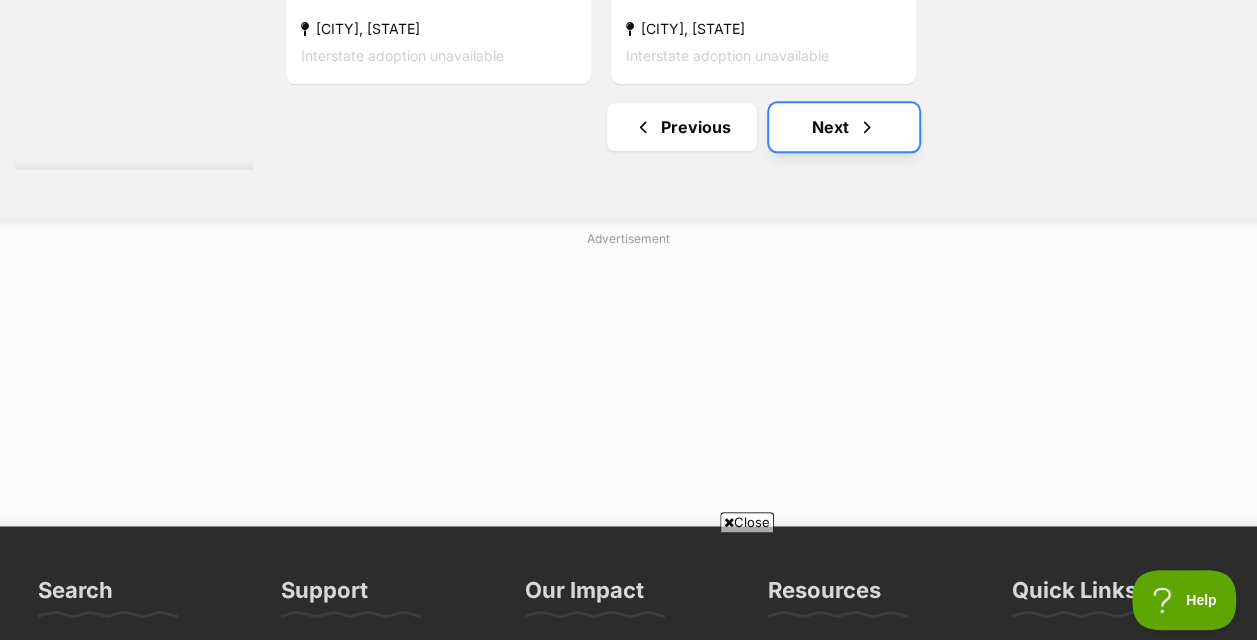 click on "Next" at bounding box center (844, 127) 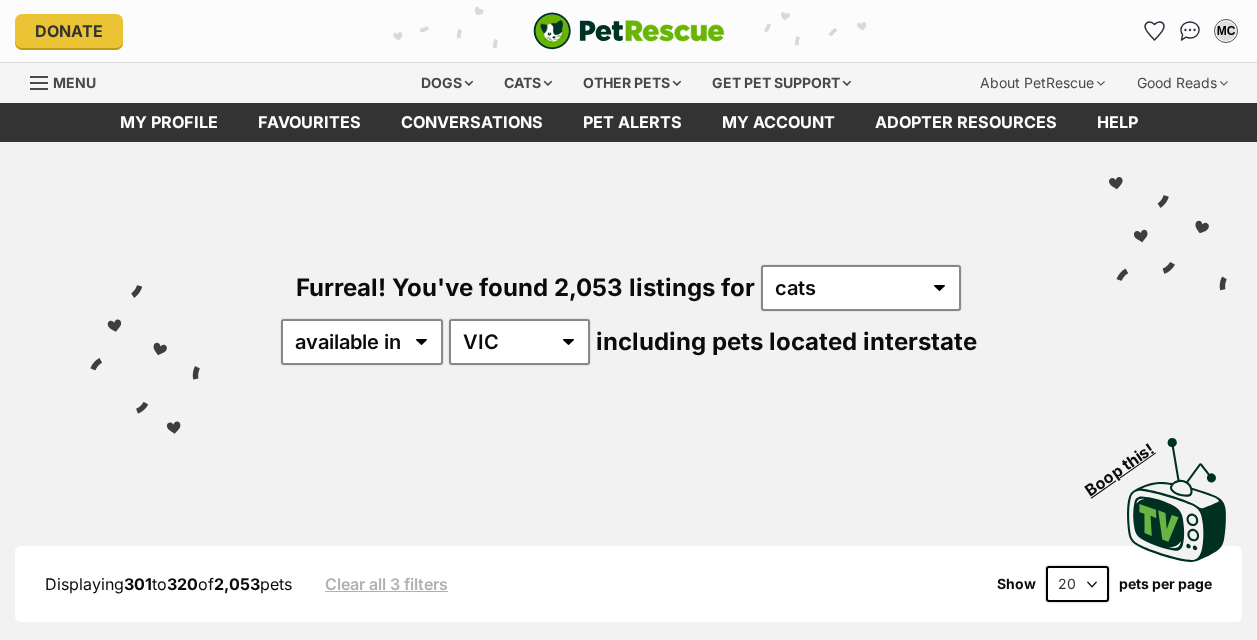 scroll, scrollTop: 0, scrollLeft: 0, axis: both 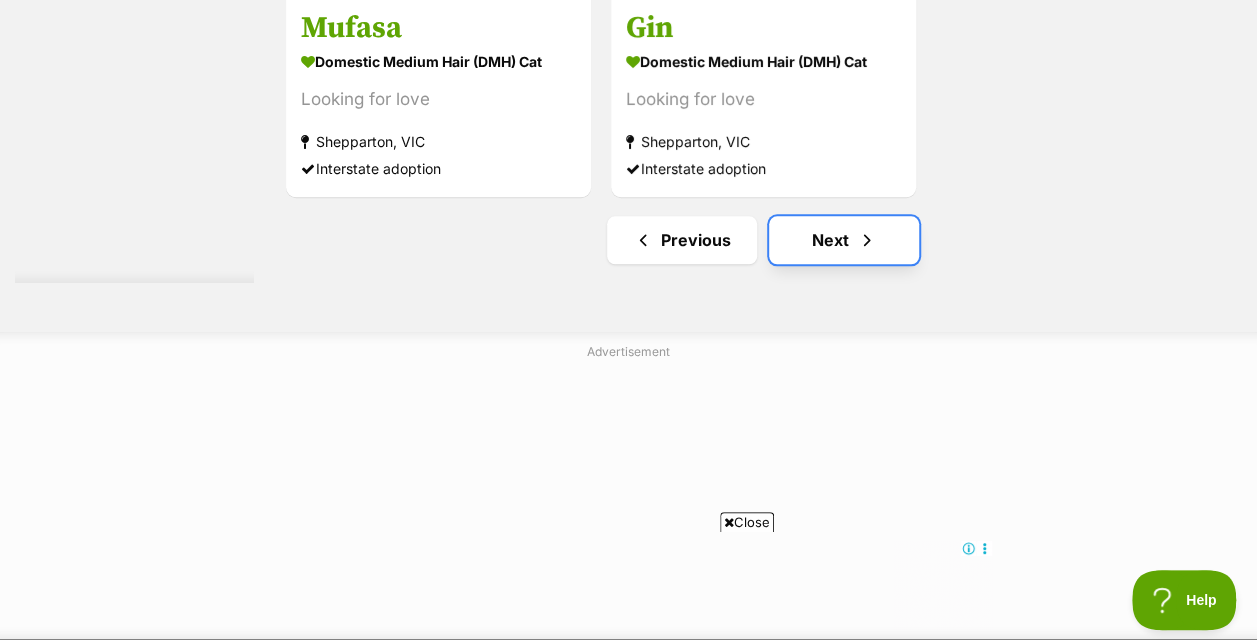 click at bounding box center [867, 240] 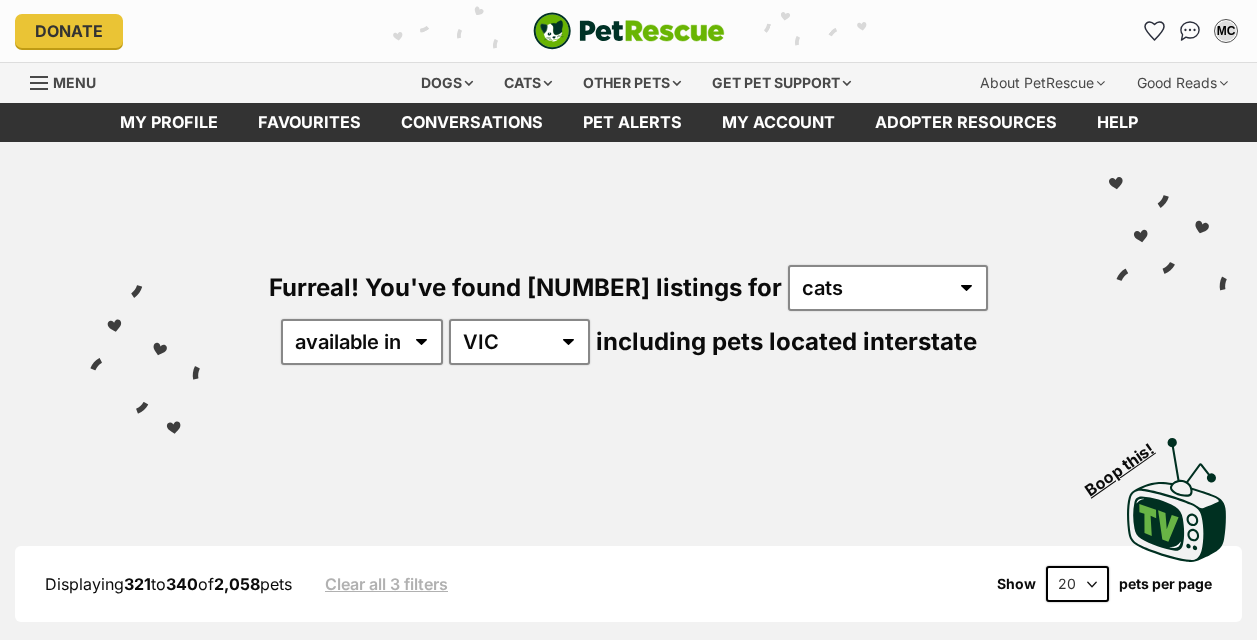 scroll, scrollTop: 0, scrollLeft: 0, axis: both 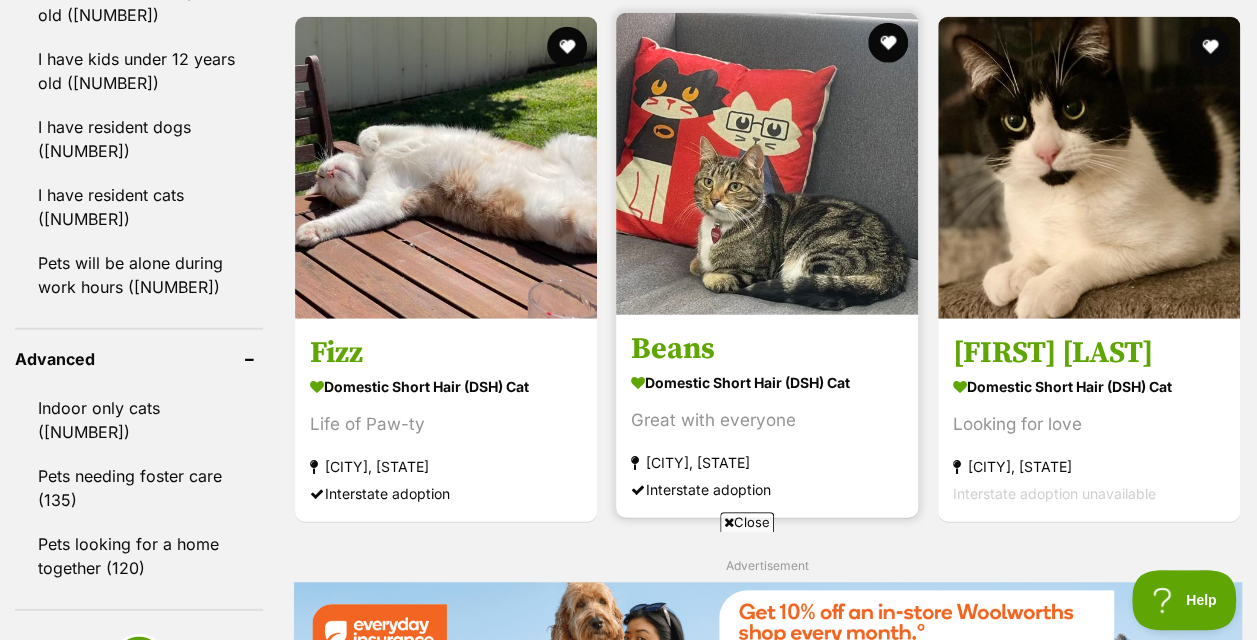 click at bounding box center (767, 164) 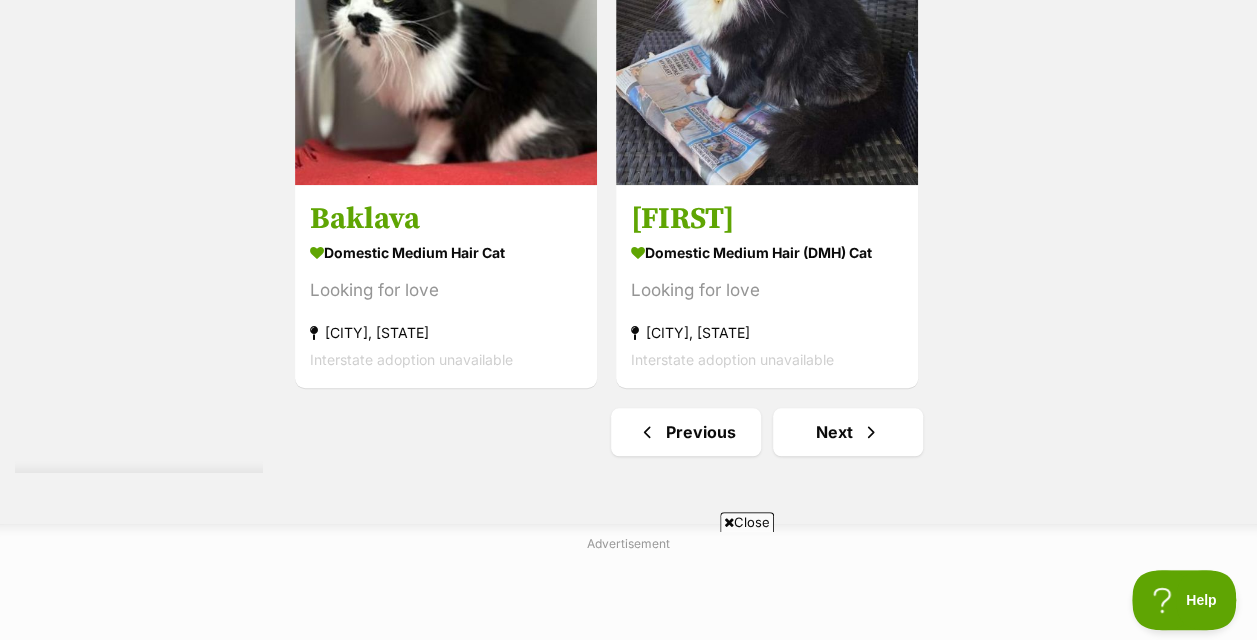 scroll, scrollTop: 4700, scrollLeft: 0, axis: vertical 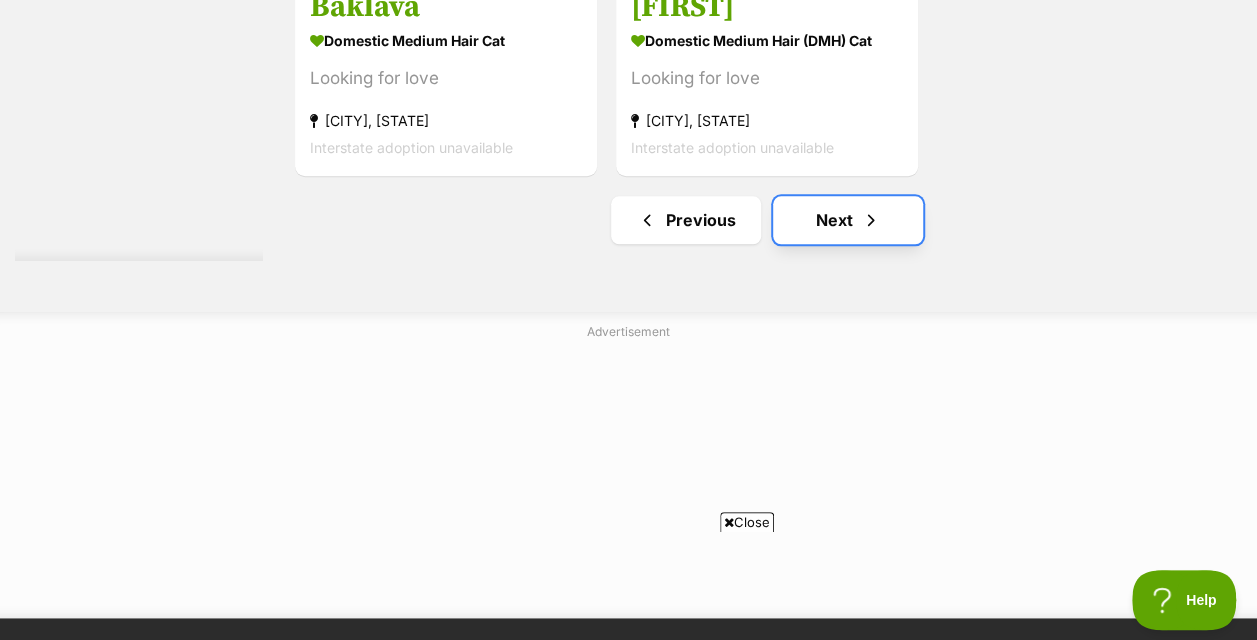 click at bounding box center (871, 220) 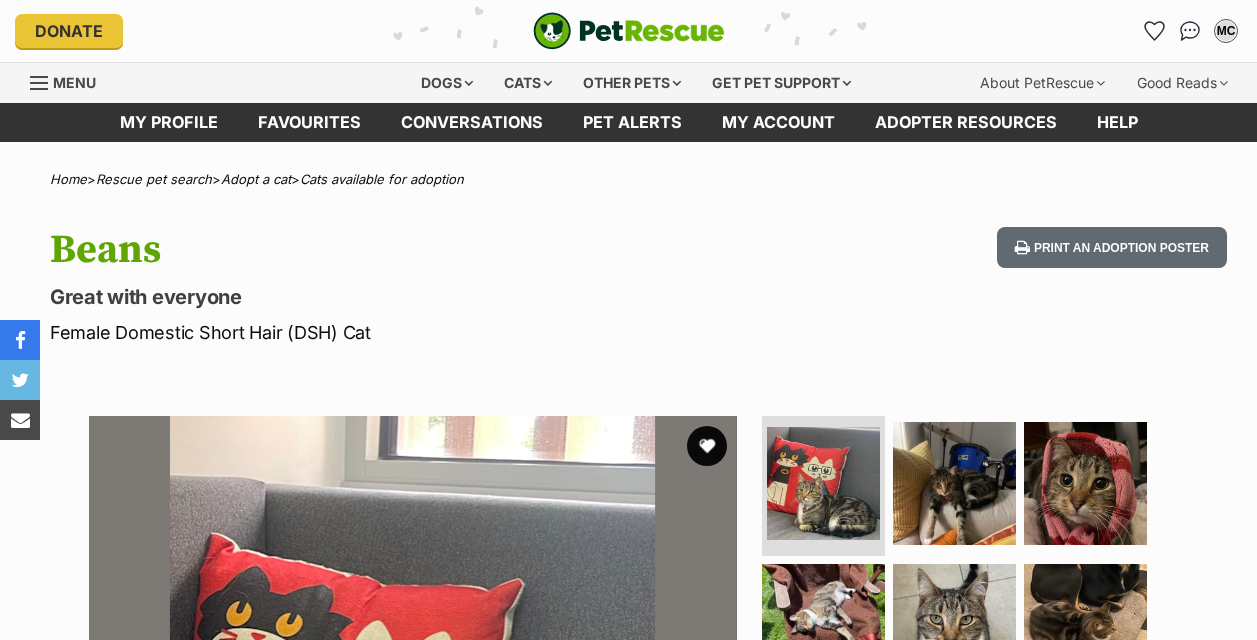 scroll, scrollTop: 0, scrollLeft: 0, axis: both 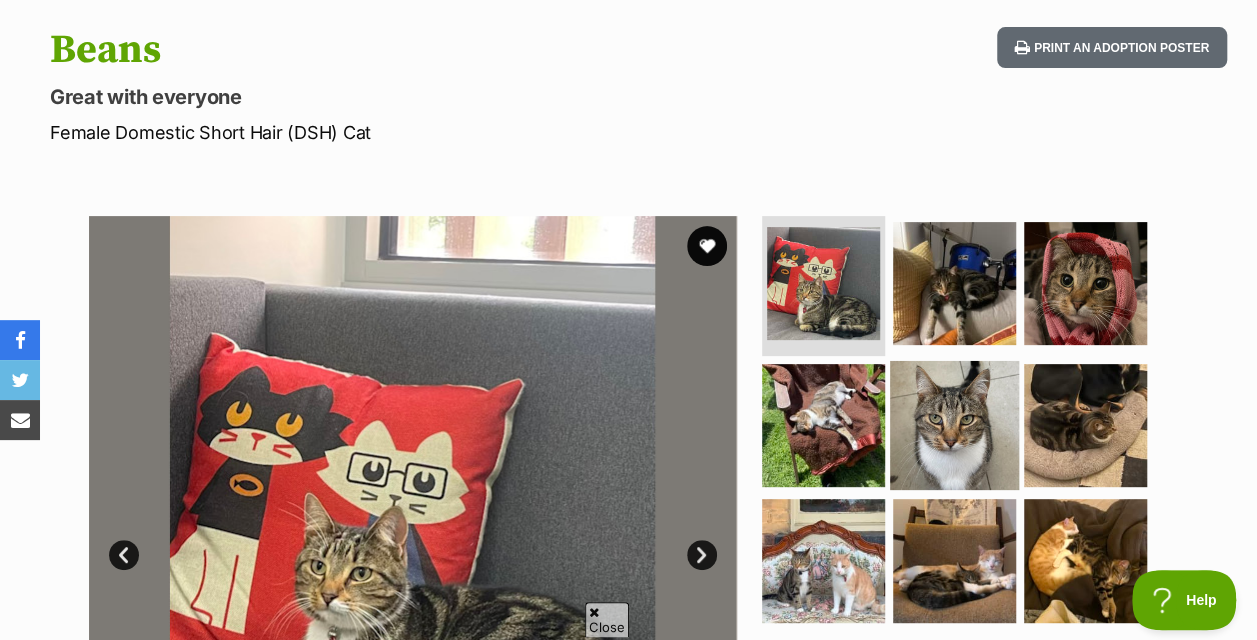 click at bounding box center [954, 424] 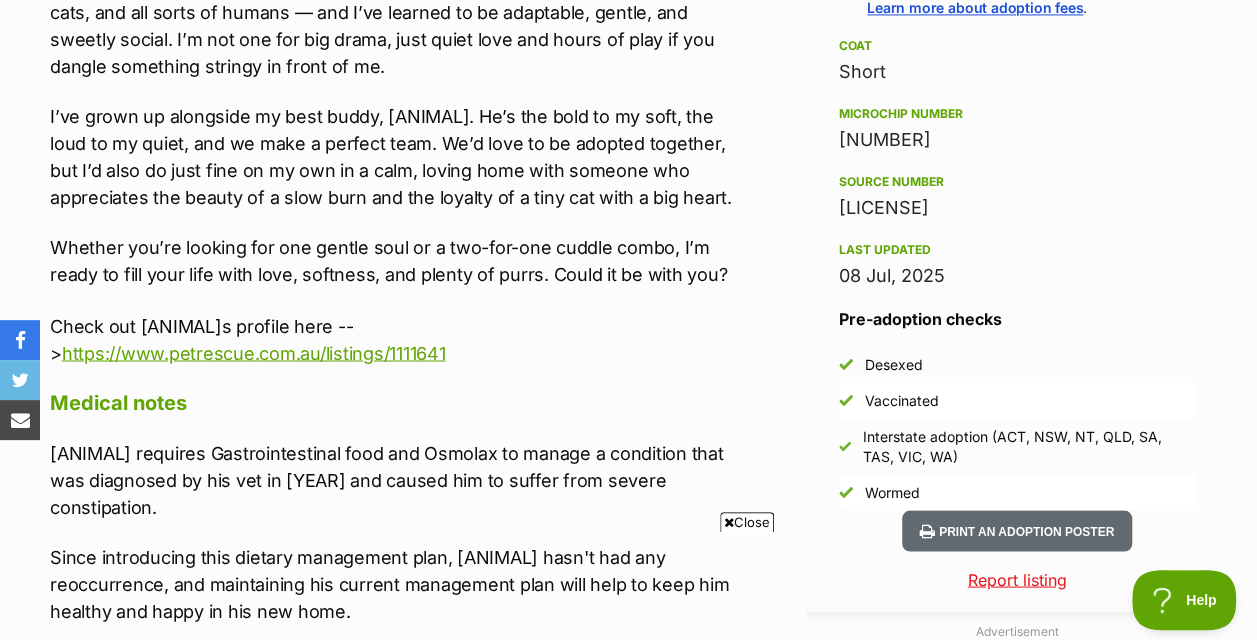 scroll, scrollTop: 1600, scrollLeft: 0, axis: vertical 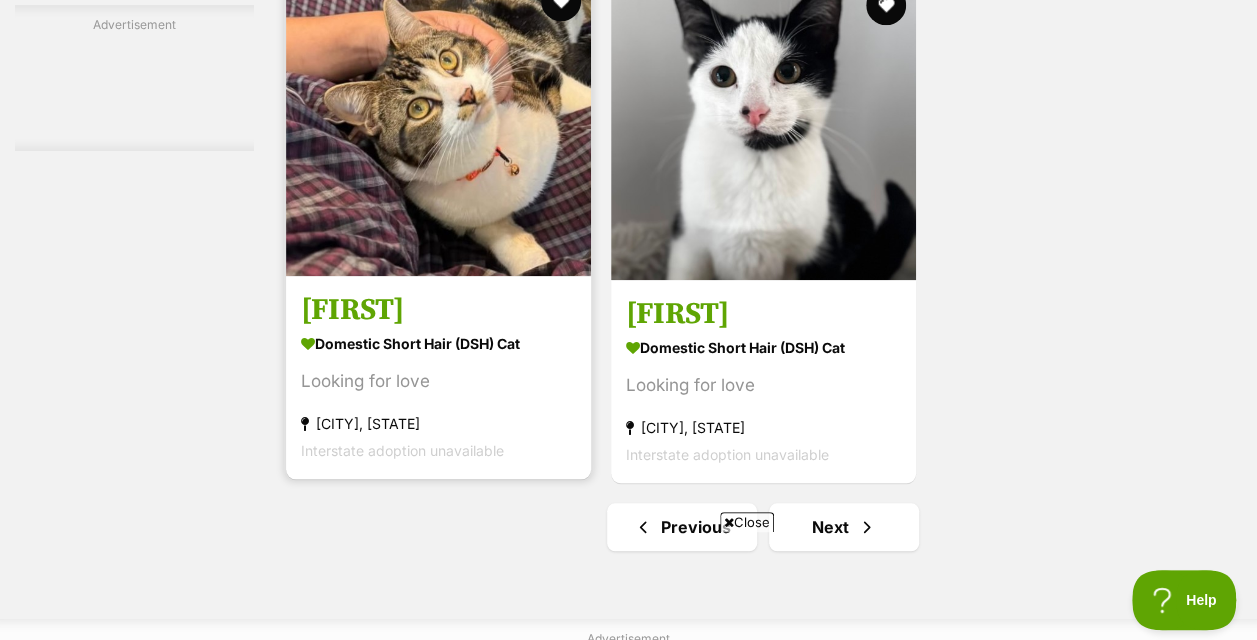 click at bounding box center (438, 123) 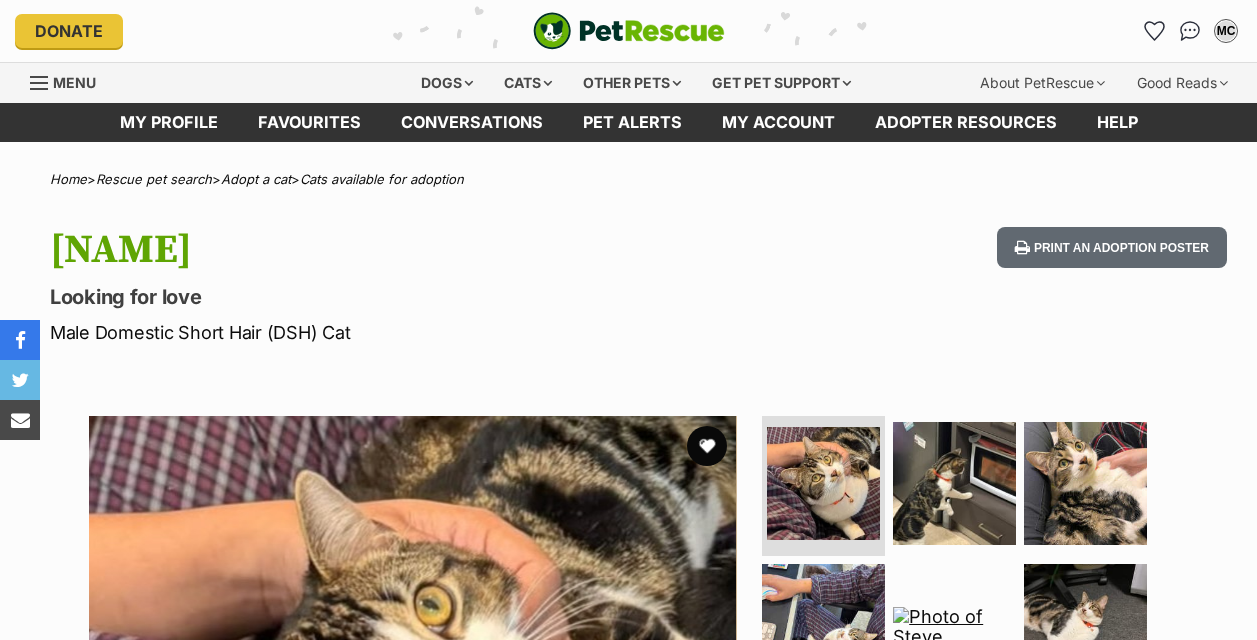 scroll, scrollTop: 0, scrollLeft: 0, axis: both 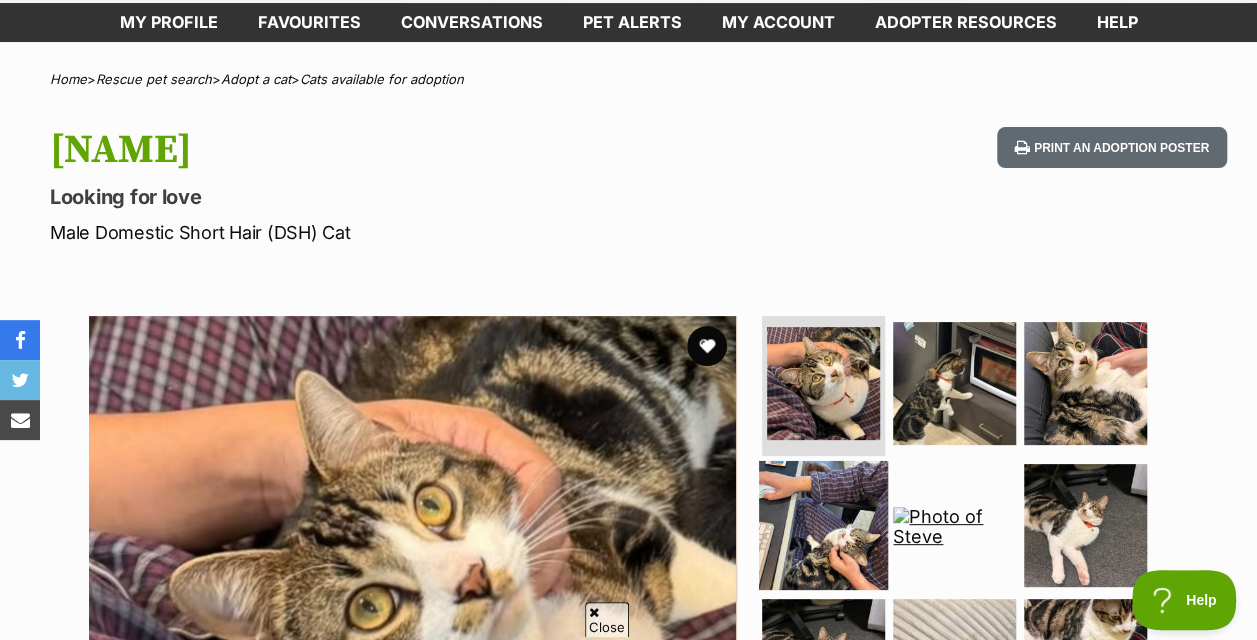 click at bounding box center (823, 524) 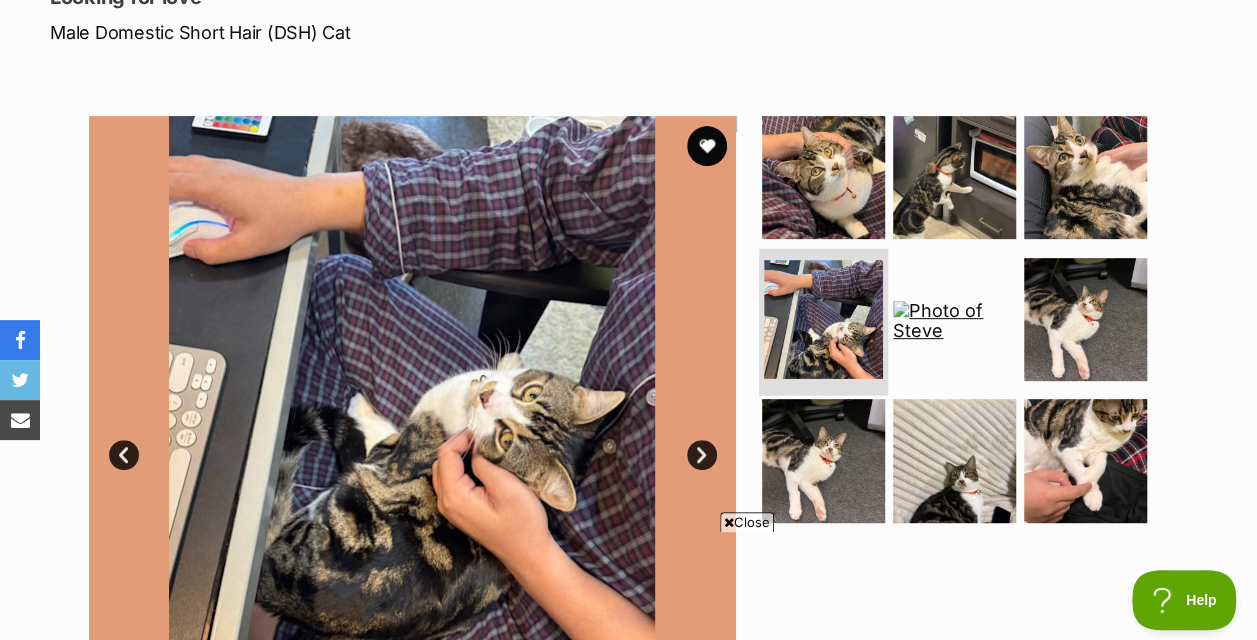 scroll, scrollTop: 0, scrollLeft: 0, axis: both 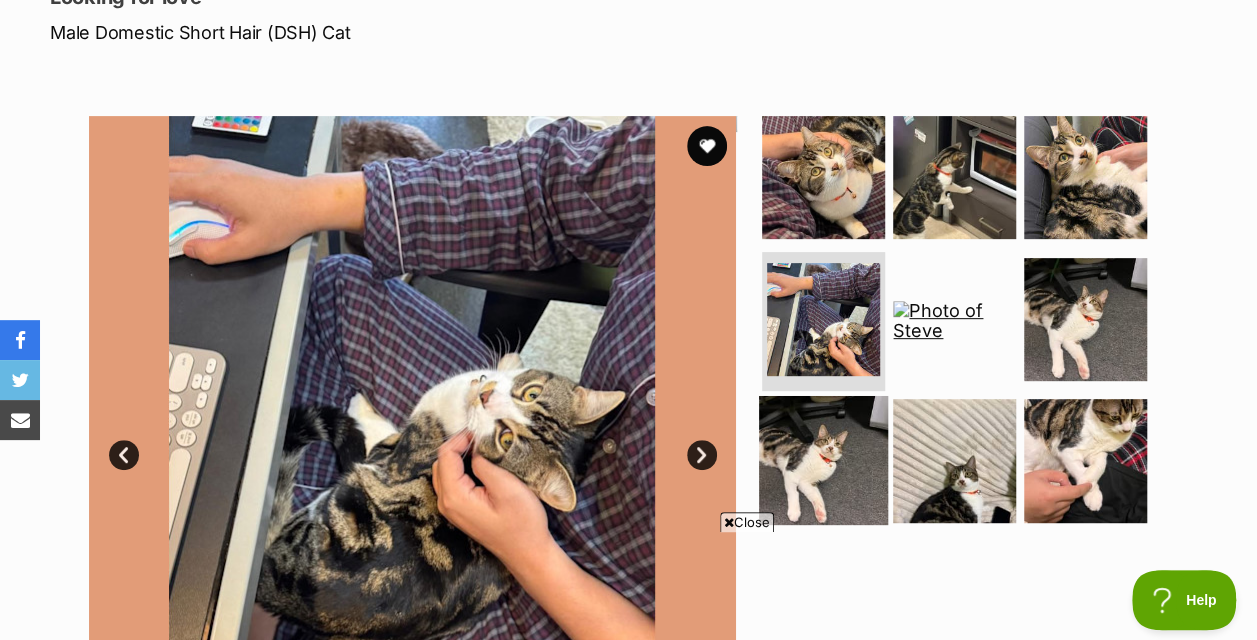 click at bounding box center [823, 460] 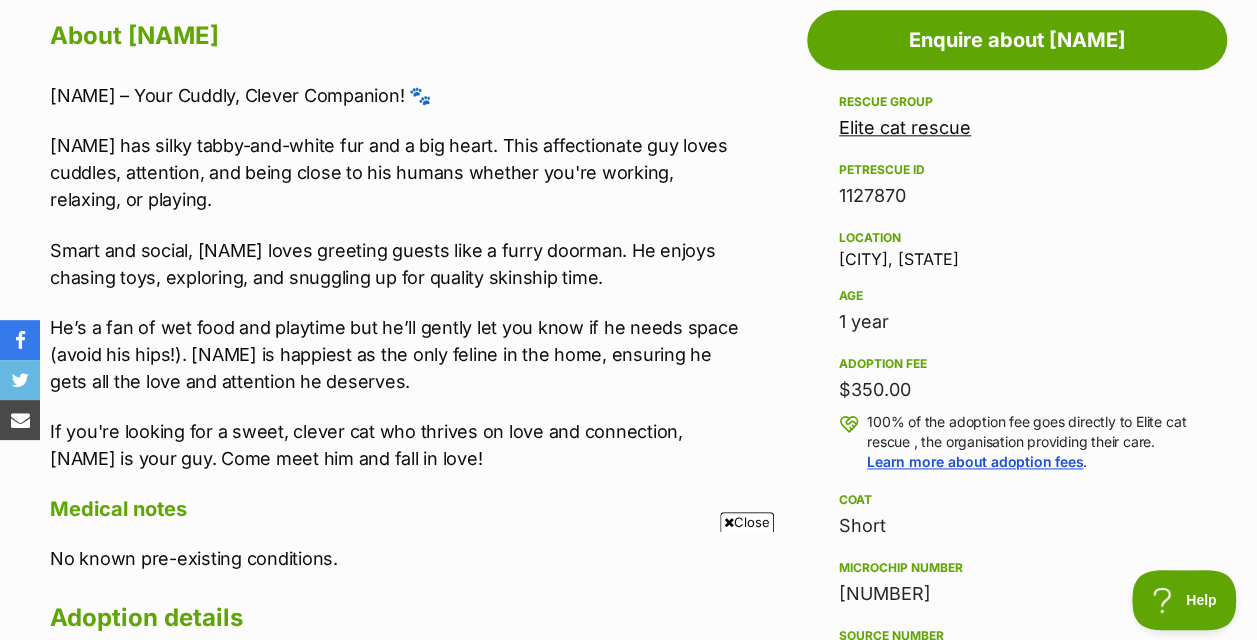 scroll, scrollTop: 1200, scrollLeft: 0, axis: vertical 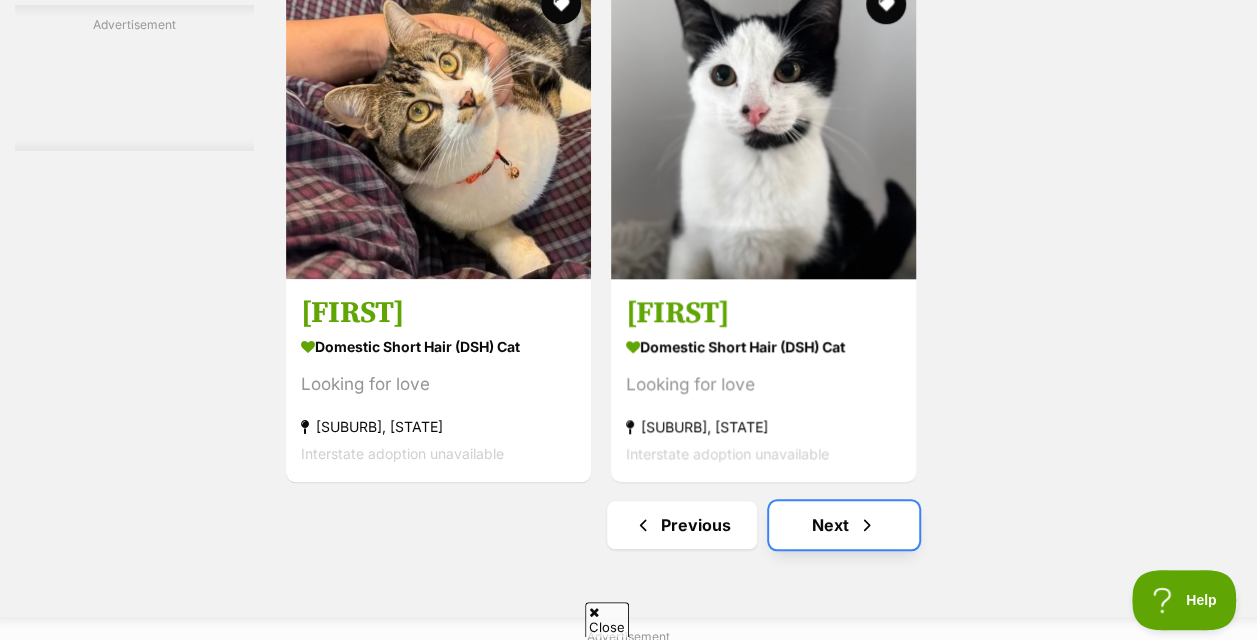 click on "Next" at bounding box center [844, 525] 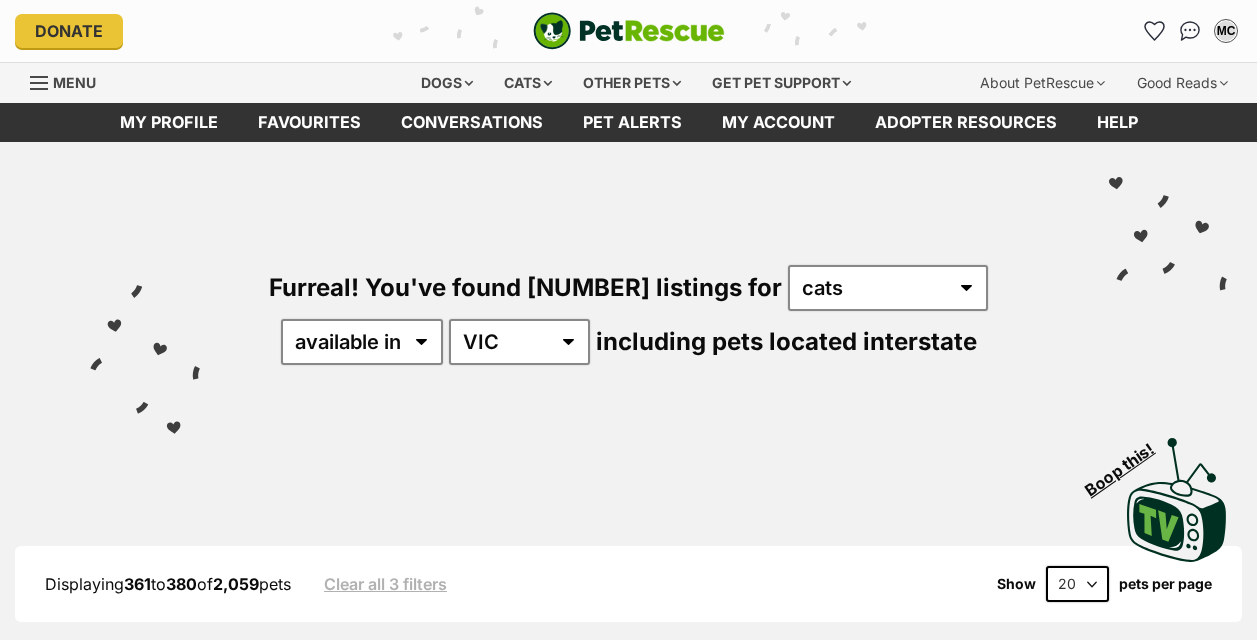 scroll, scrollTop: 0, scrollLeft: 0, axis: both 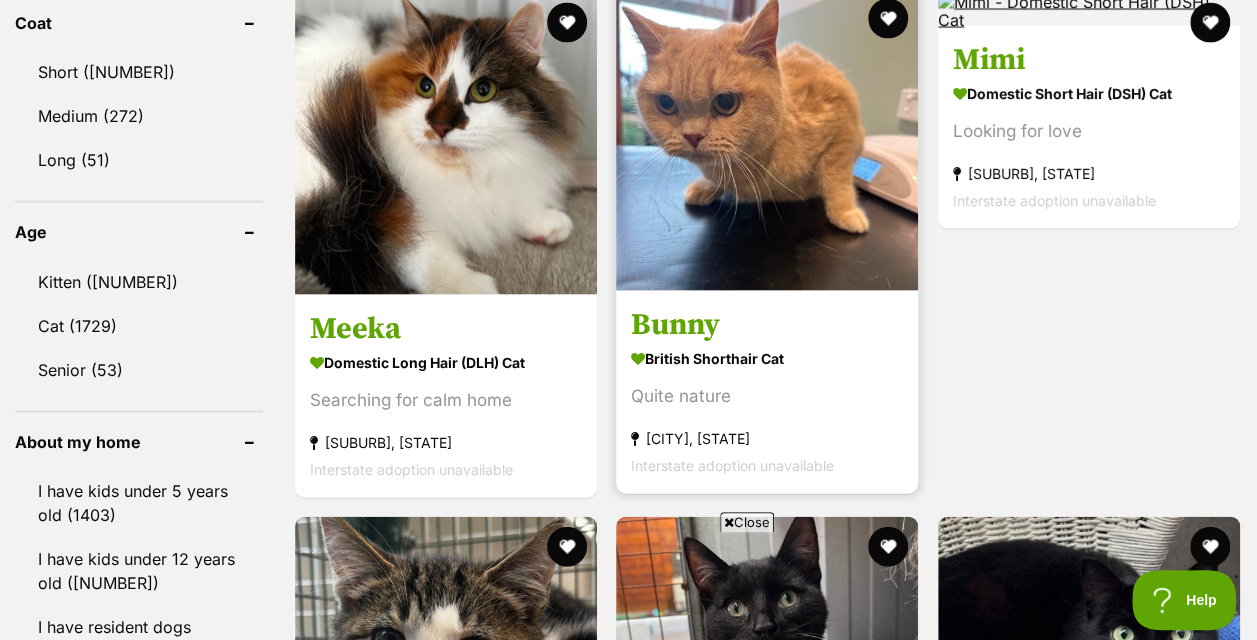 click at bounding box center [767, 140] 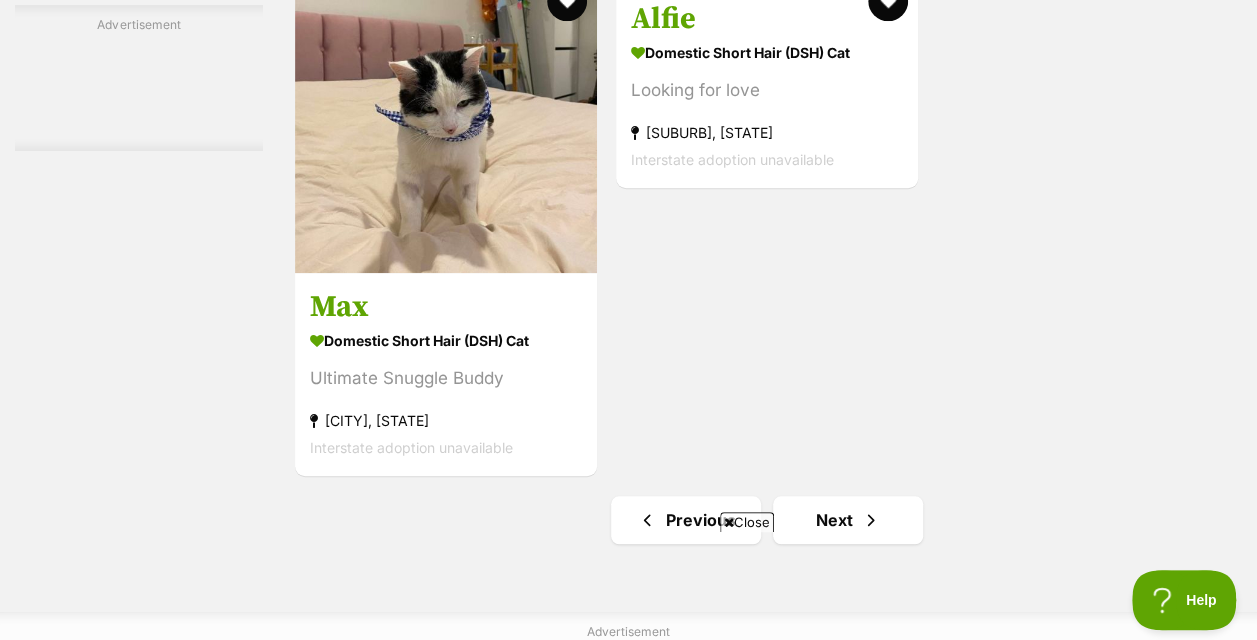 scroll, scrollTop: 4700, scrollLeft: 0, axis: vertical 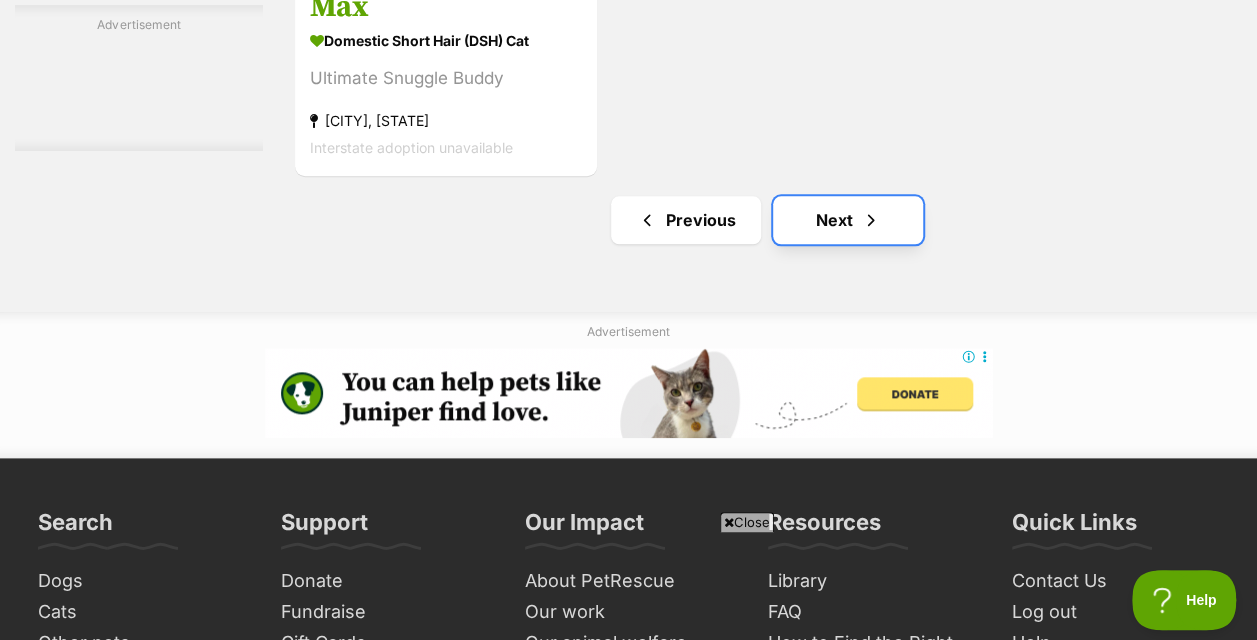 click on "Next" at bounding box center [848, 220] 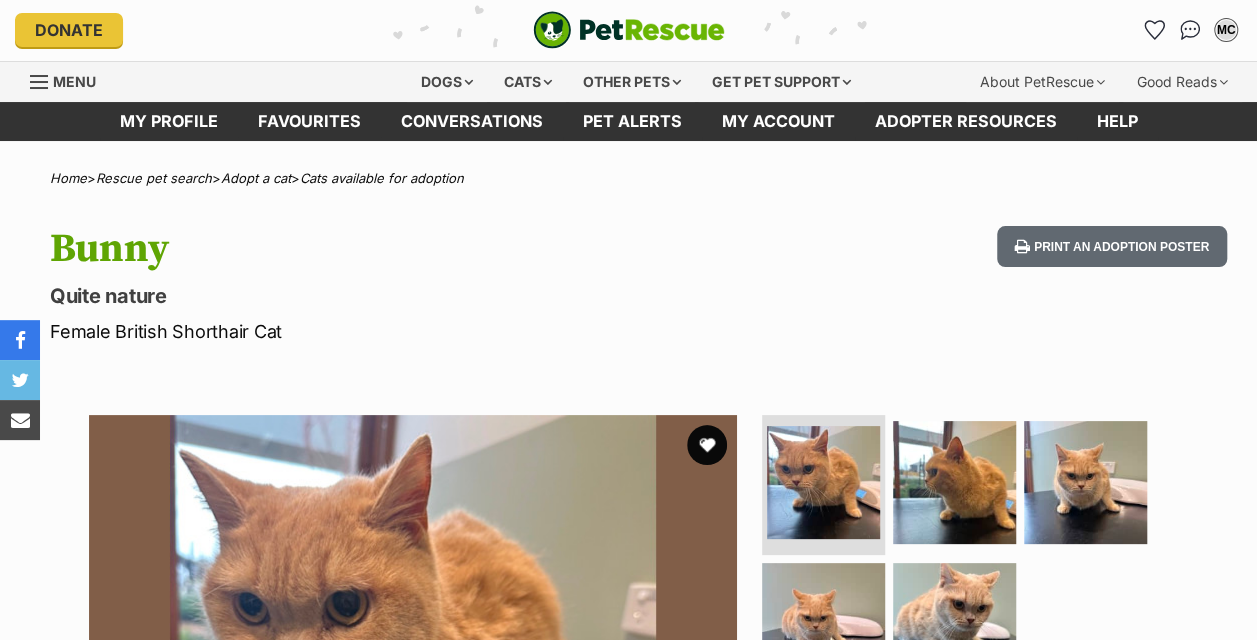 scroll, scrollTop: 0, scrollLeft: 0, axis: both 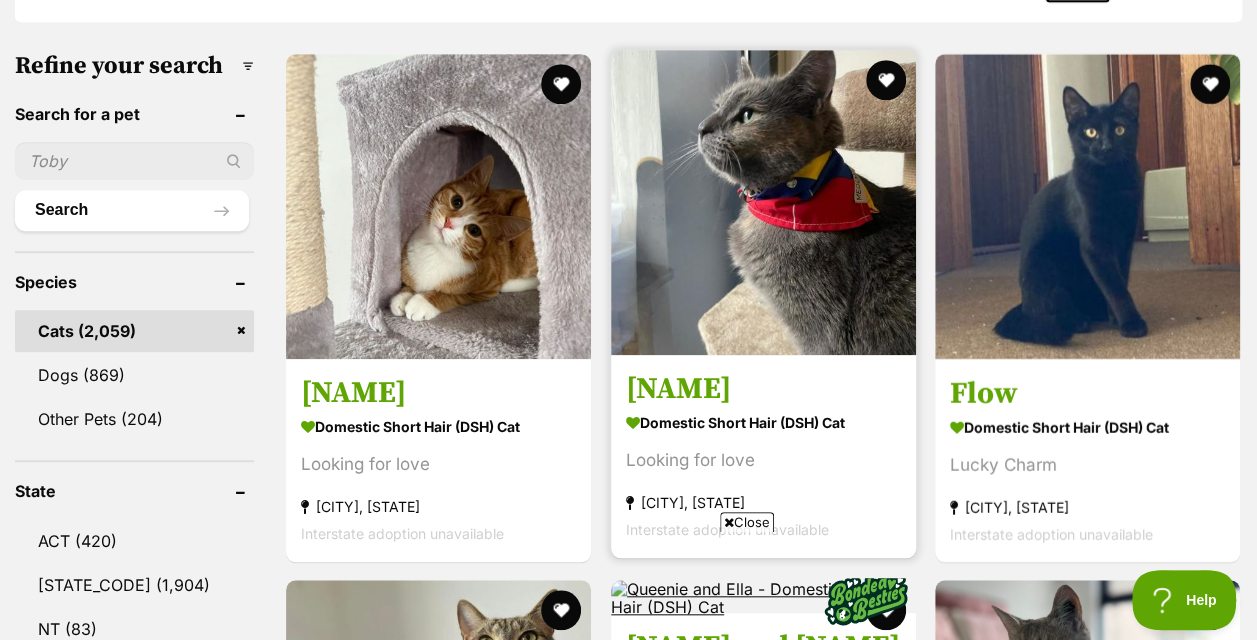 click at bounding box center [763, 202] 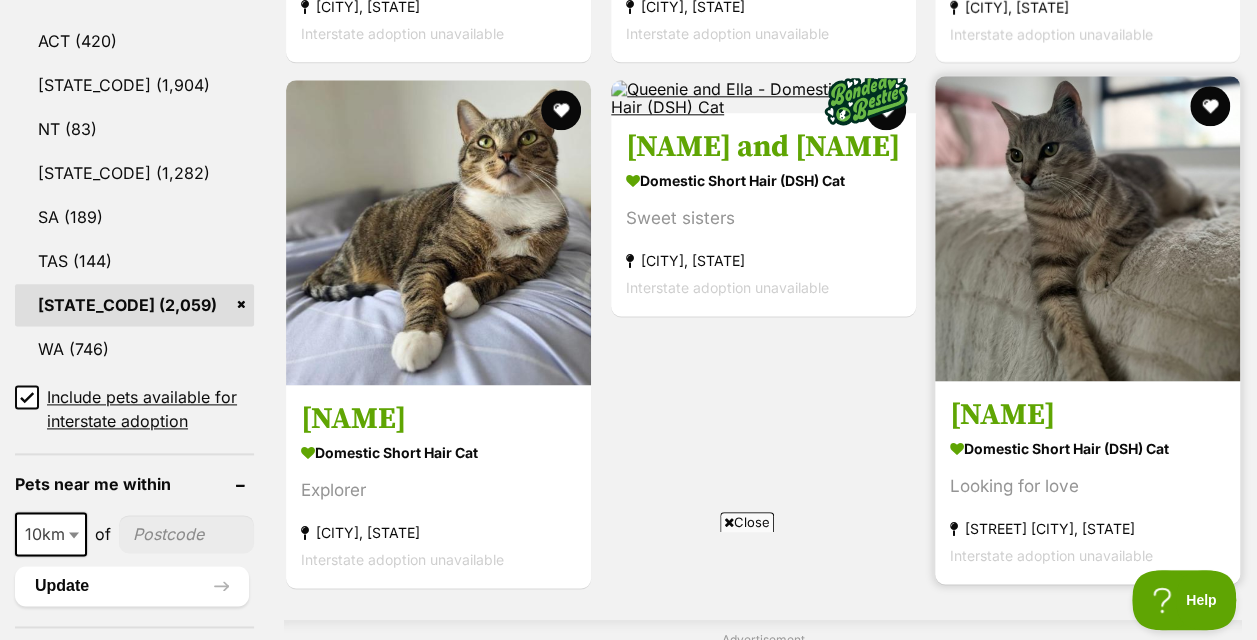 scroll, scrollTop: 1200, scrollLeft: 0, axis: vertical 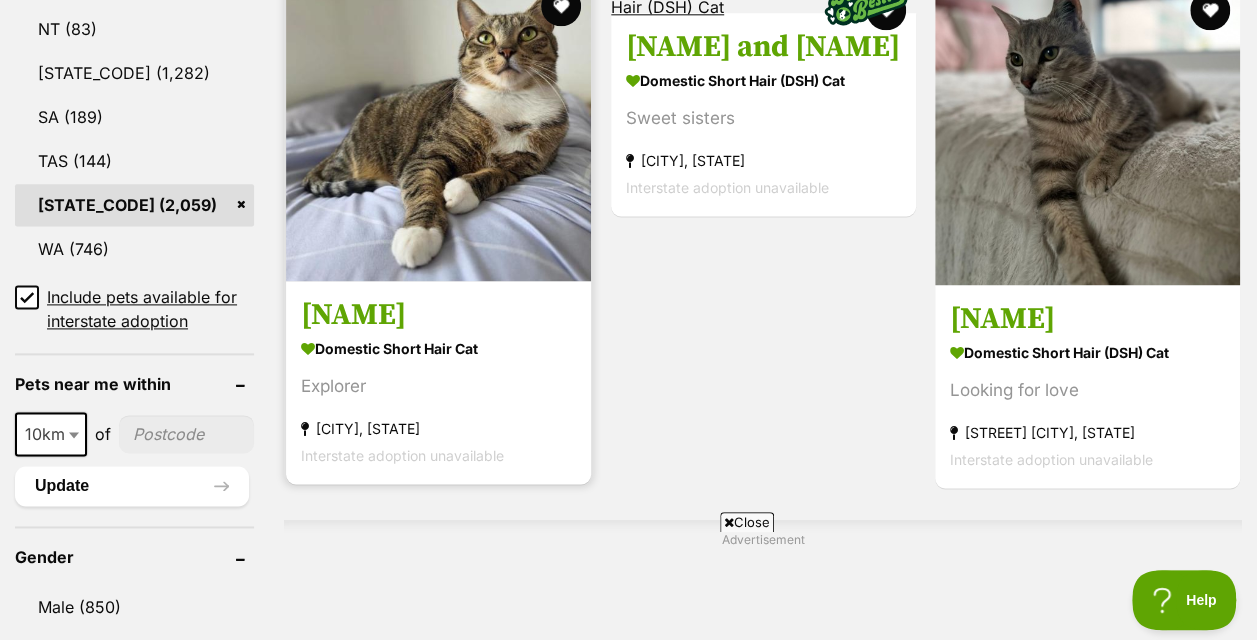 click at bounding box center (438, 128) 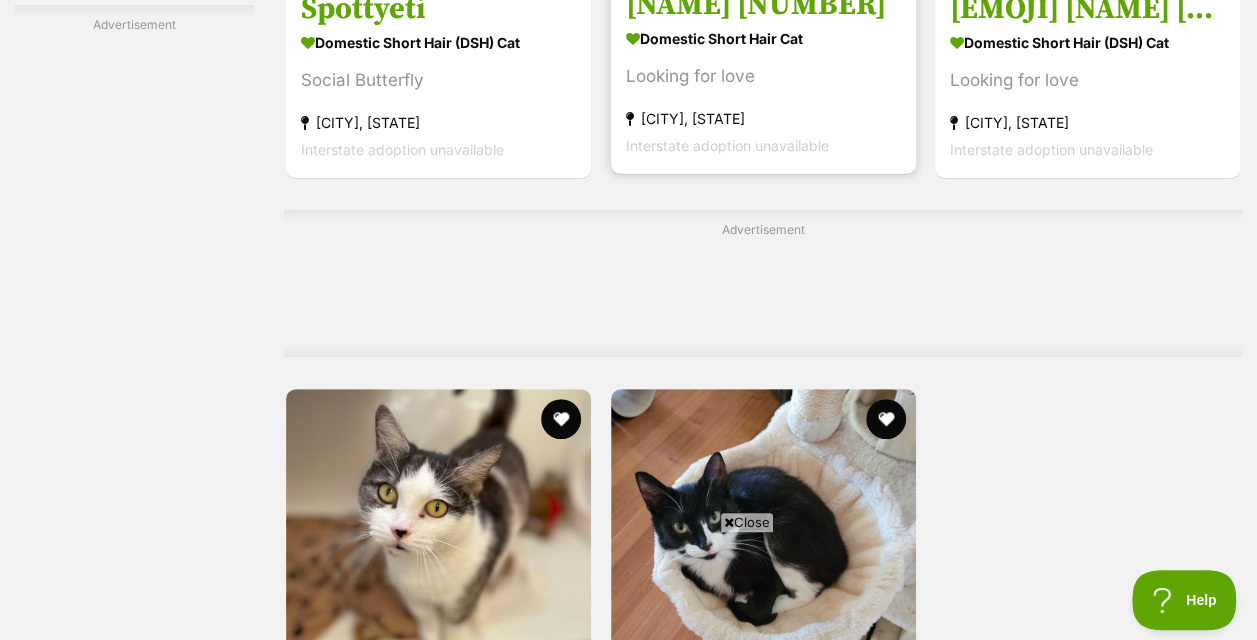 scroll, scrollTop: 4100, scrollLeft: 0, axis: vertical 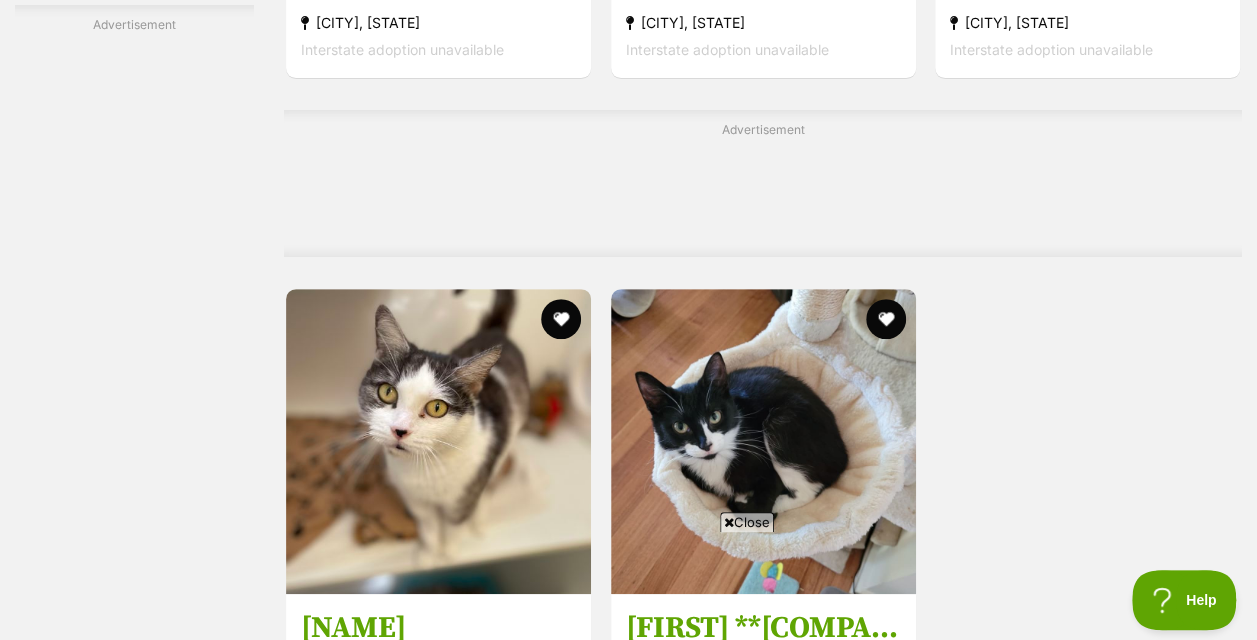 click on "Close" at bounding box center [747, 522] 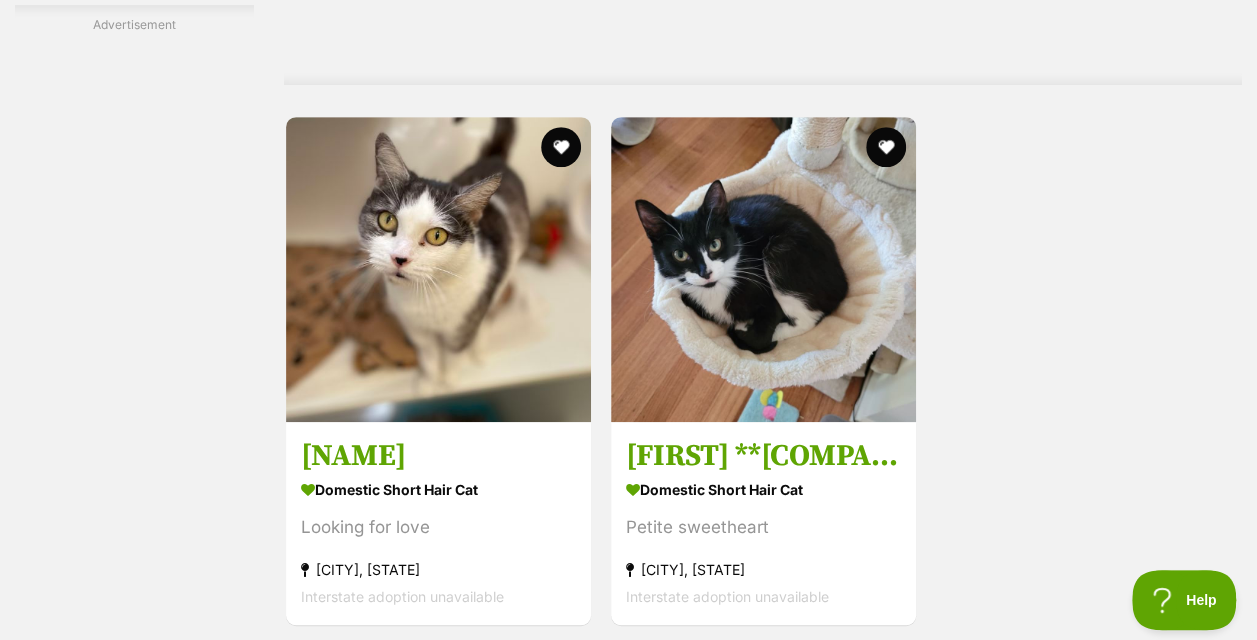 scroll, scrollTop: 4500, scrollLeft: 0, axis: vertical 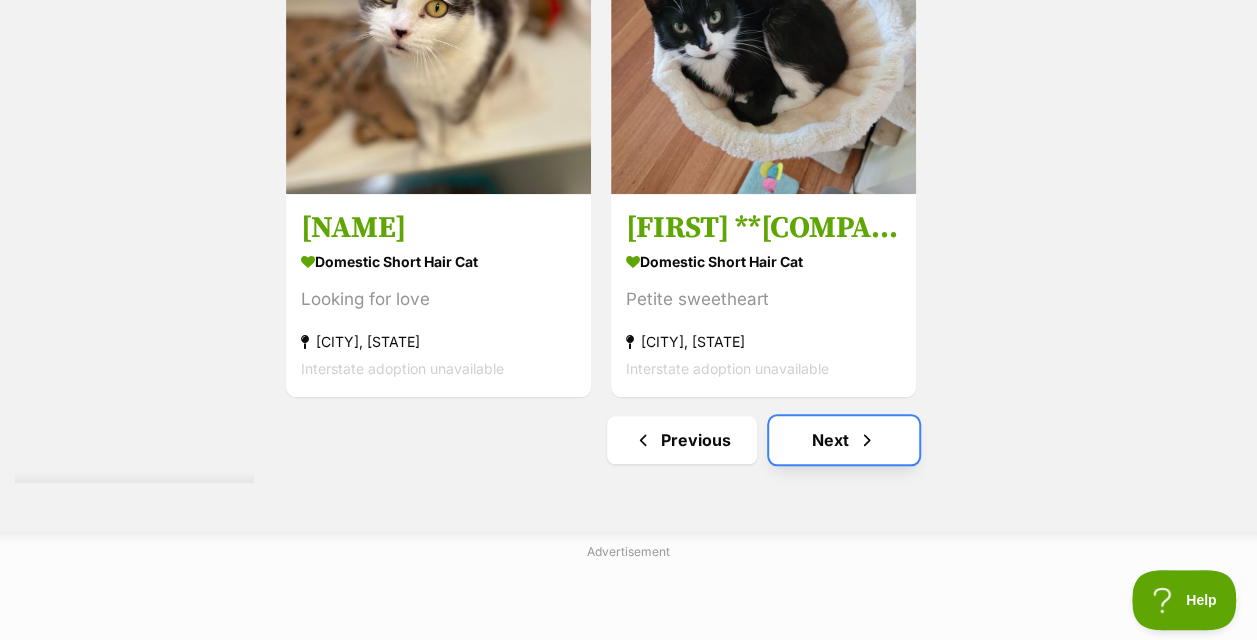 click on "Next" at bounding box center (844, 440) 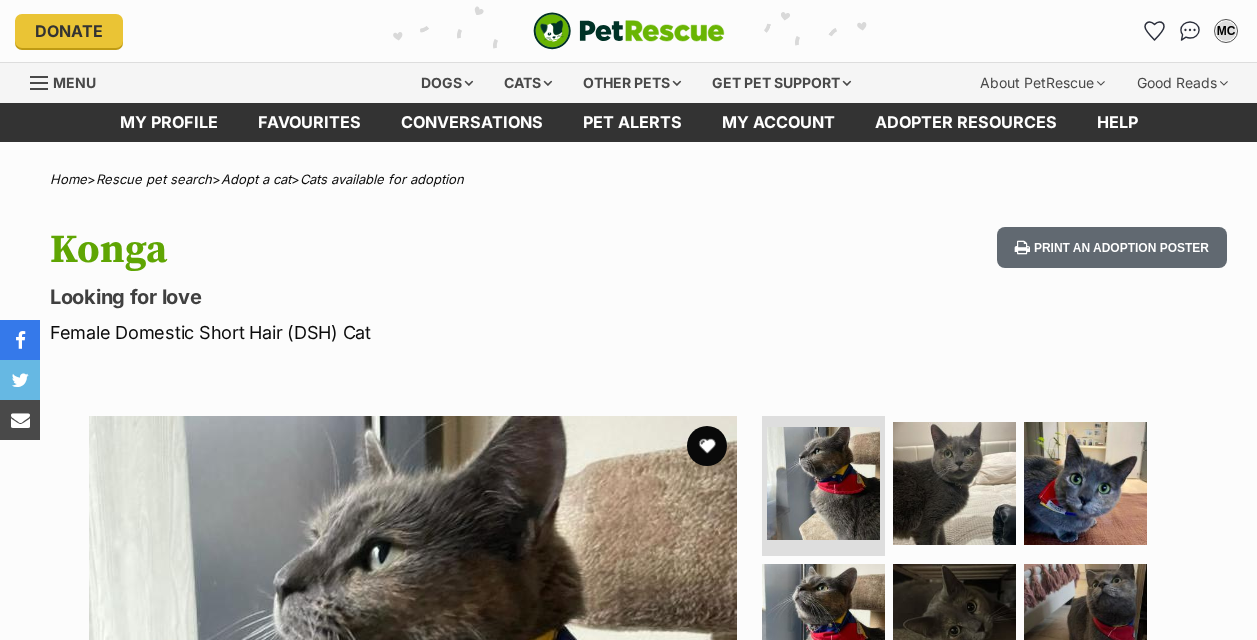 scroll, scrollTop: 0, scrollLeft: 0, axis: both 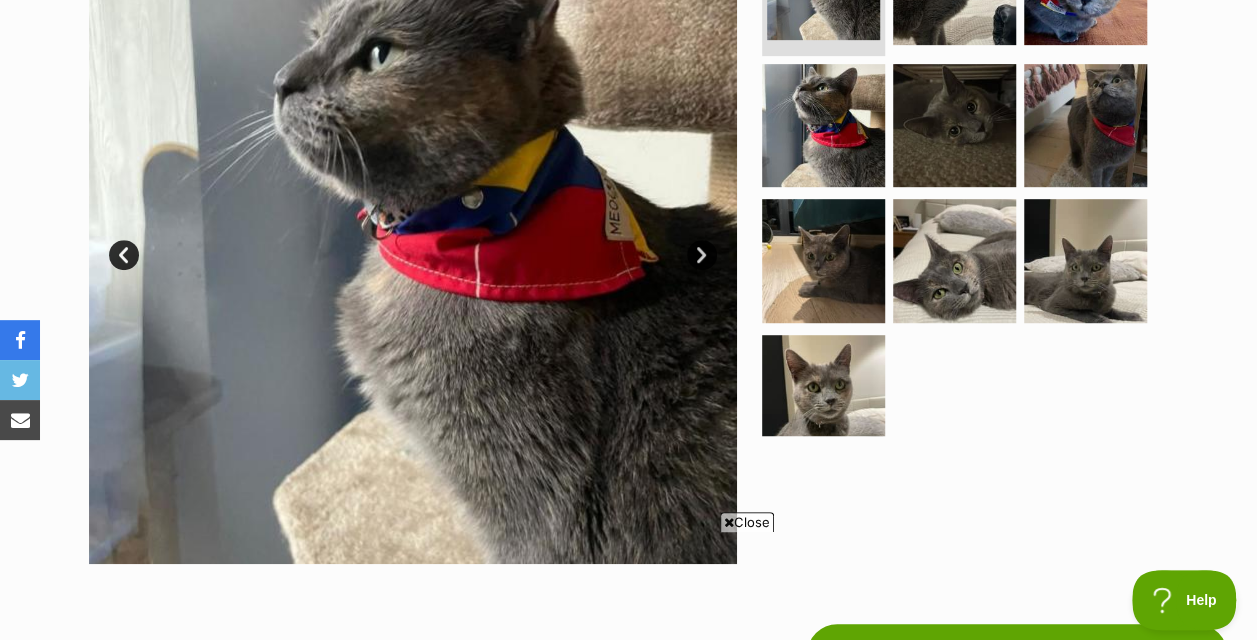 click on "Next" at bounding box center [702, 255] 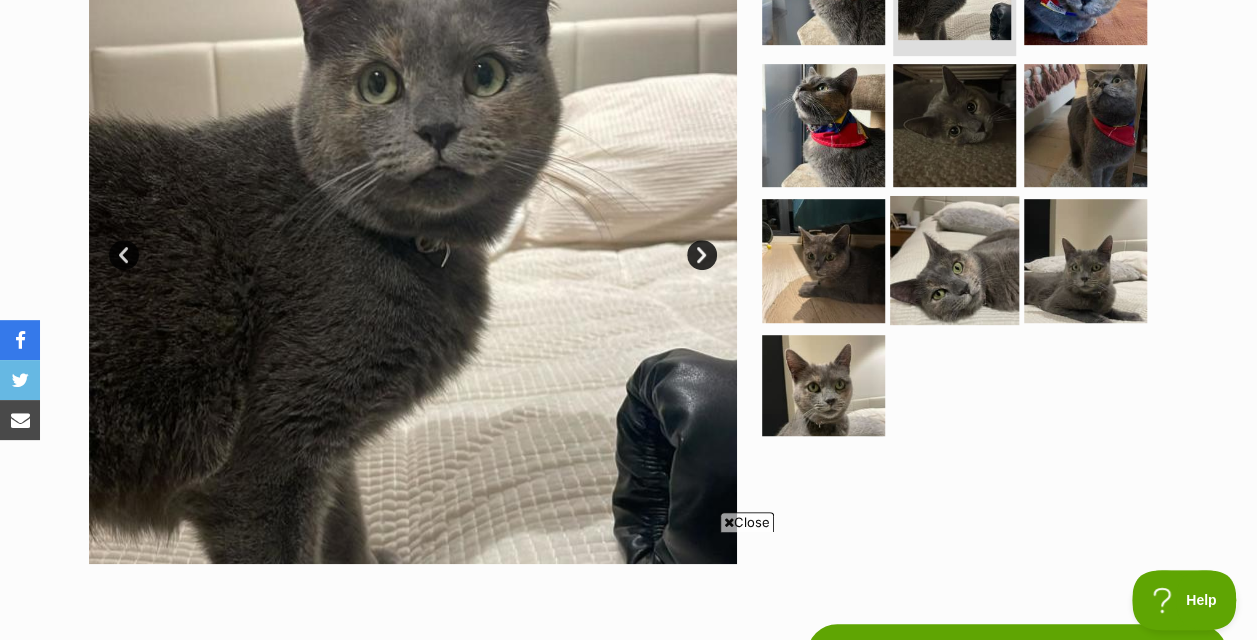 click at bounding box center [954, 260] 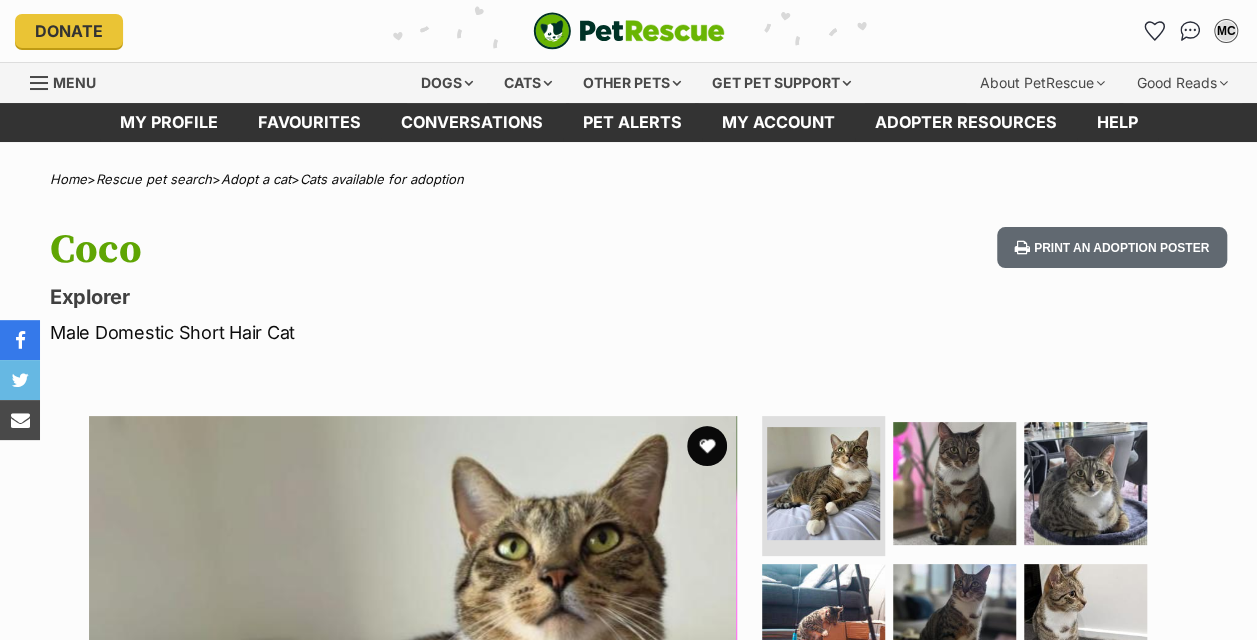 scroll, scrollTop: 28, scrollLeft: 0, axis: vertical 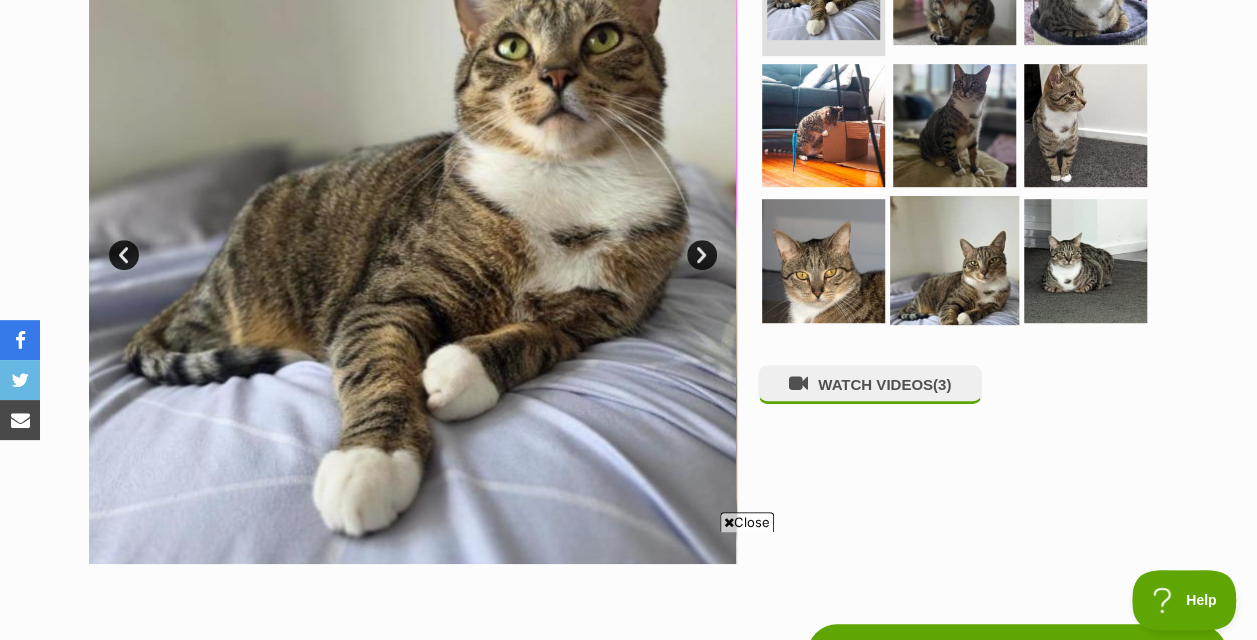 click at bounding box center (954, 260) 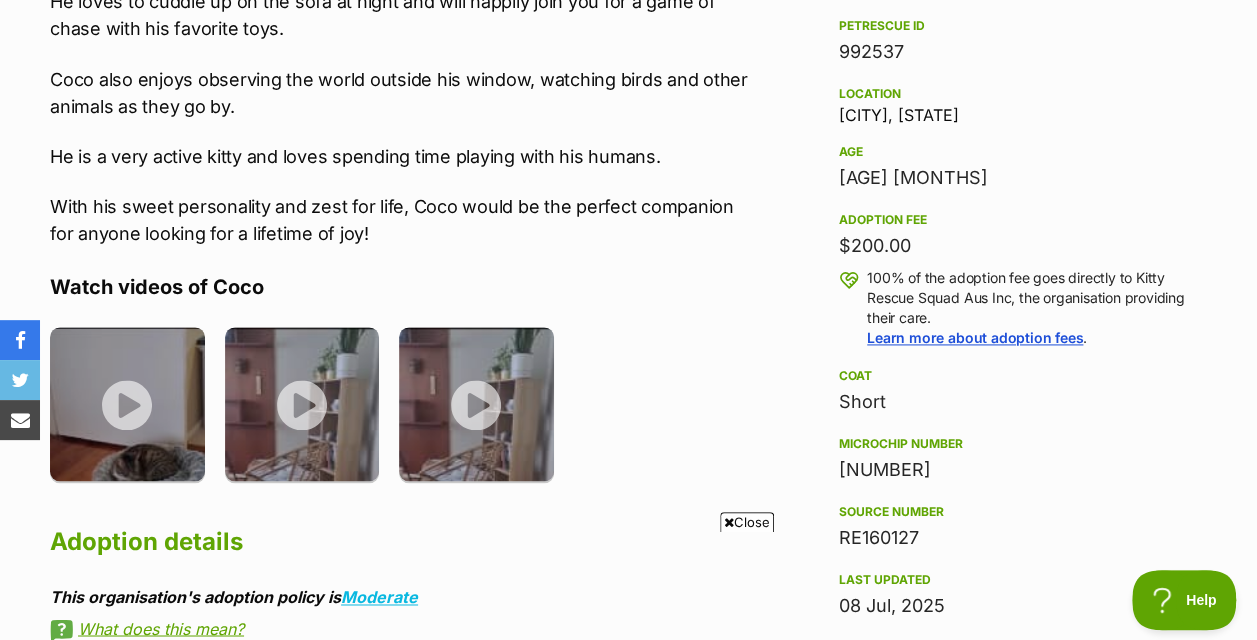 scroll, scrollTop: 1300, scrollLeft: 0, axis: vertical 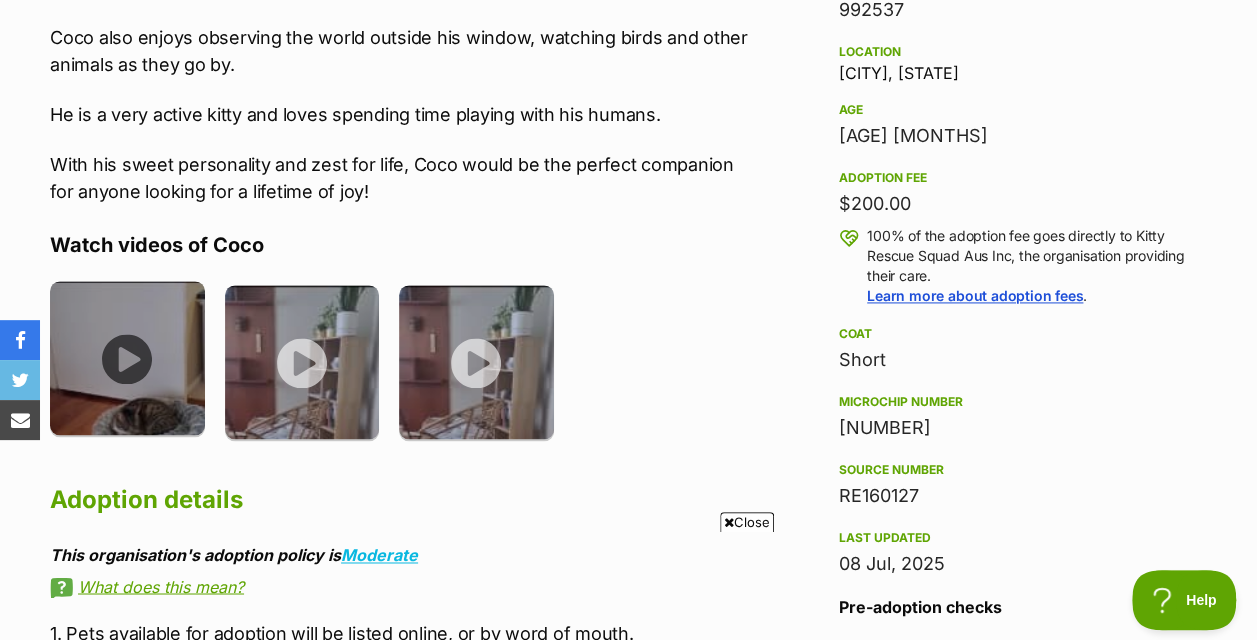 click at bounding box center (127, 358) 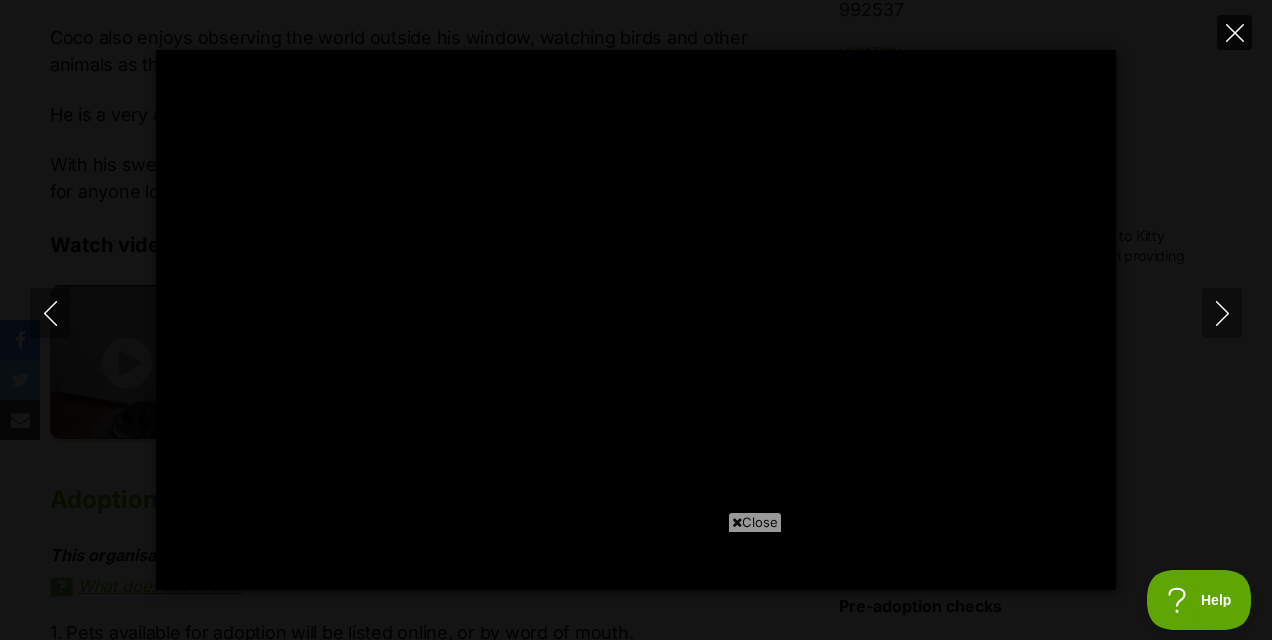 click at bounding box center (1235, 33) 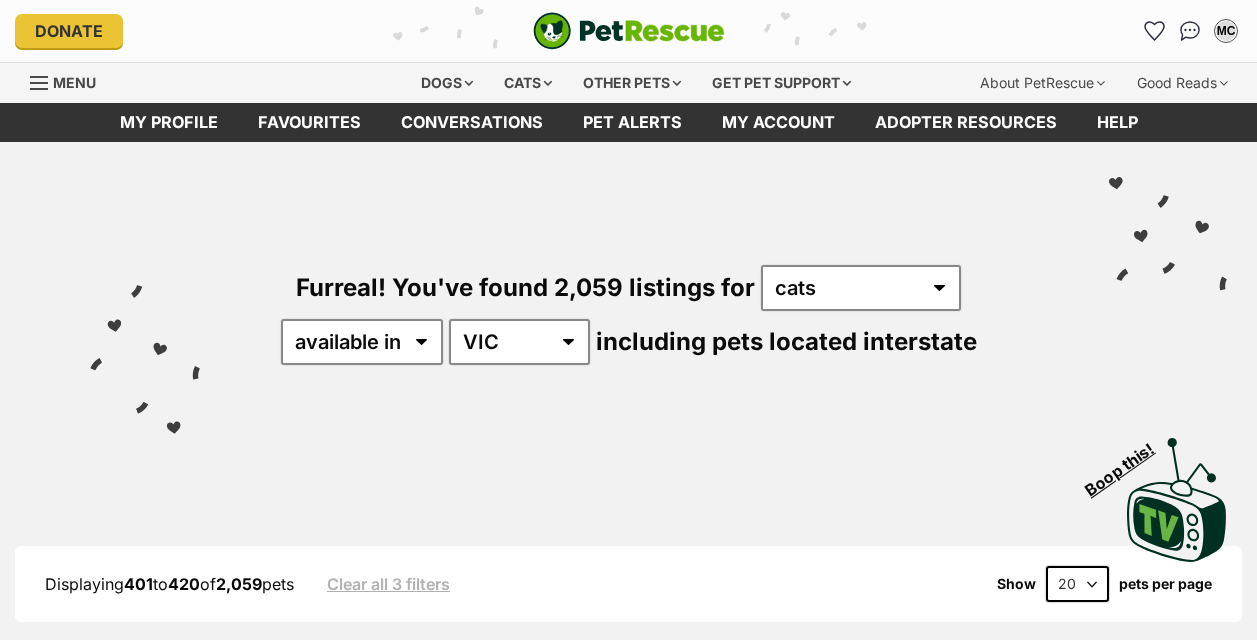 scroll, scrollTop: 0, scrollLeft: 0, axis: both 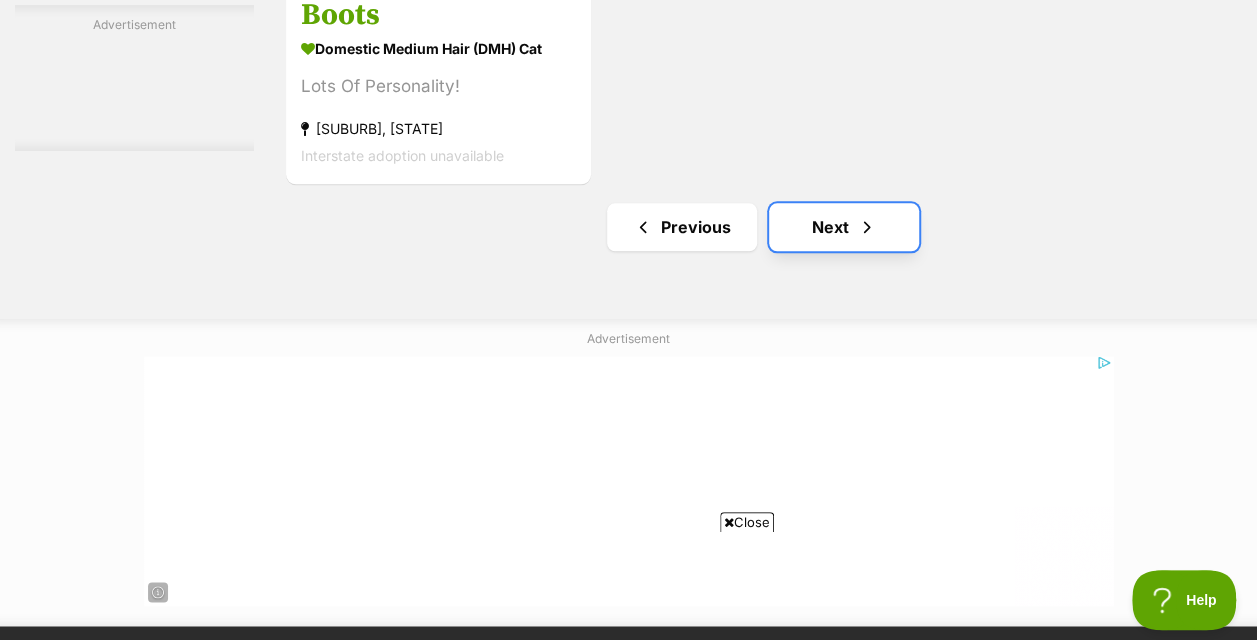click on "Next" at bounding box center (844, 227) 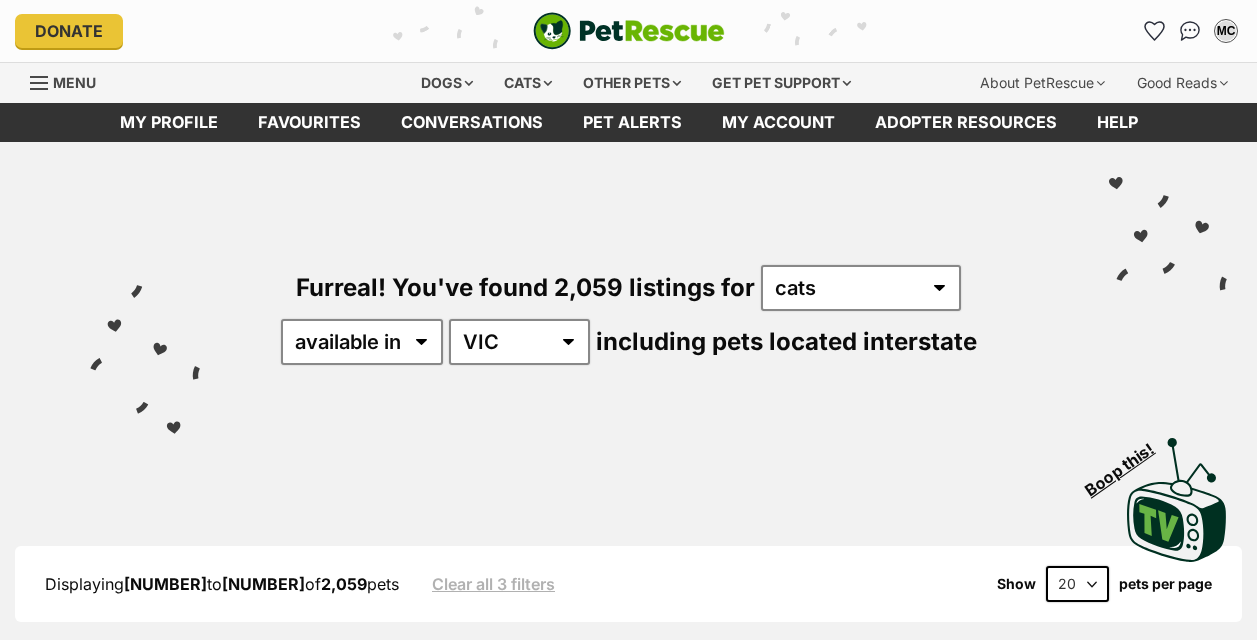 scroll, scrollTop: 0, scrollLeft: 0, axis: both 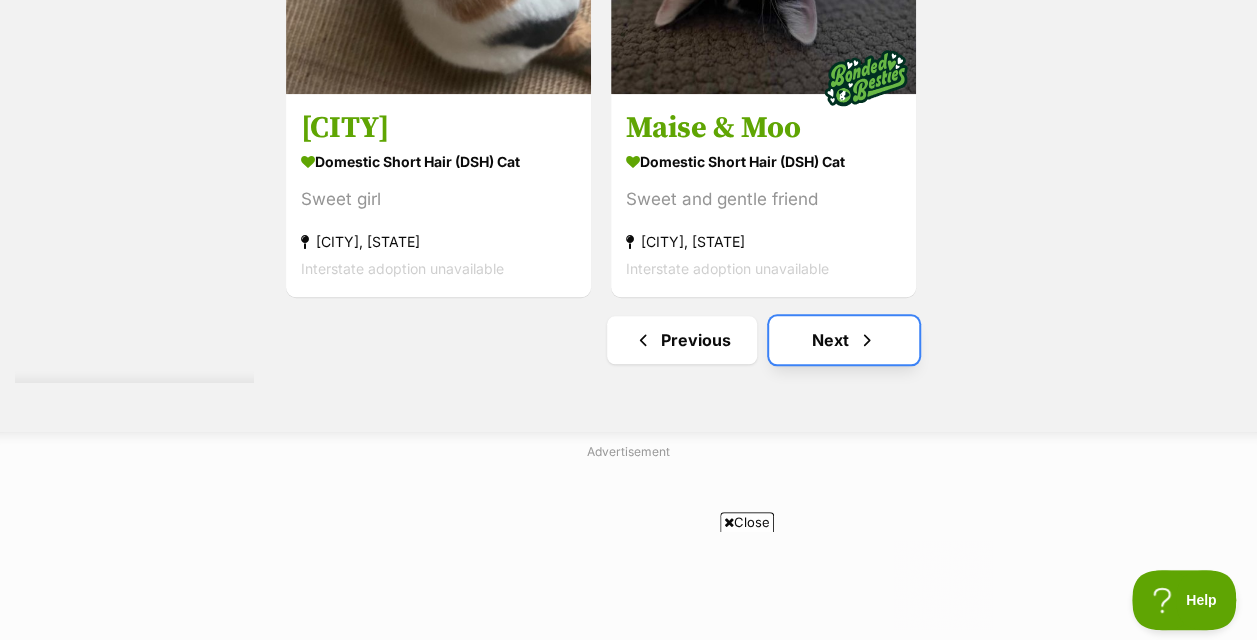click on "Next" at bounding box center [844, 340] 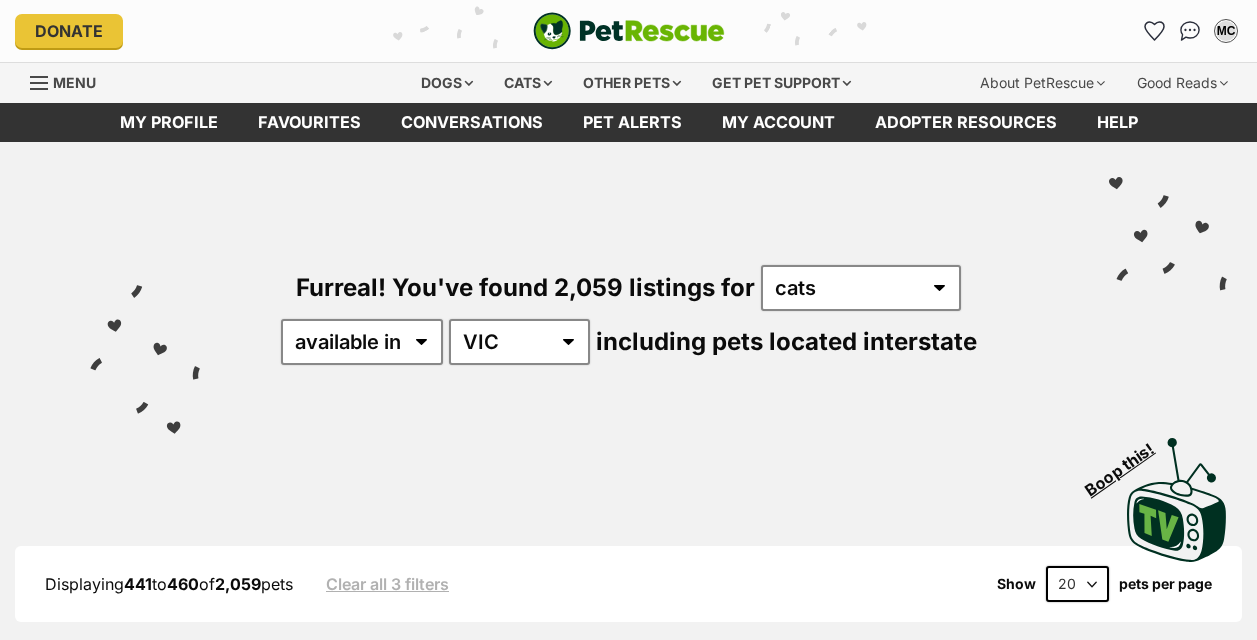 scroll, scrollTop: 0, scrollLeft: 0, axis: both 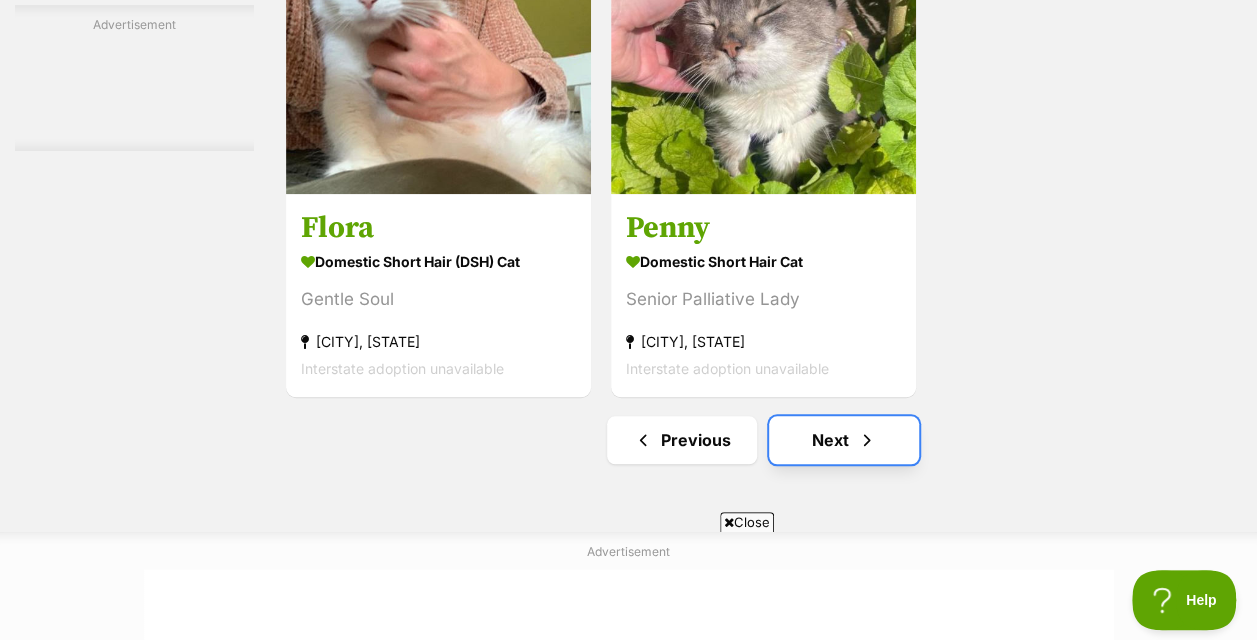 click on "Next" at bounding box center [844, 440] 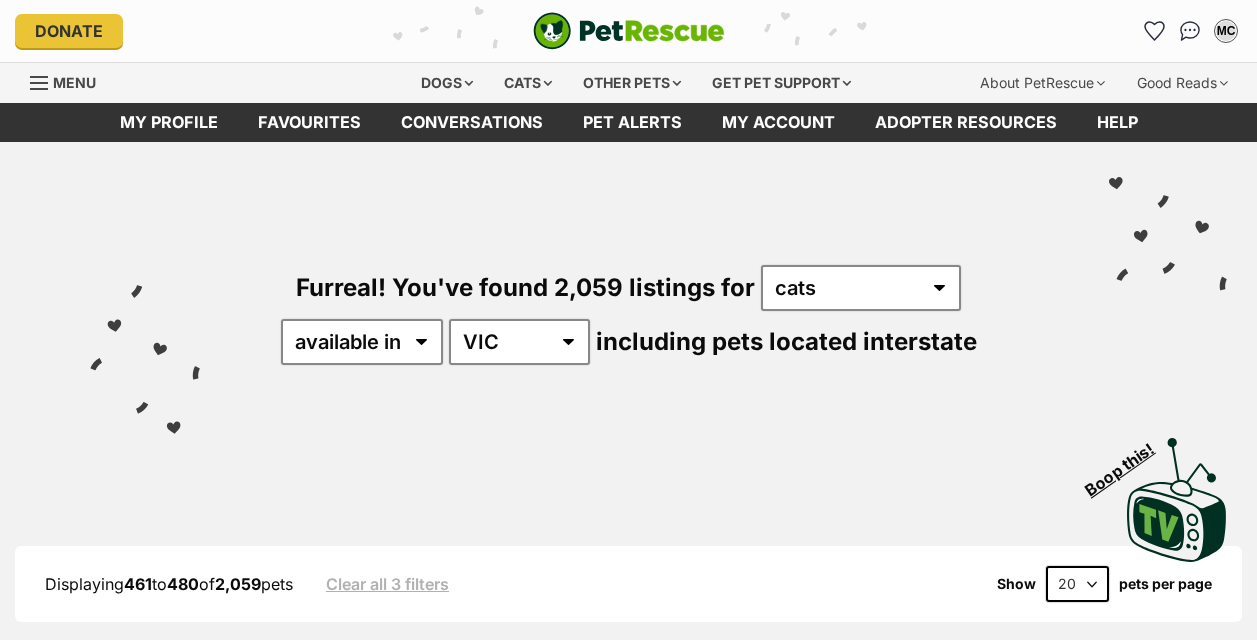 scroll, scrollTop: 0, scrollLeft: 0, axis: both 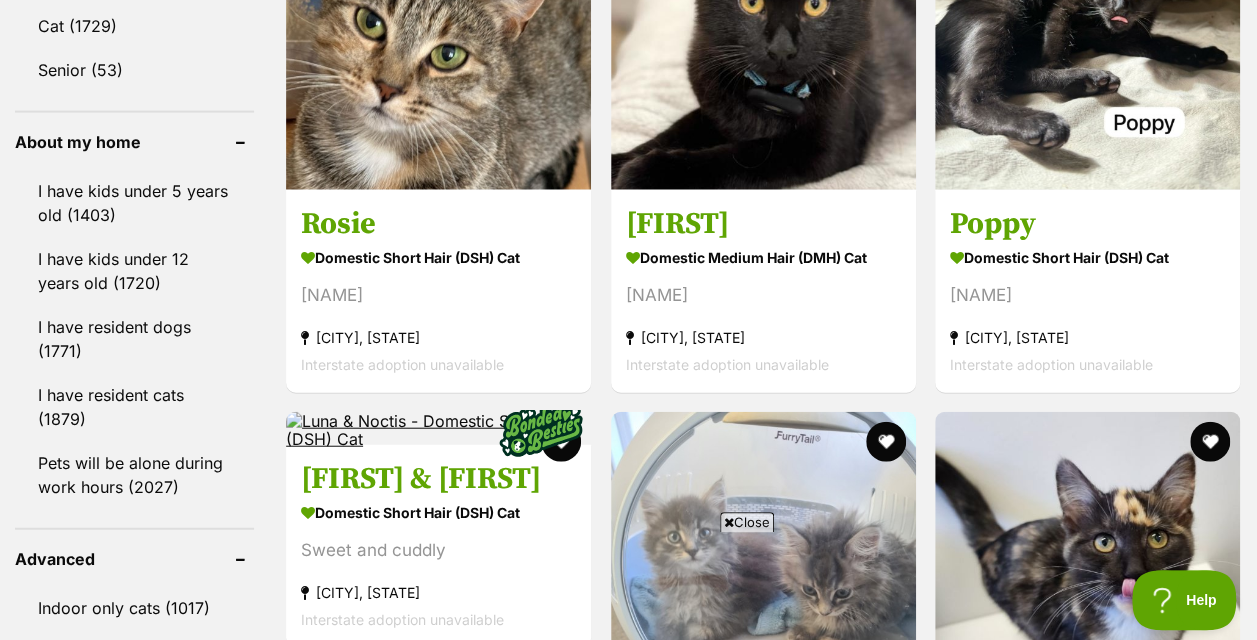 click on "Close" at bounding box center (747, 522) 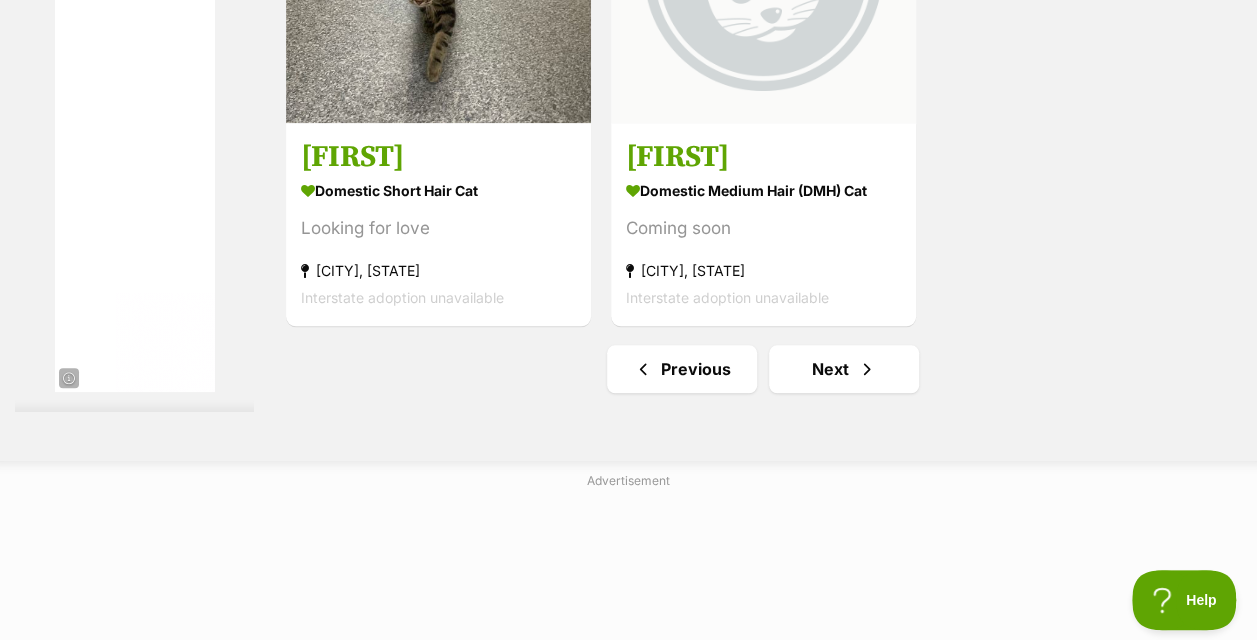 scroll, scrollTop: 4900, scrollLeft: 0, axis: vertical 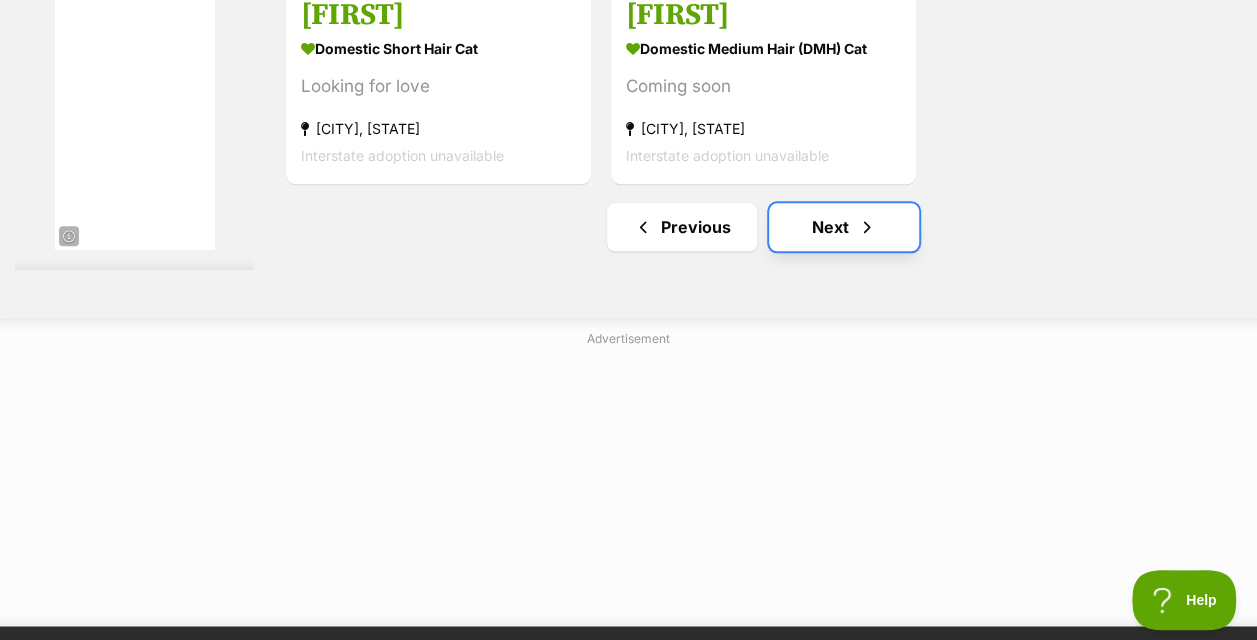 click on "Next" at bounding box center [844, 227] 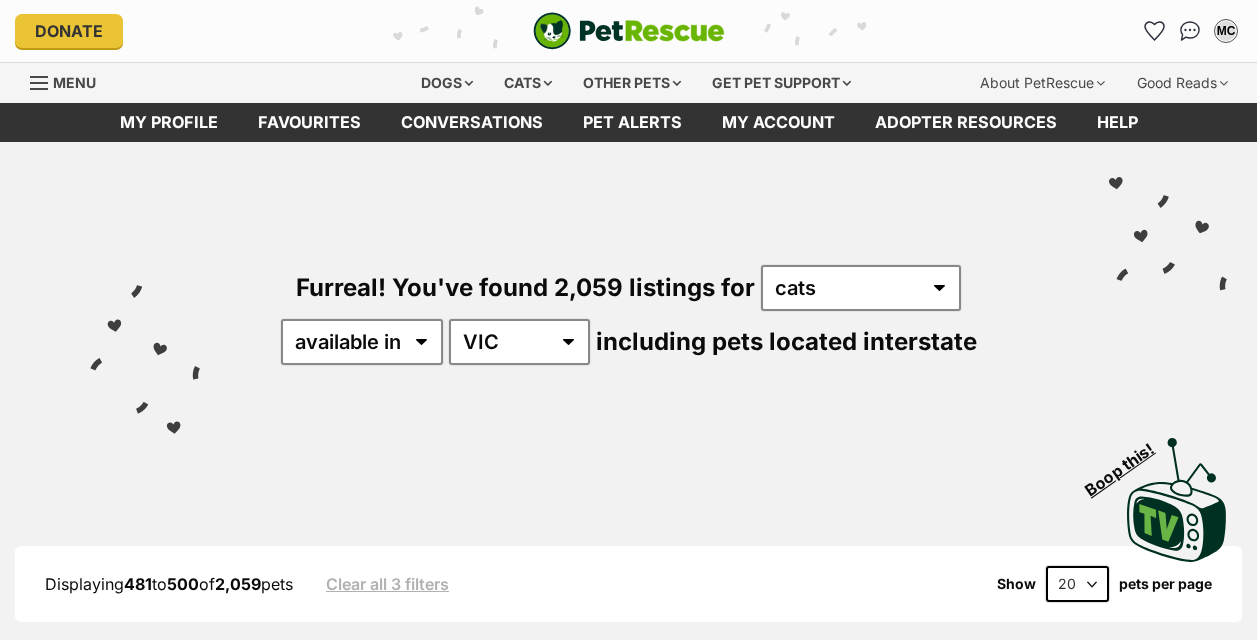 scroll, scrollTop: 0, scrollLeft: 0, axis: both 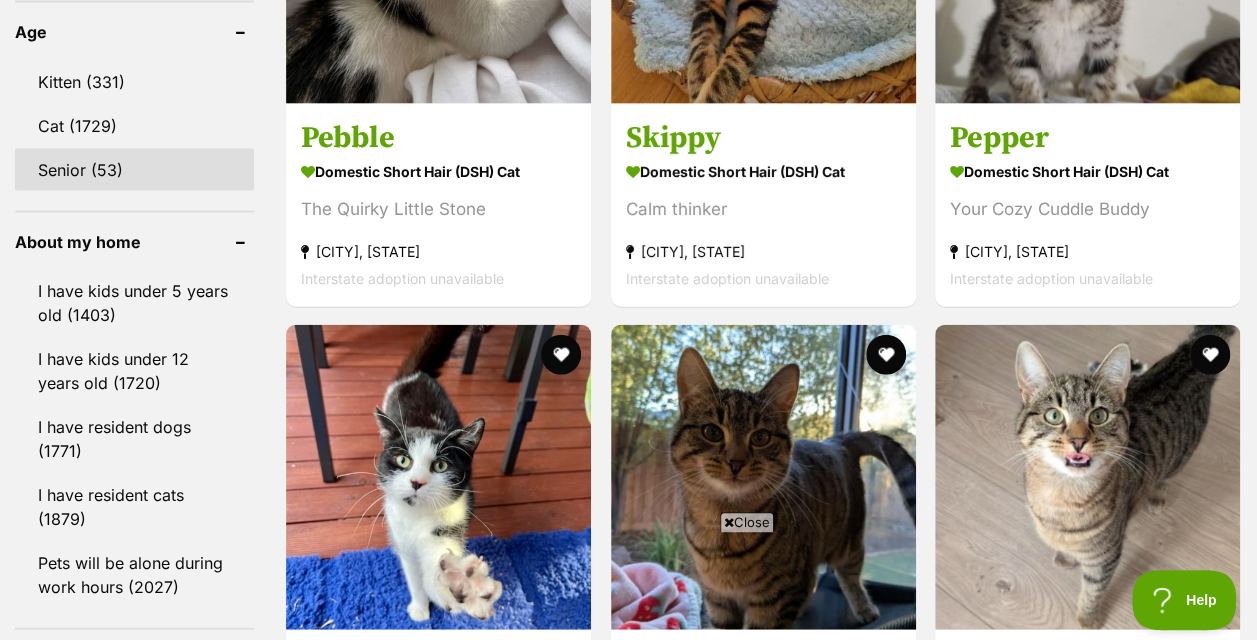 click on "Senior (53)" at bounding box center (134, 170) 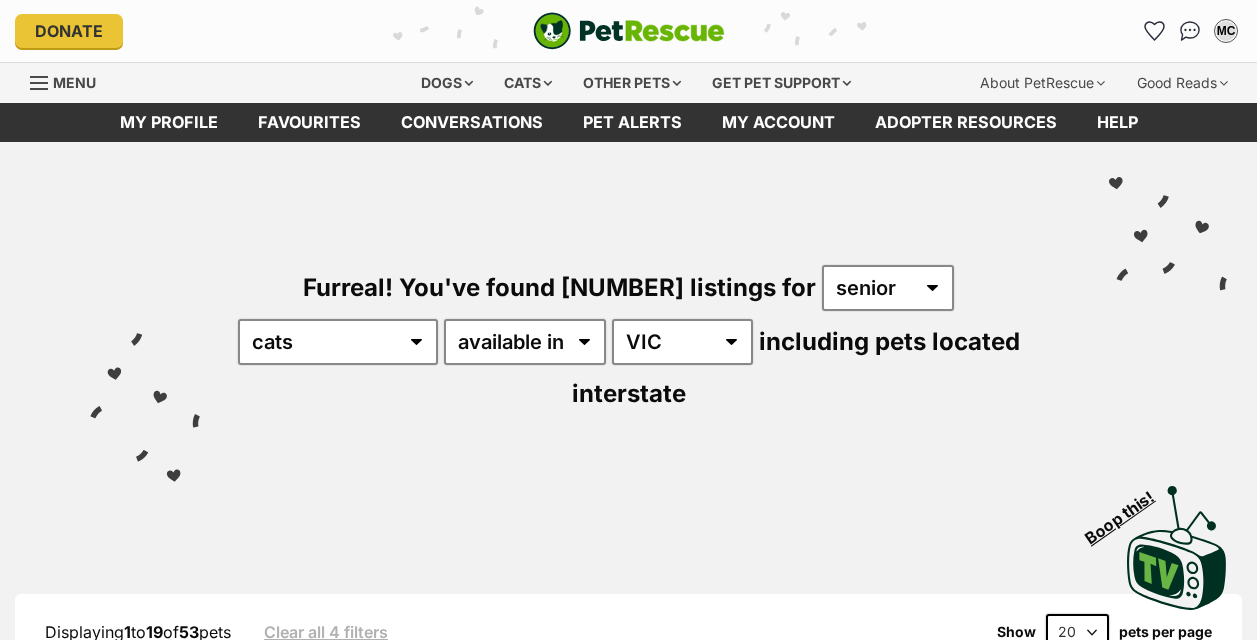 scroll, scrollTop: 0, scrollLeft: 0, axis: both 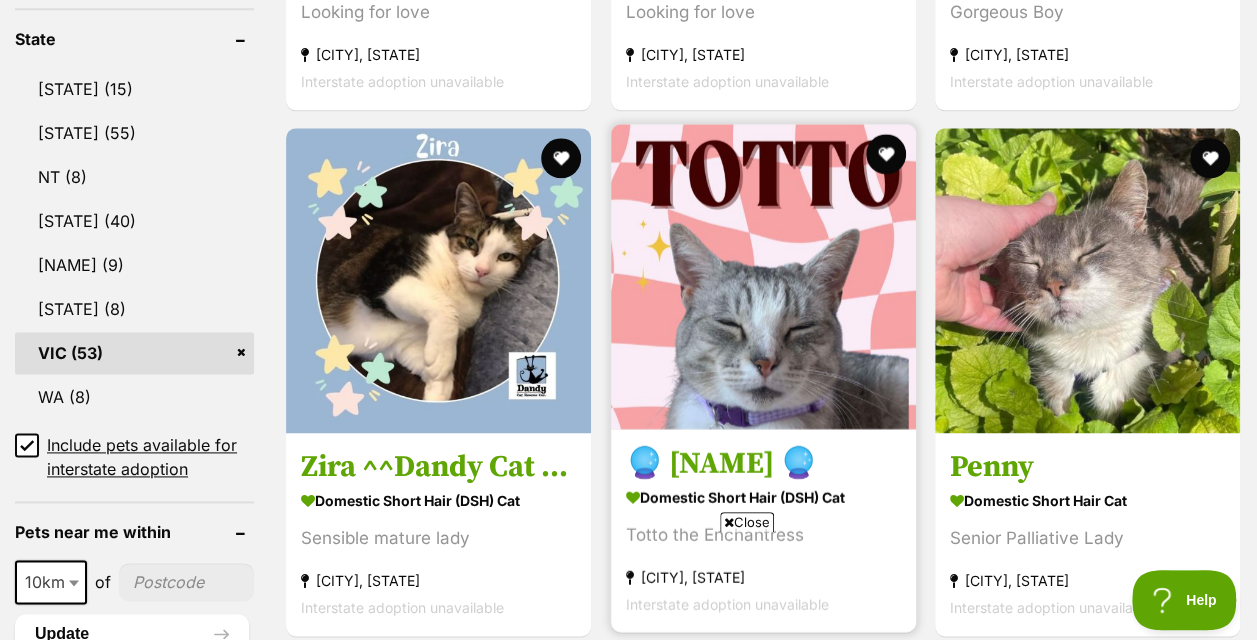 click at bounding box center (763, 276) 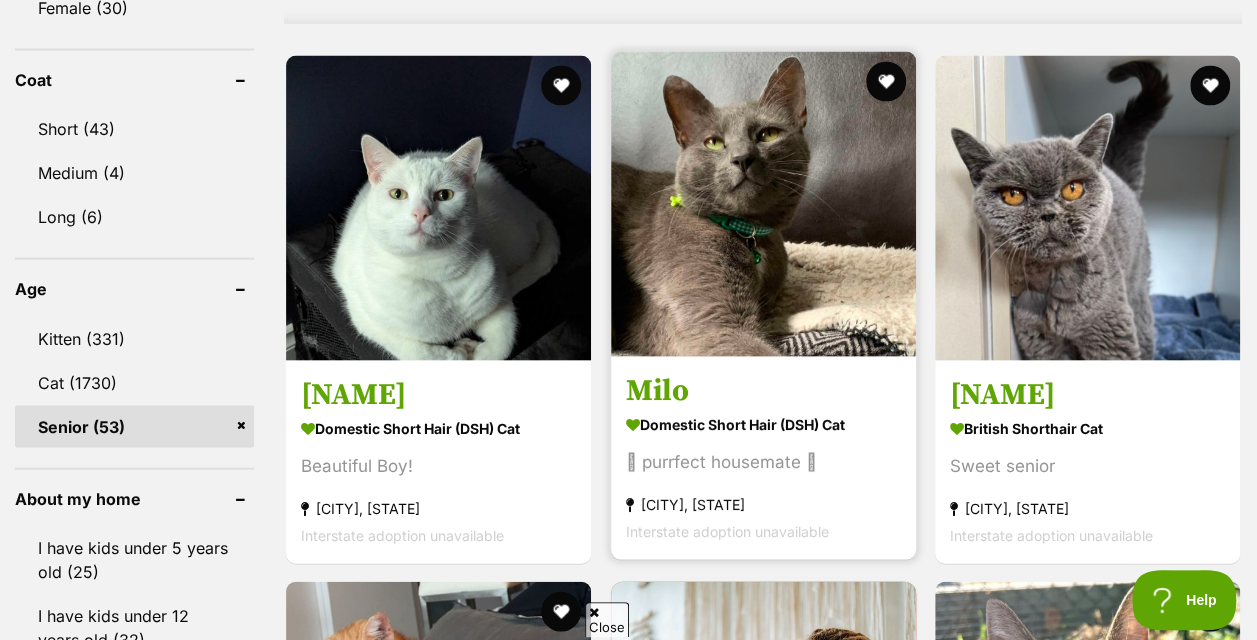 scroll, scrollTop: 0, scrollLeft: 0, axis: both 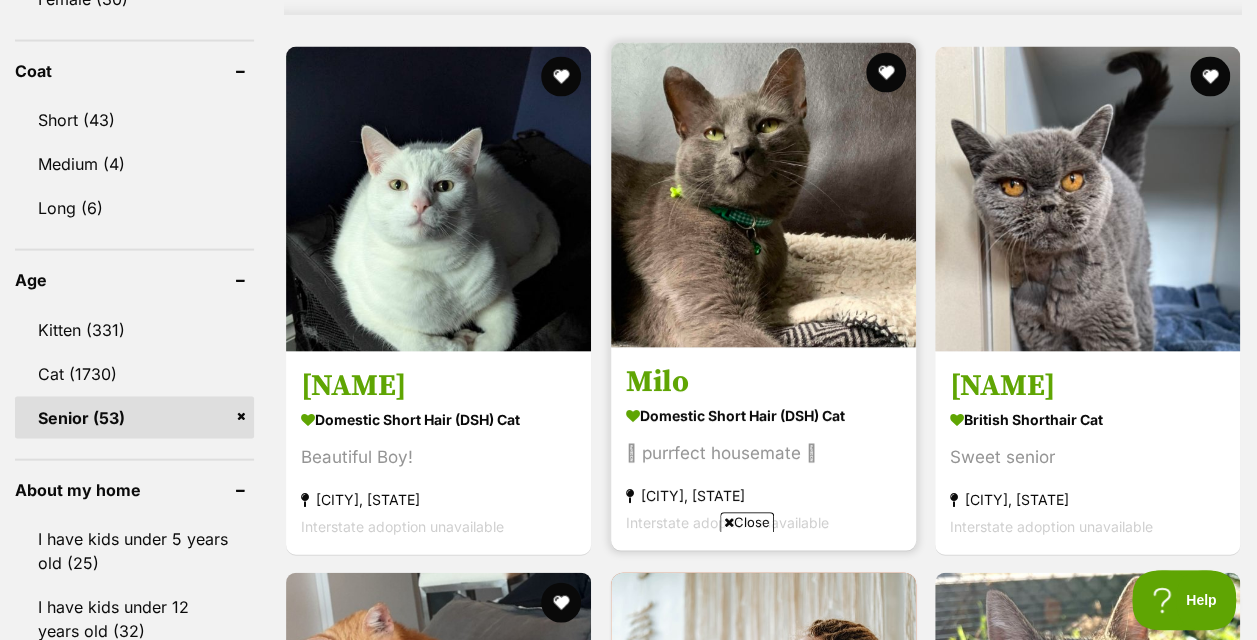 click at bounding box center [763, 195] 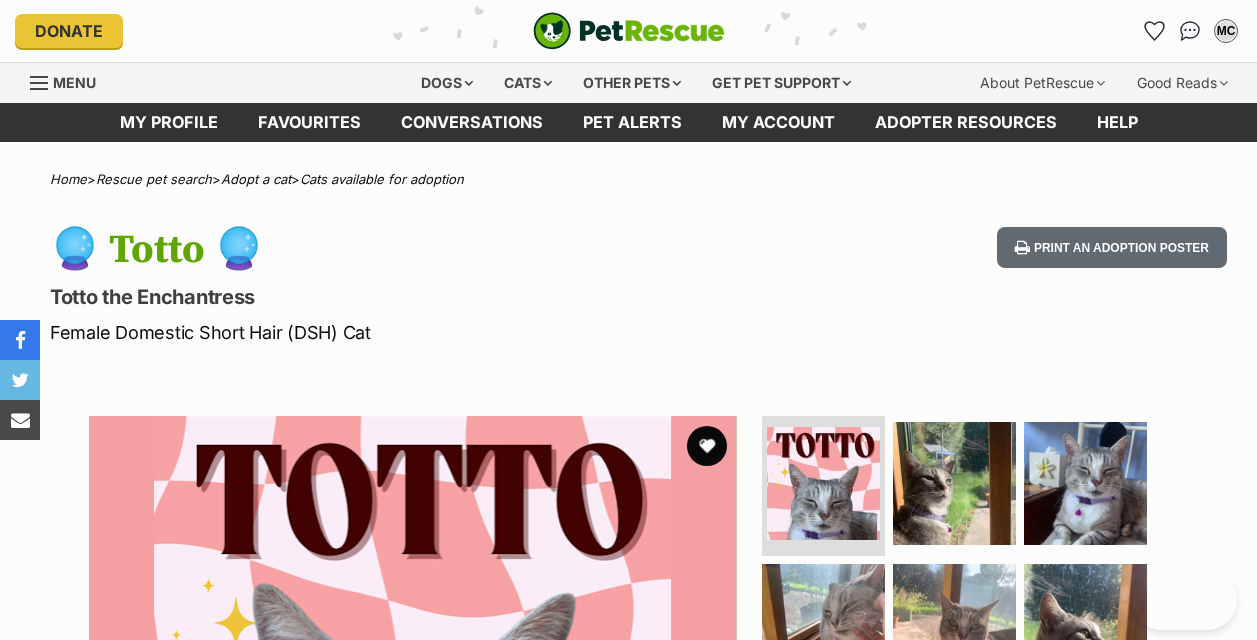 scroll, scrollTop: 0, scrollLeft: 0, axis: both 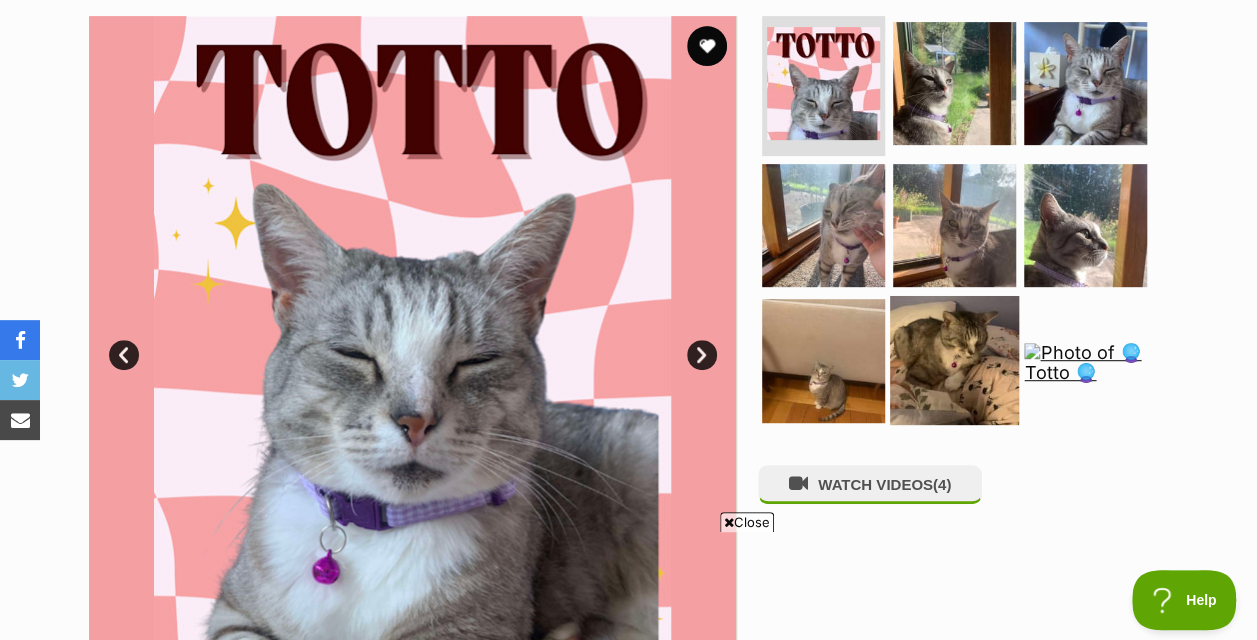 click at bounding box center [954, 360] 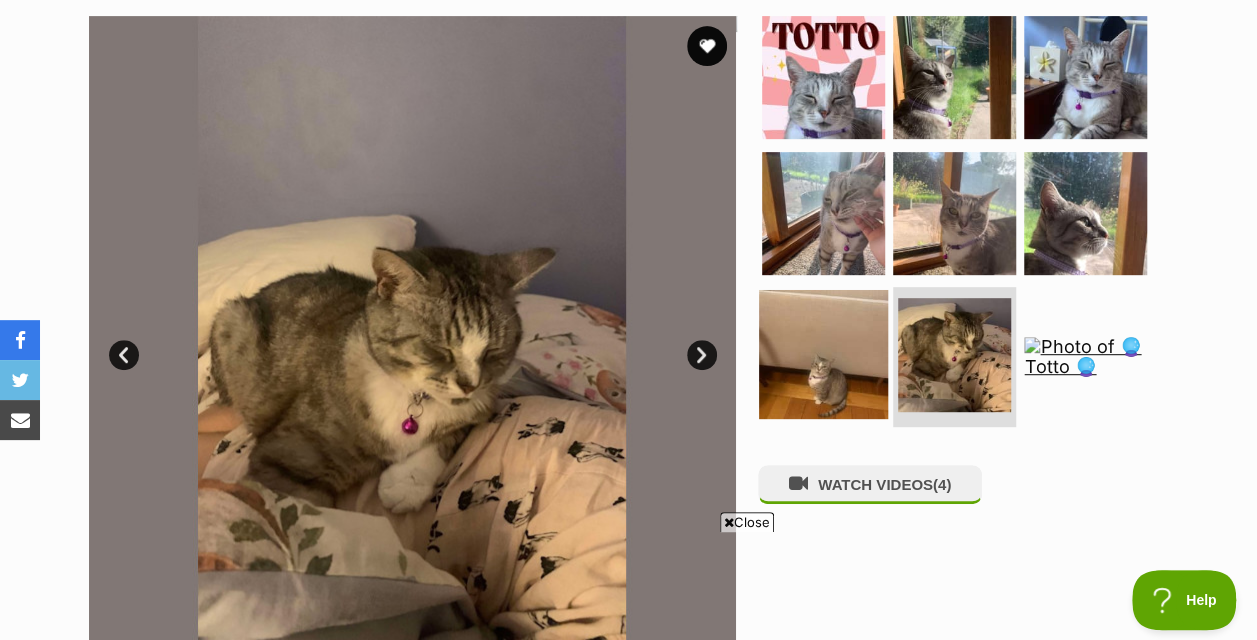 scroll, scrollTop: 0, scrollLeft: 0, axis: both 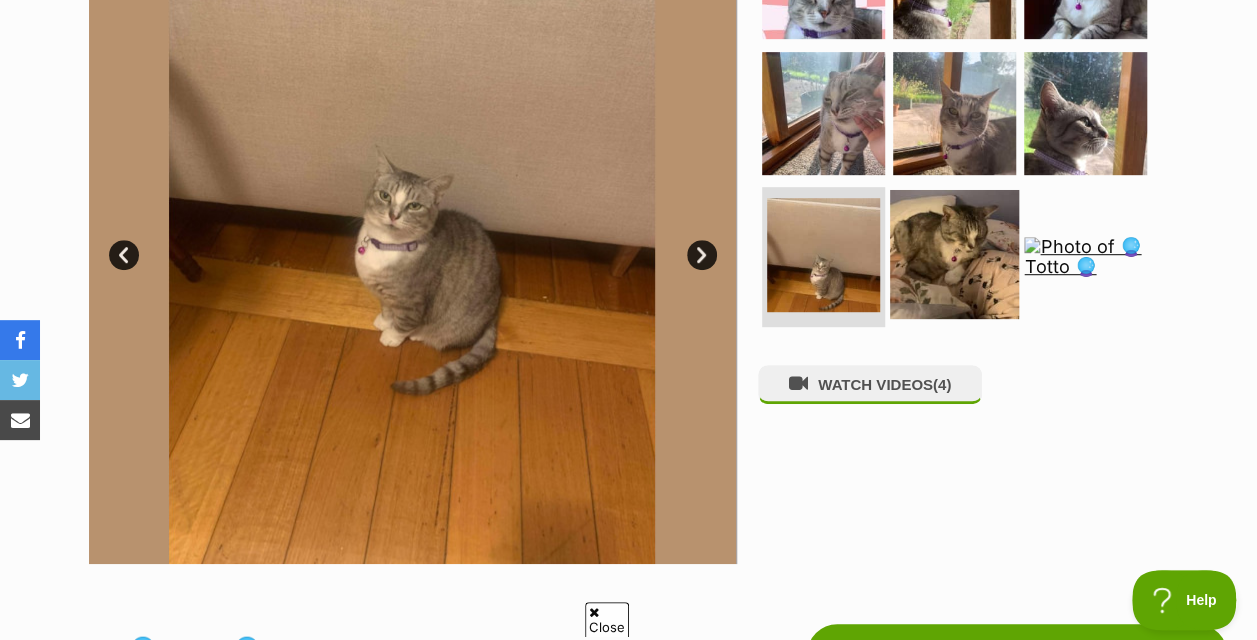 click at bounding box center (954, 254) 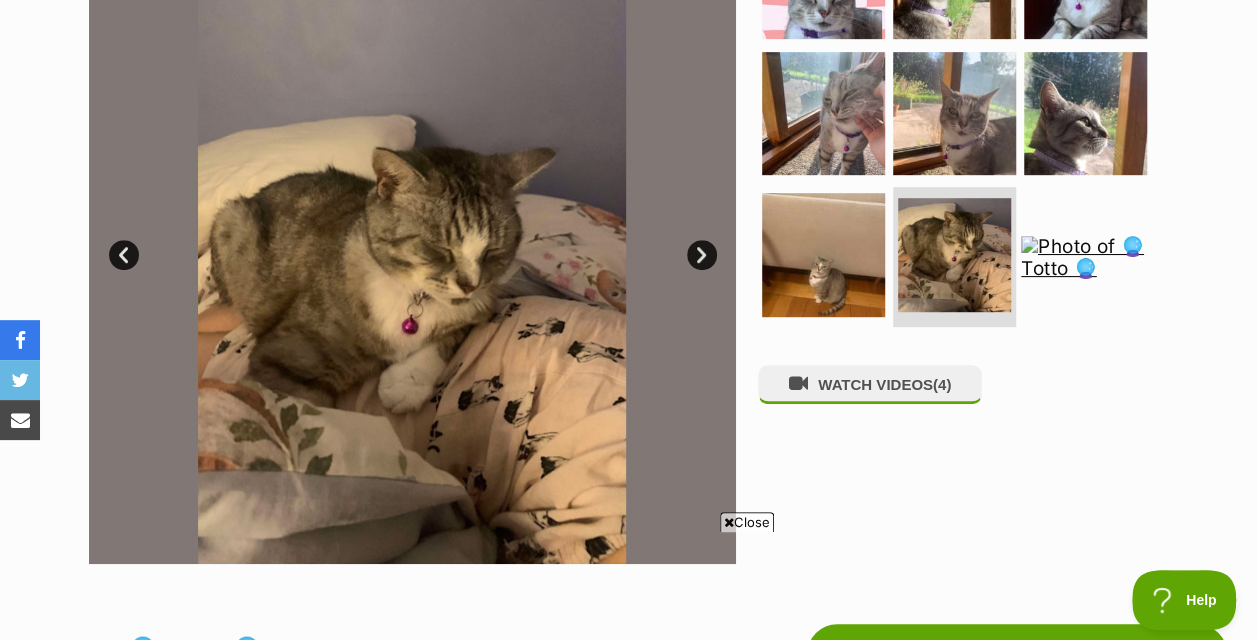 click at bounding box center (1085, 257) 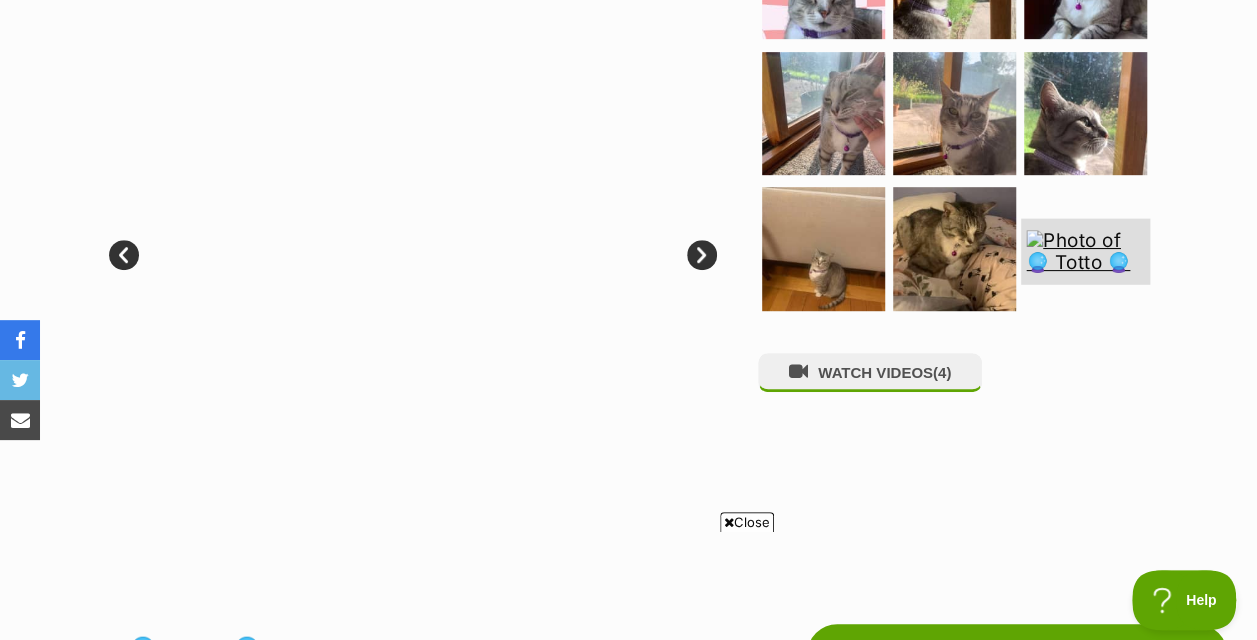scroll, scrollTop: 400, scrollLeft: 0, axis: vertical 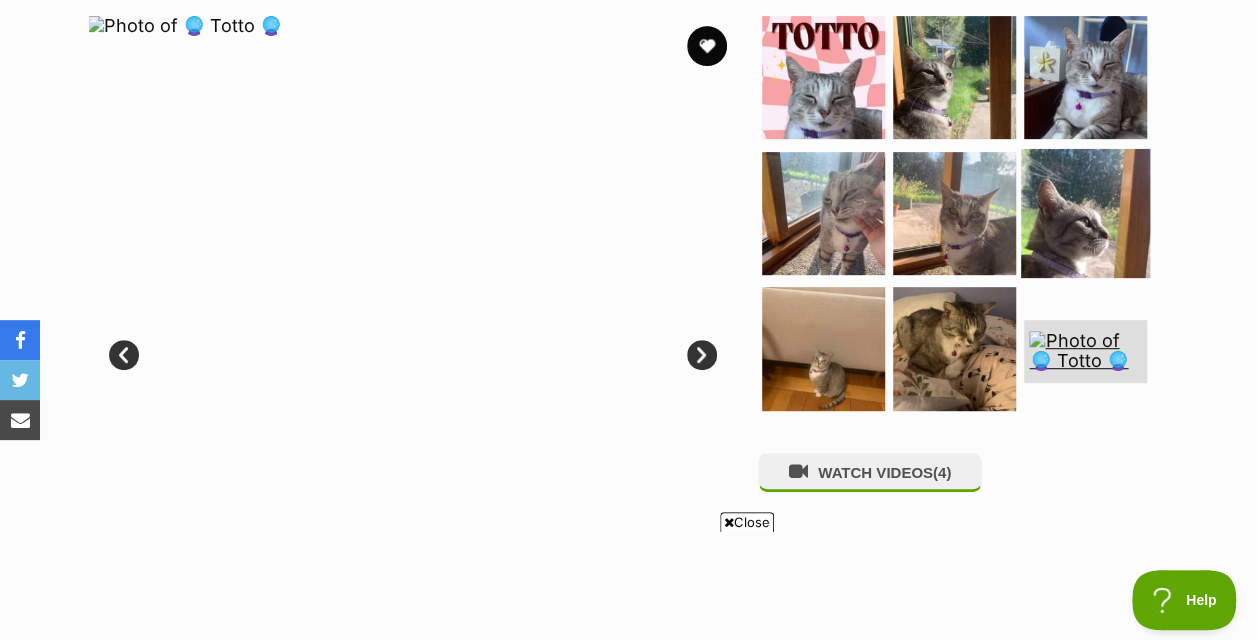 click at bounding box center [1085, 212] 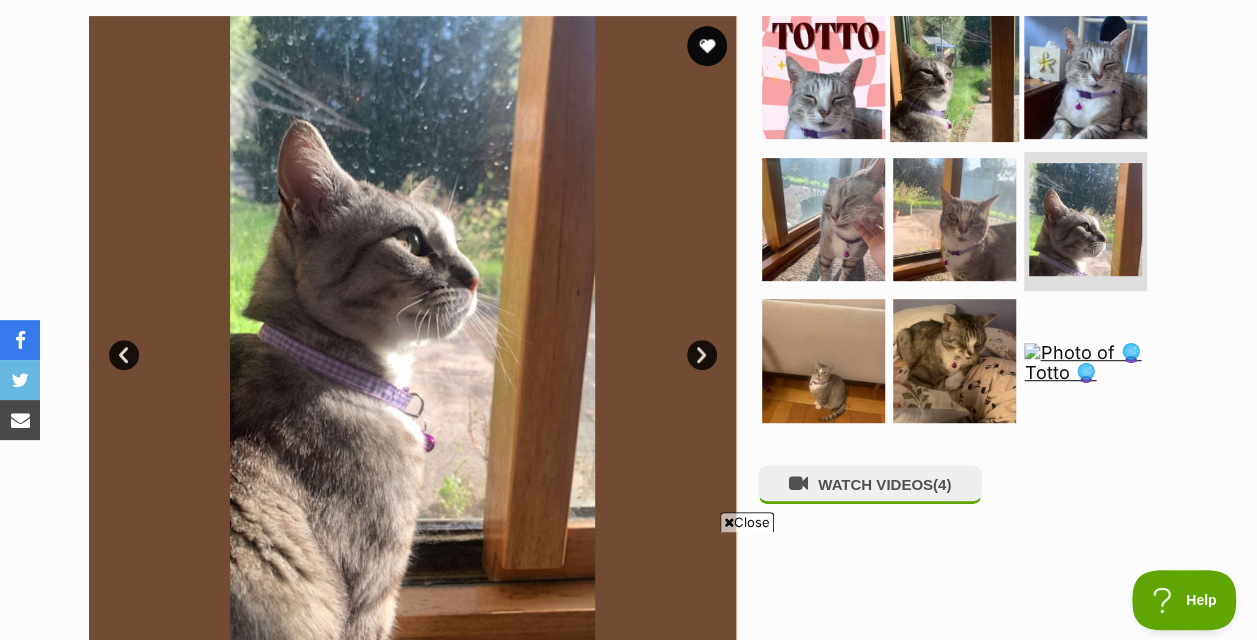 click at bounding box center [954, 77] 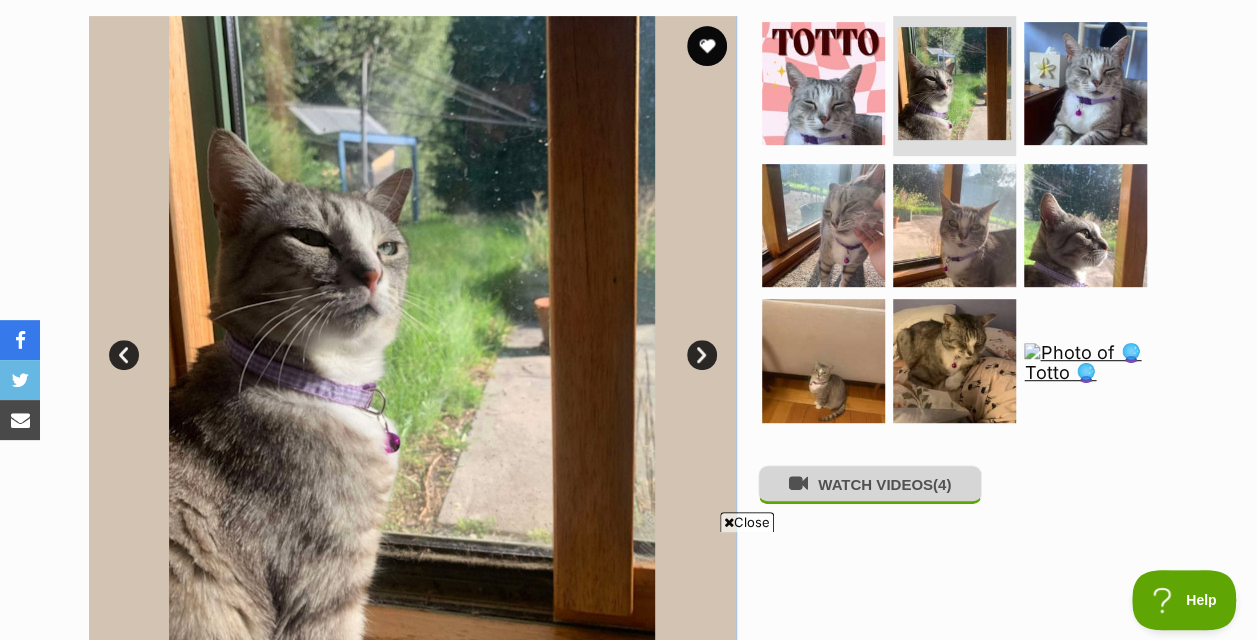click on "WATCH VIDEOS
(4)" at bounding box center [870, 484] 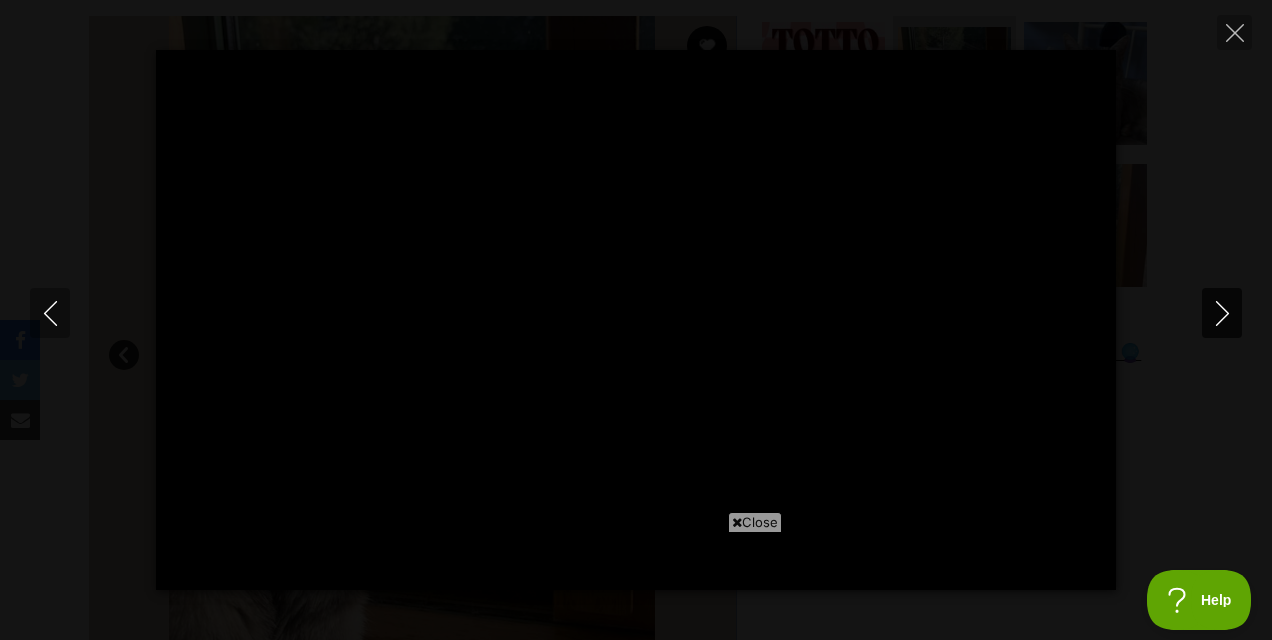 click at bounding box center [1222, 313] 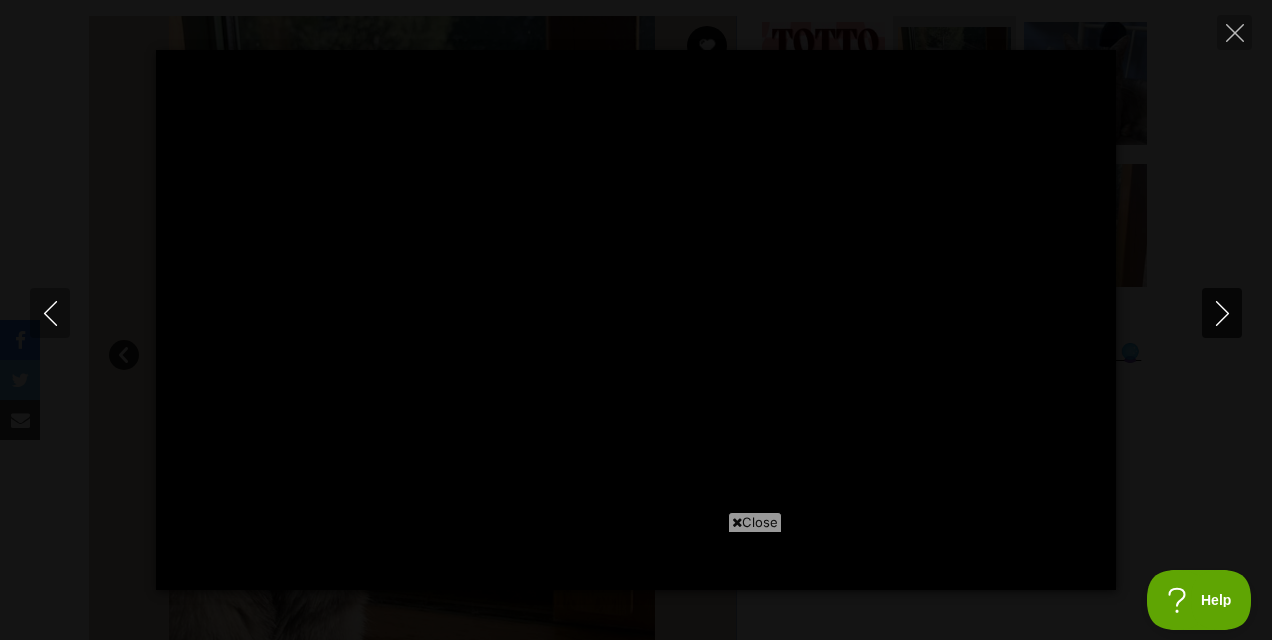 click at bounding box center (1222, 313) 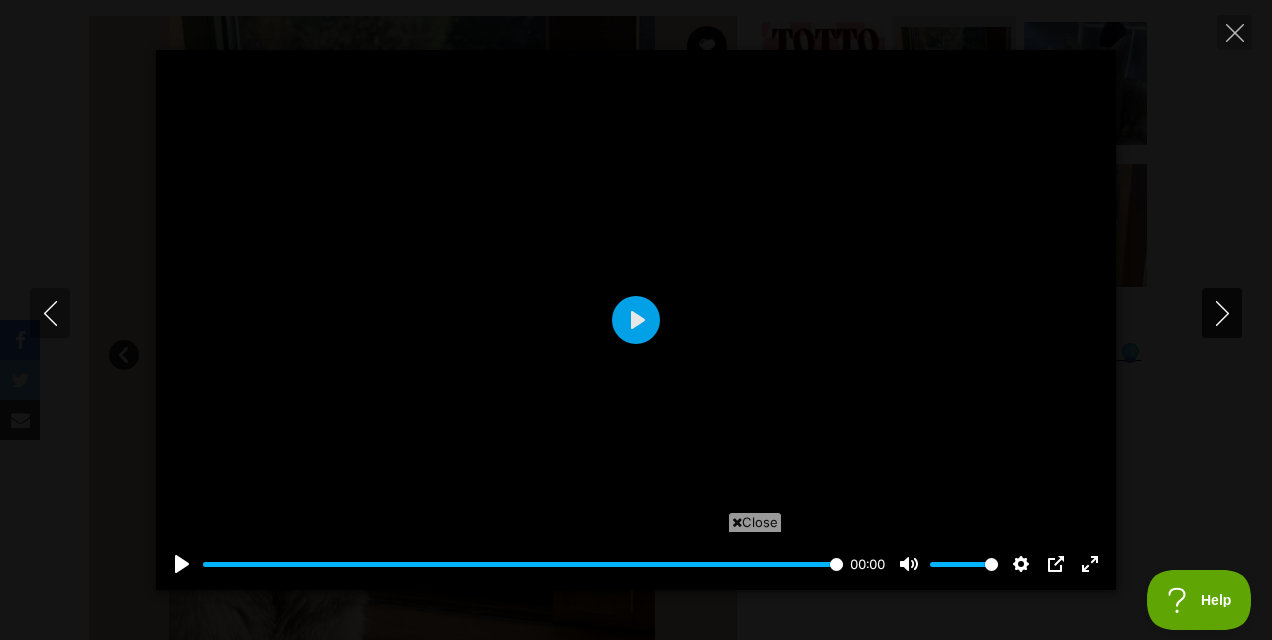 click at bounding box center (1222, 313) 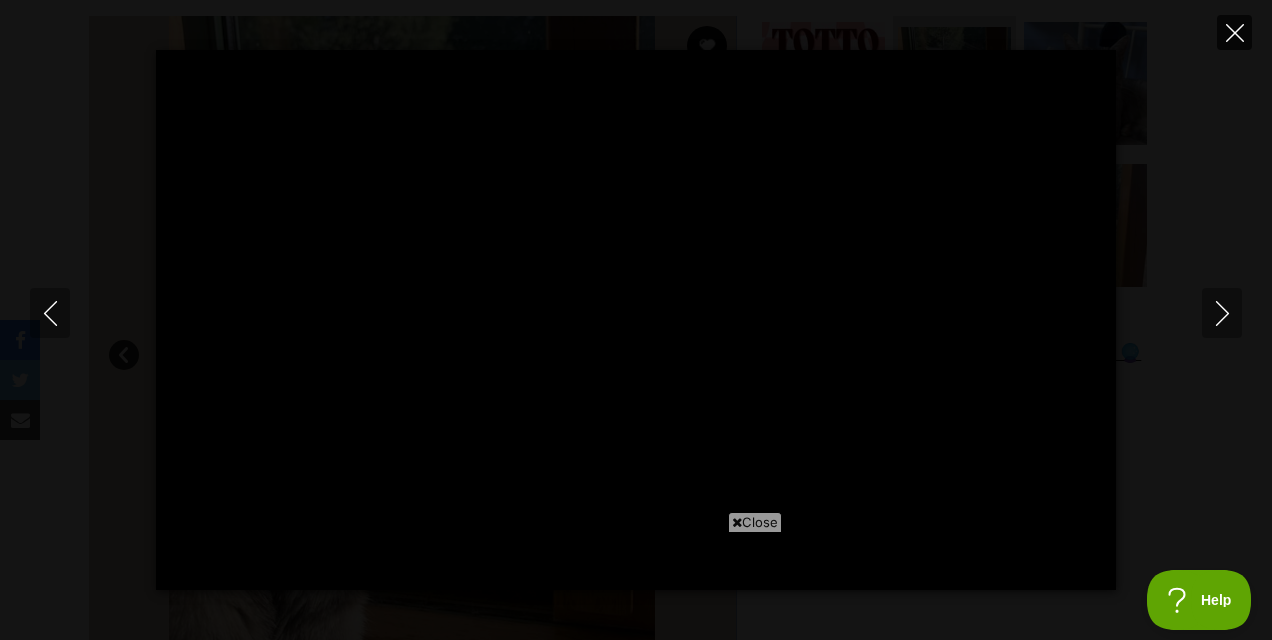 click at bounding box center (1235, 33) 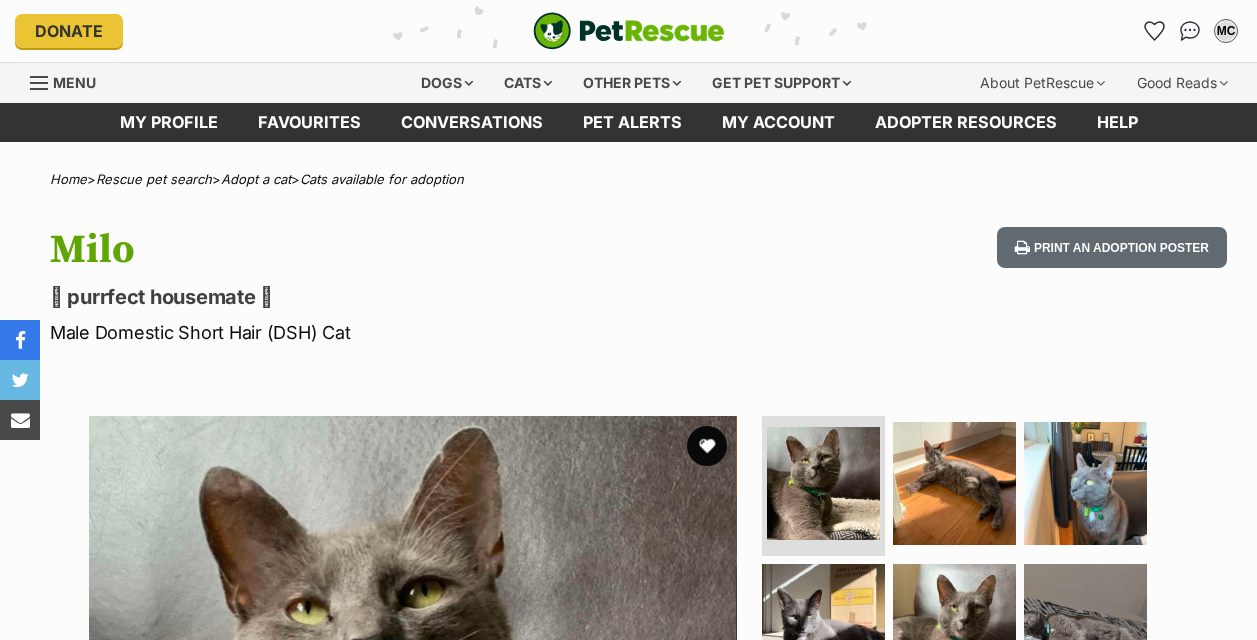 scroll, scrollTop: 0, scrollLeft: 0, axis: both 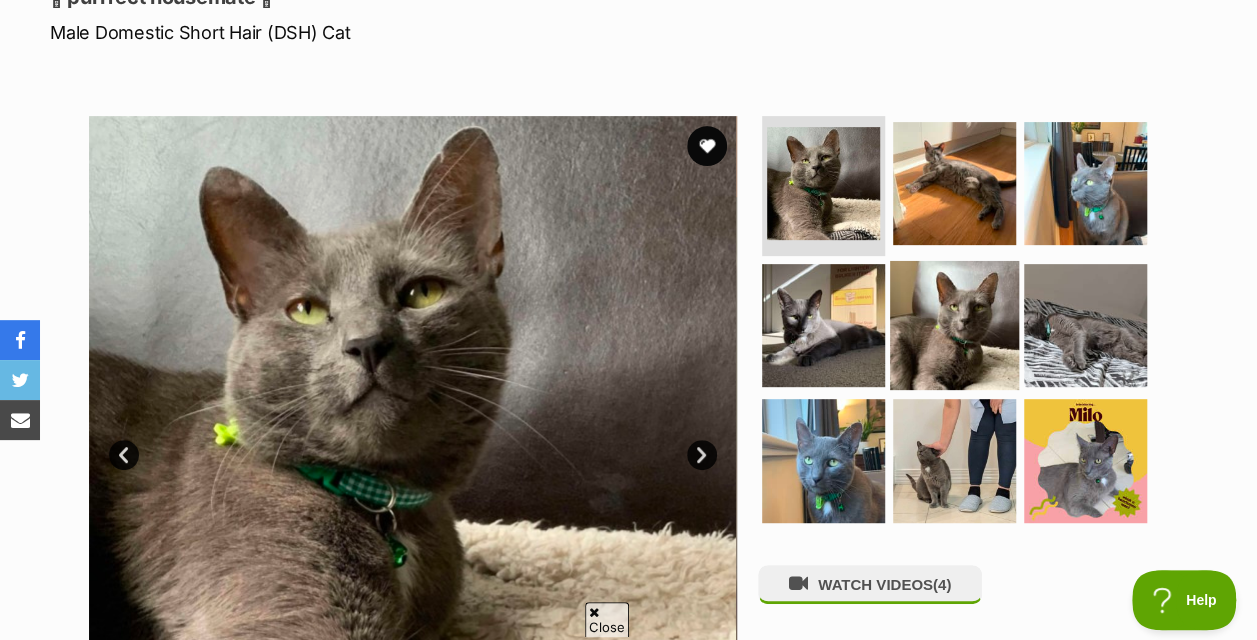 click at bounding box center [954, 324] 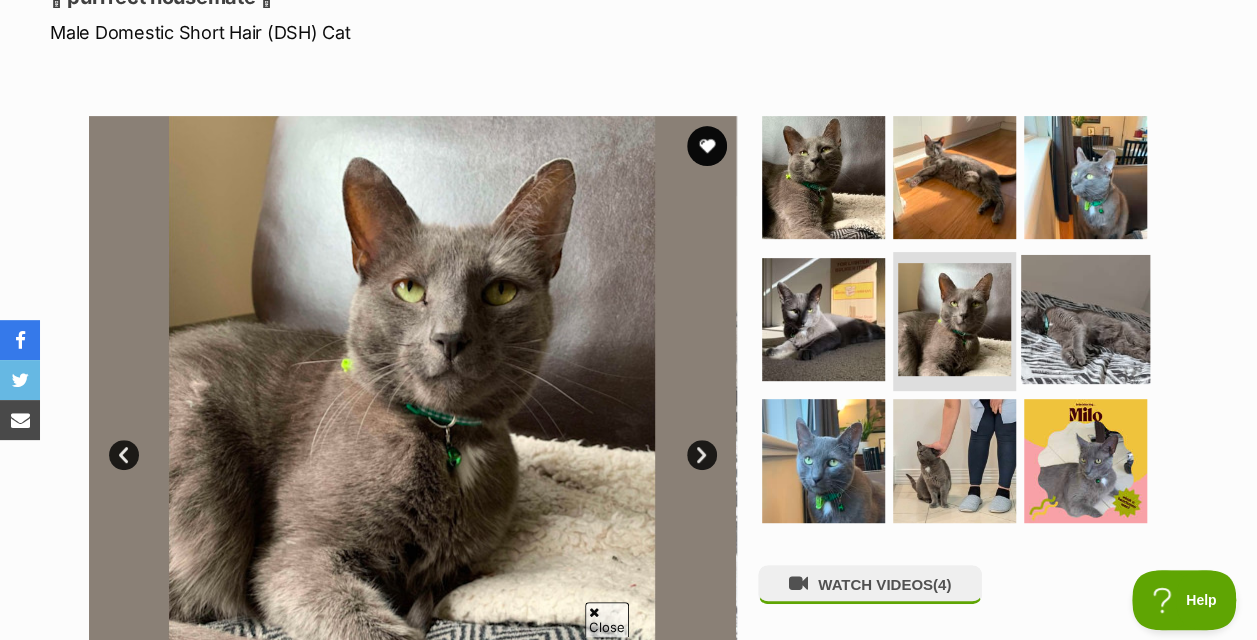 scroll, scrollTop: 0, scrollLeft: 0, axis: both 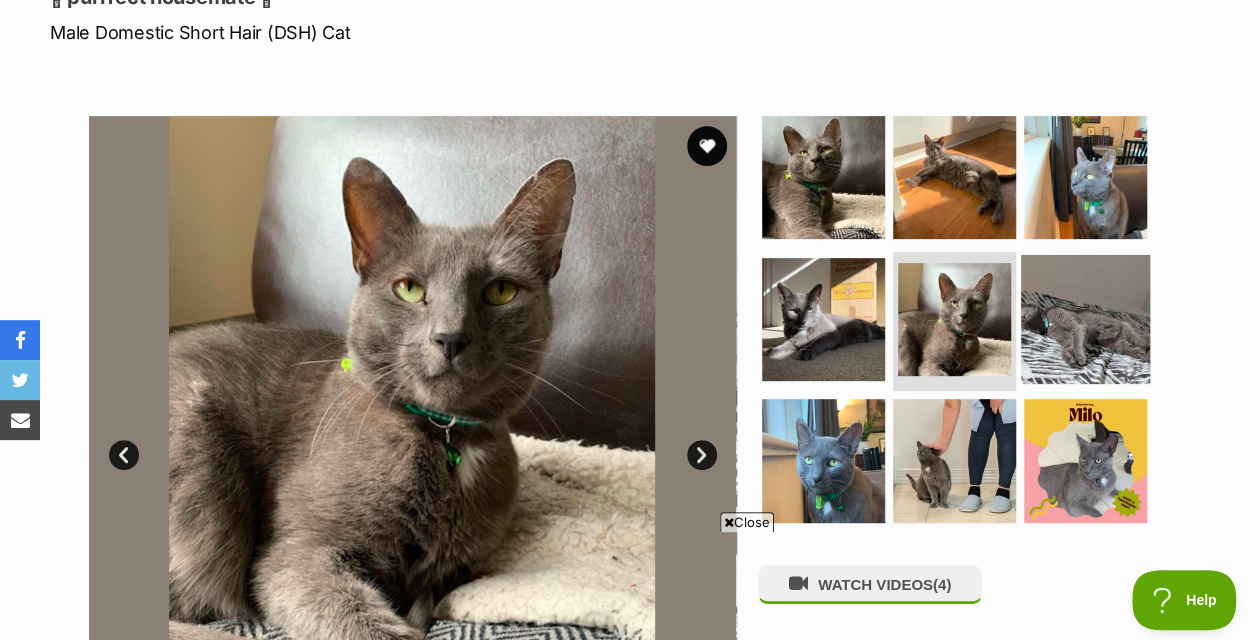 click at bounding box center [1085, 318] 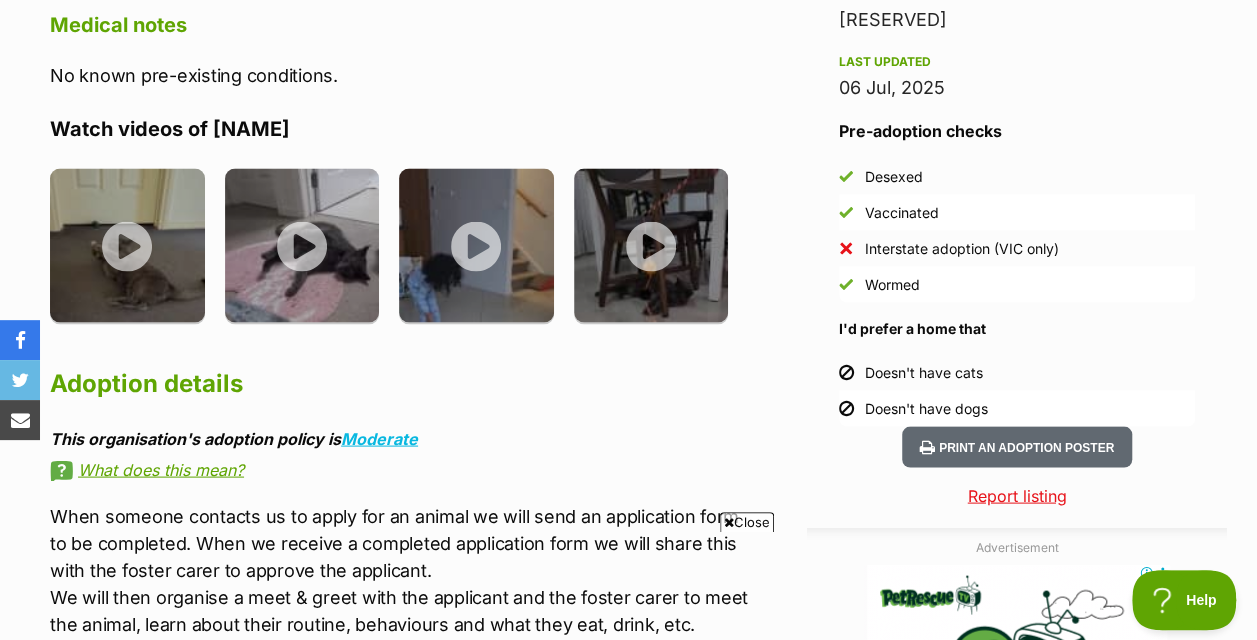 scroll, scrollTop: 1800, scrollLeft: 0, axis: vertical 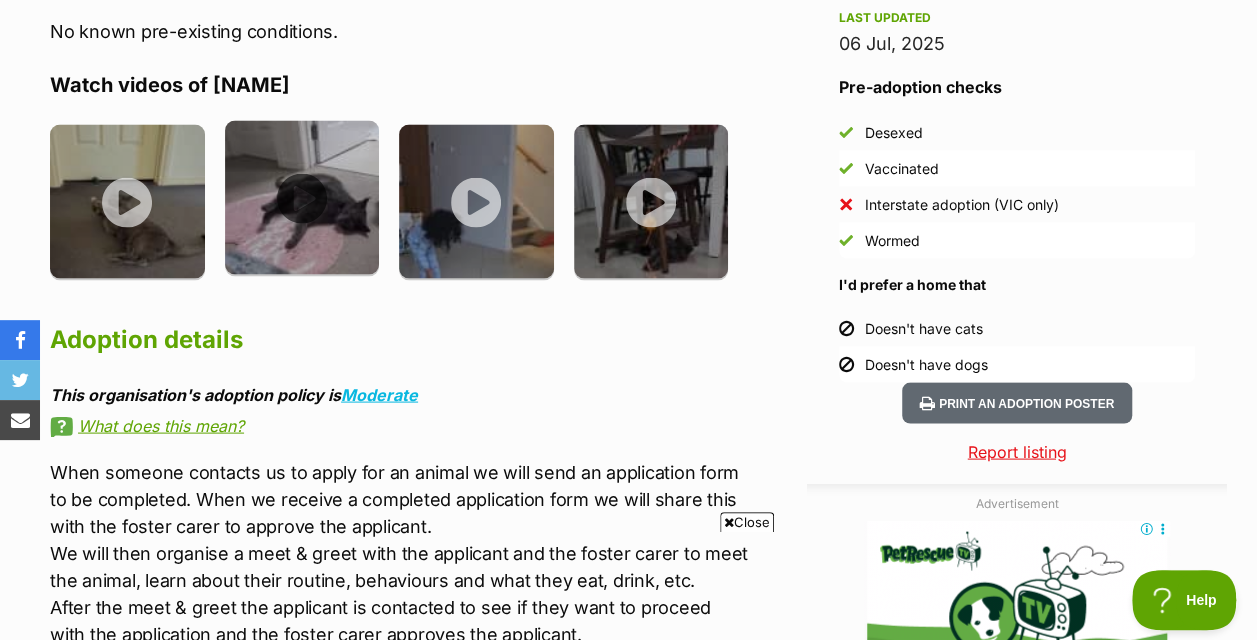 click at bounding box center (302, 197) 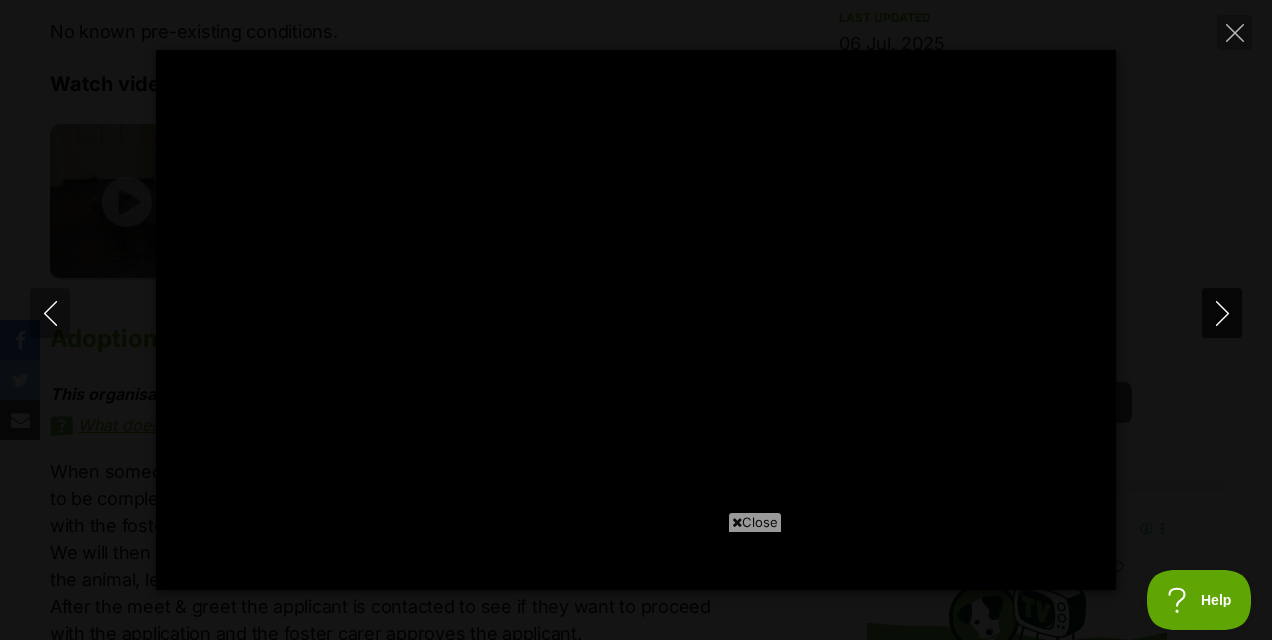 click at bounding box center [1222, 313] 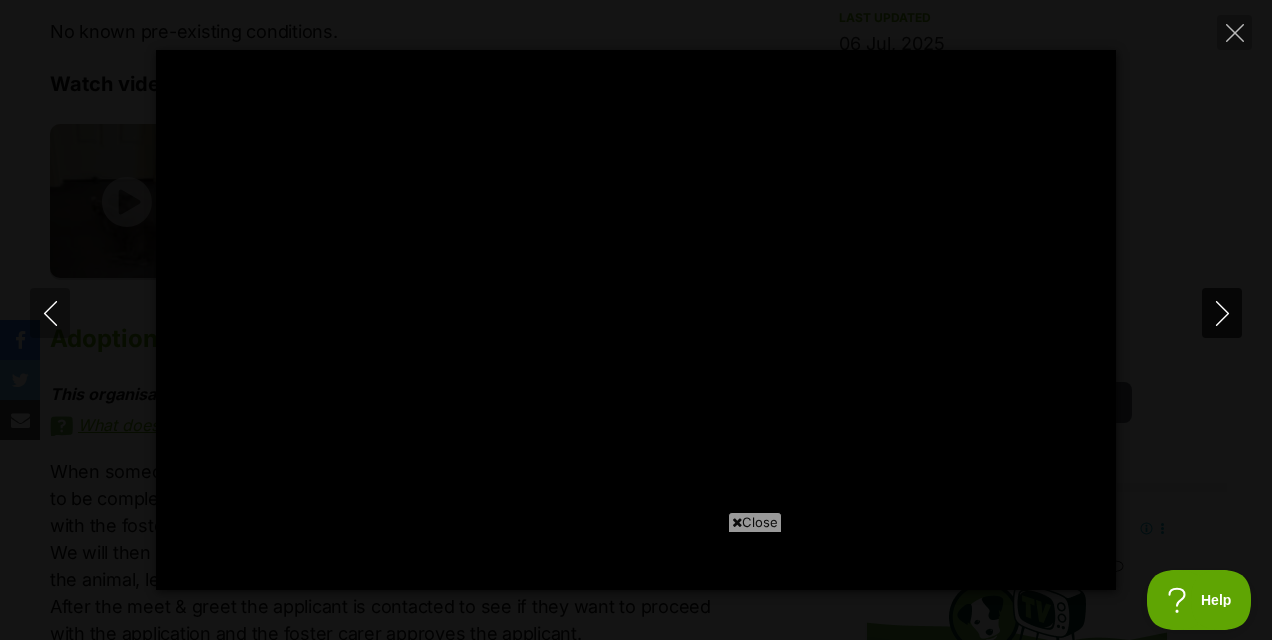 click at bounding box center [1222, 313] 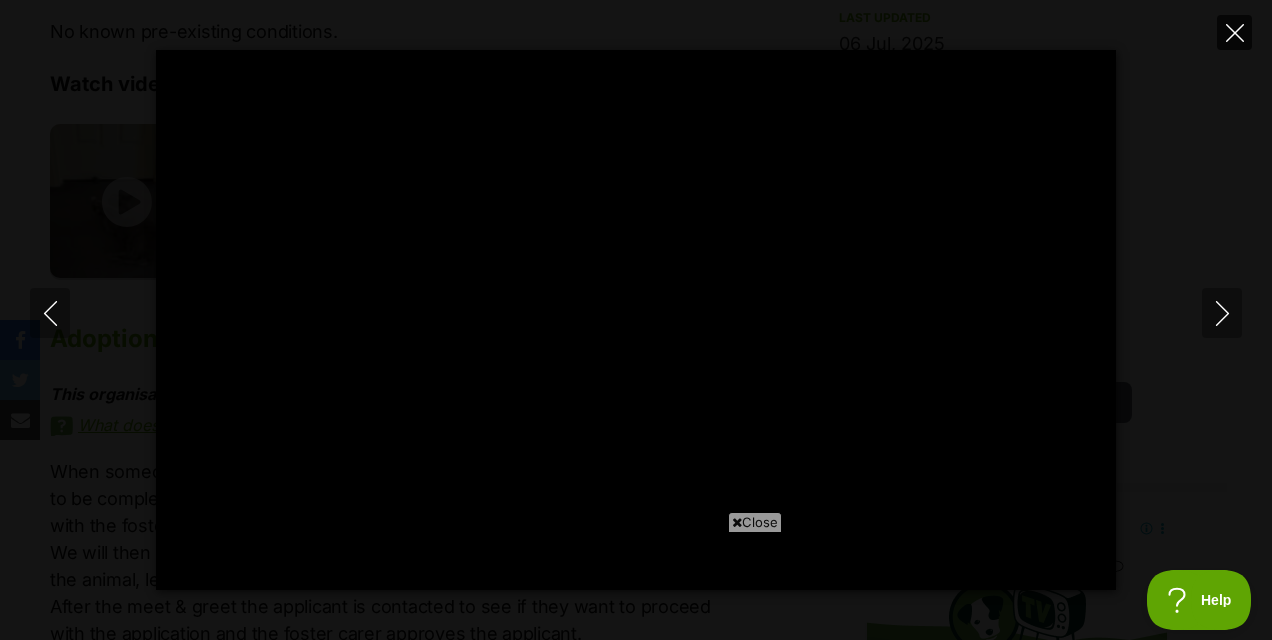 click at bounding box center [1235, 33] 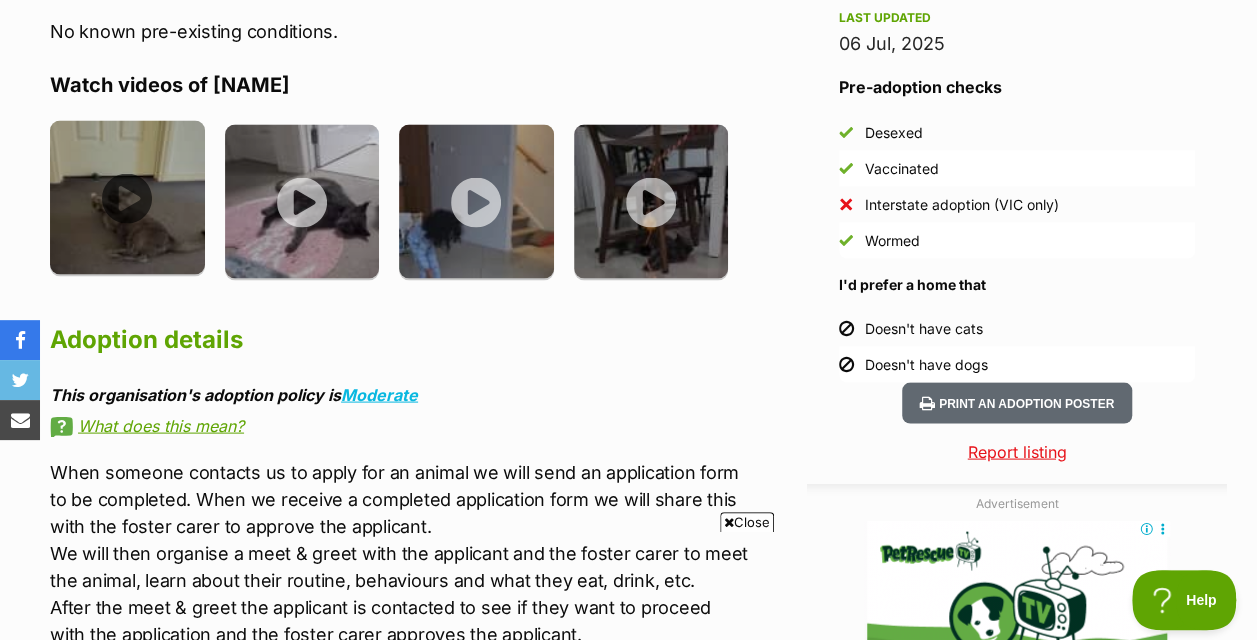 click at bounding box center [127, 197] 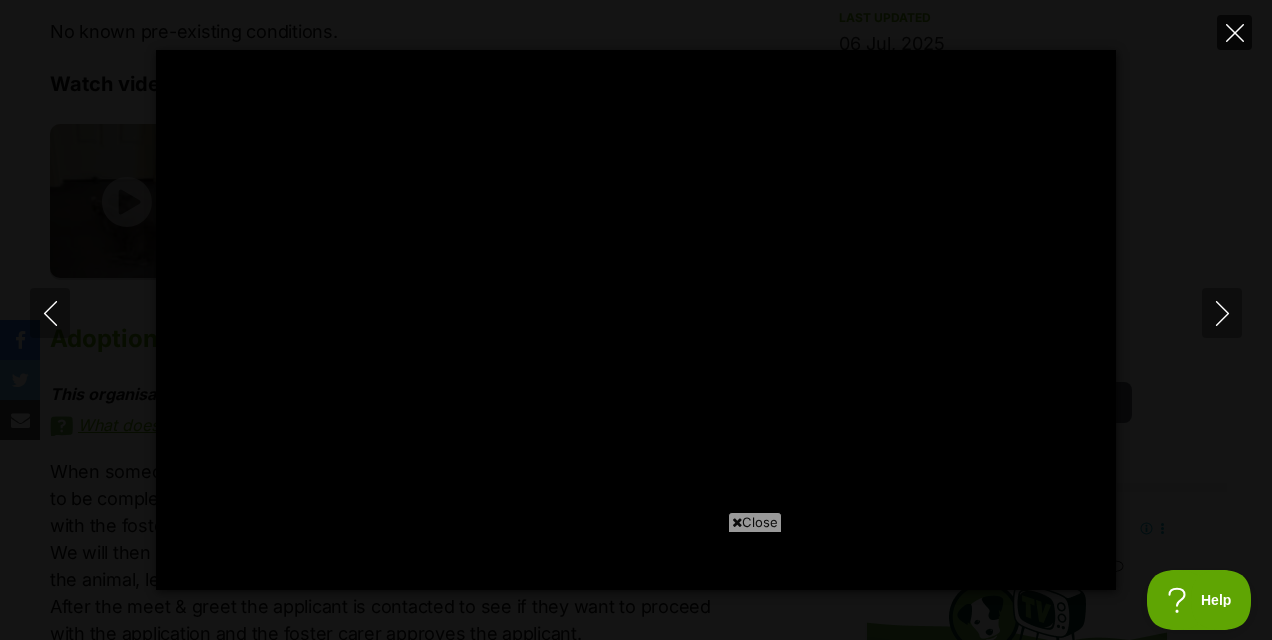 click at bounding box center (1234, 32) 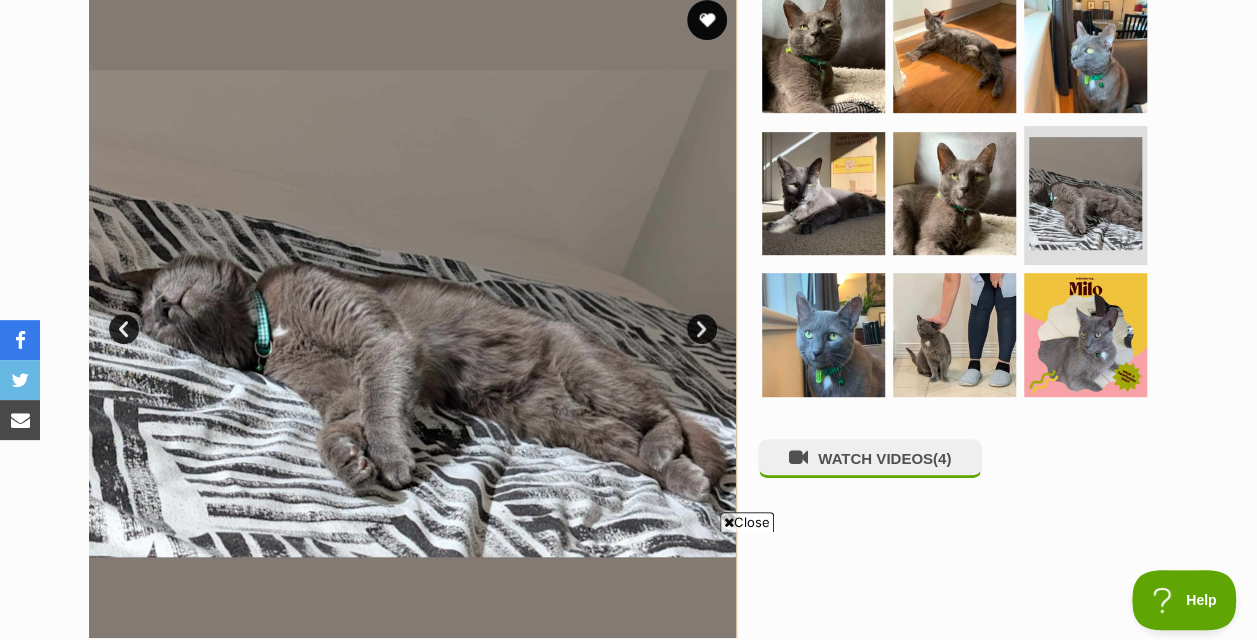 scroll, scrollTop: 200, scrollLeft: 0, axis: vertical 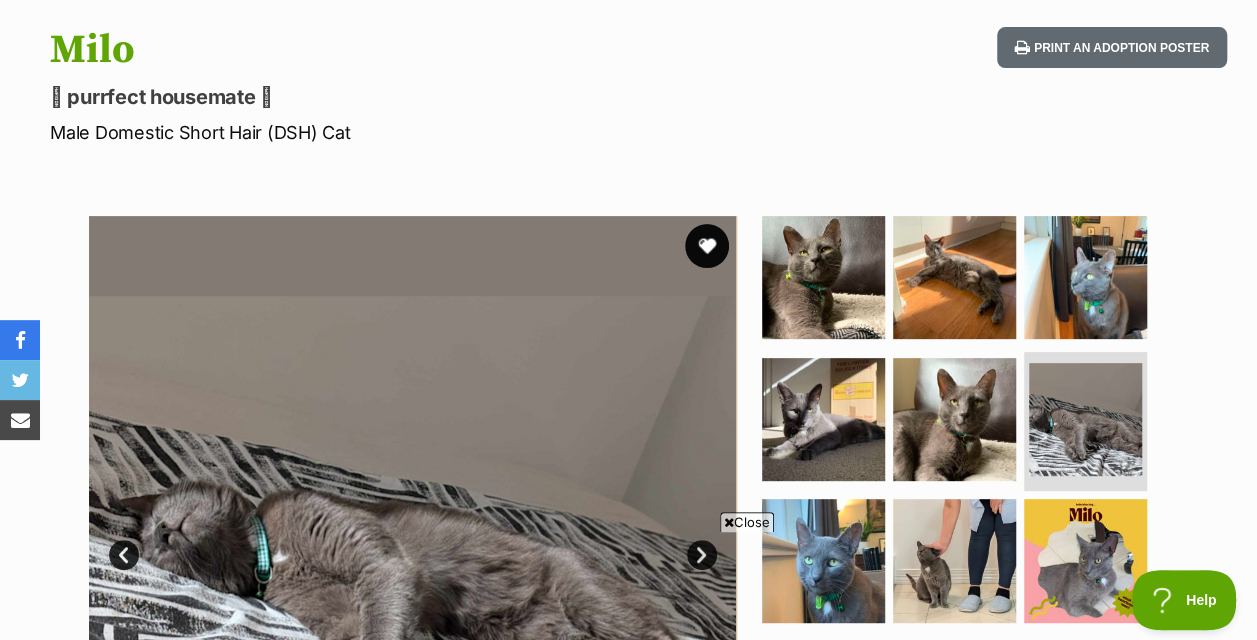 click at bounding box center (707, 246) 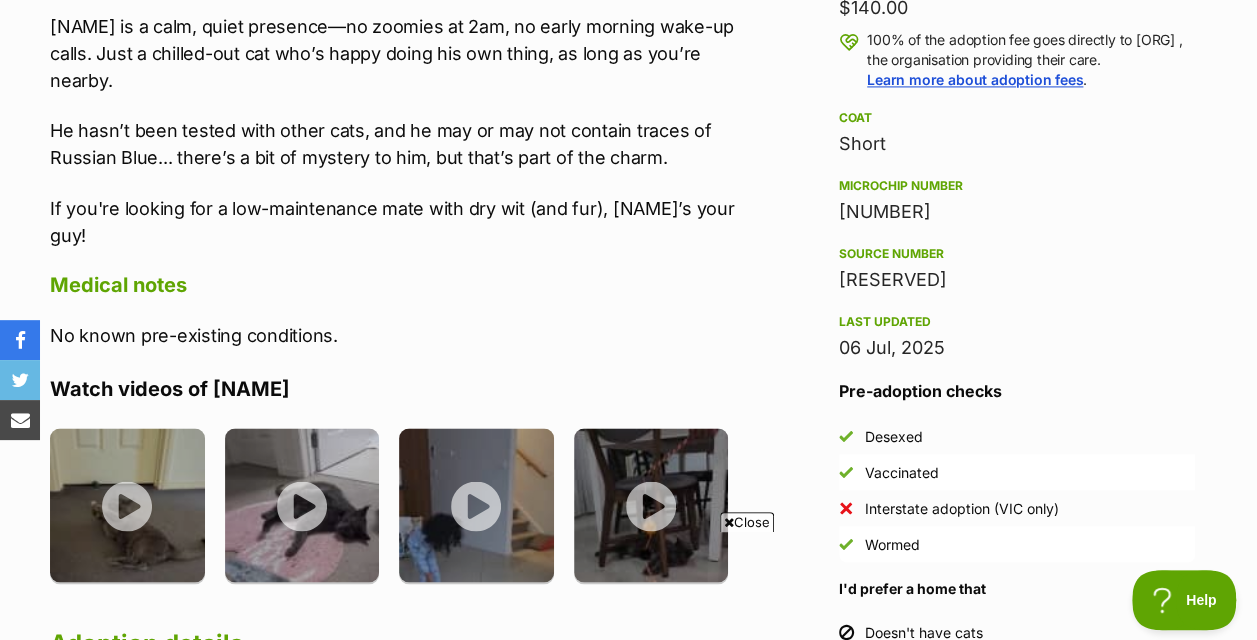 scroll, scrollTop: 1600, scrollLeft: 0, axis: vertical 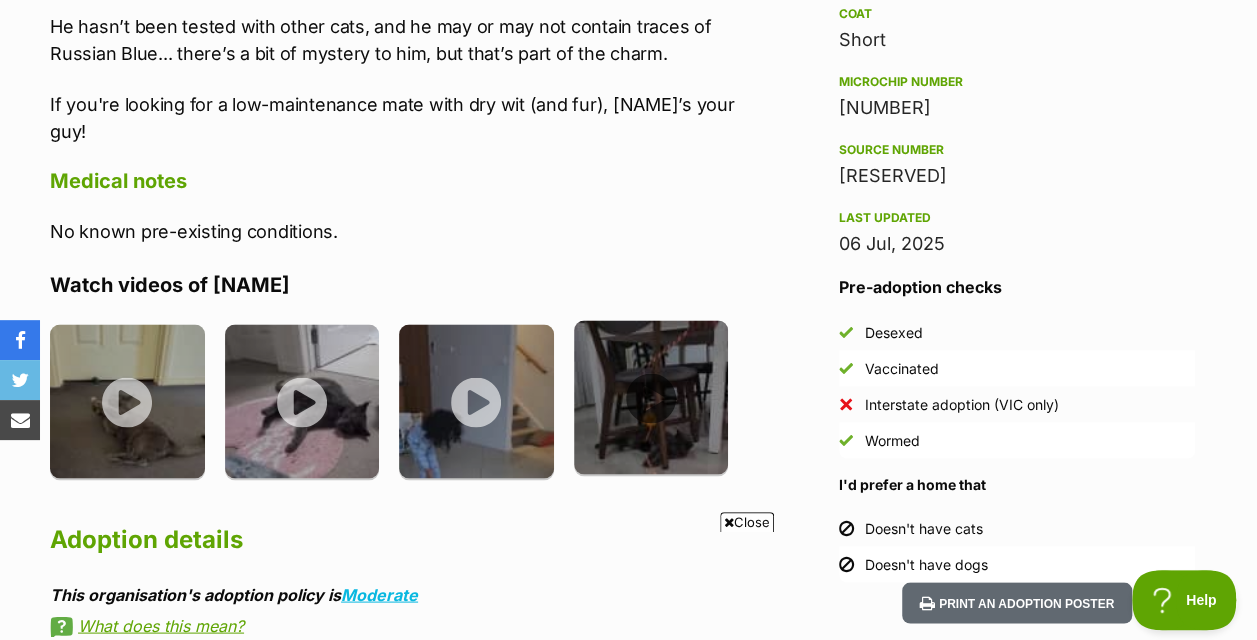 click at bounding box center [651, 397] 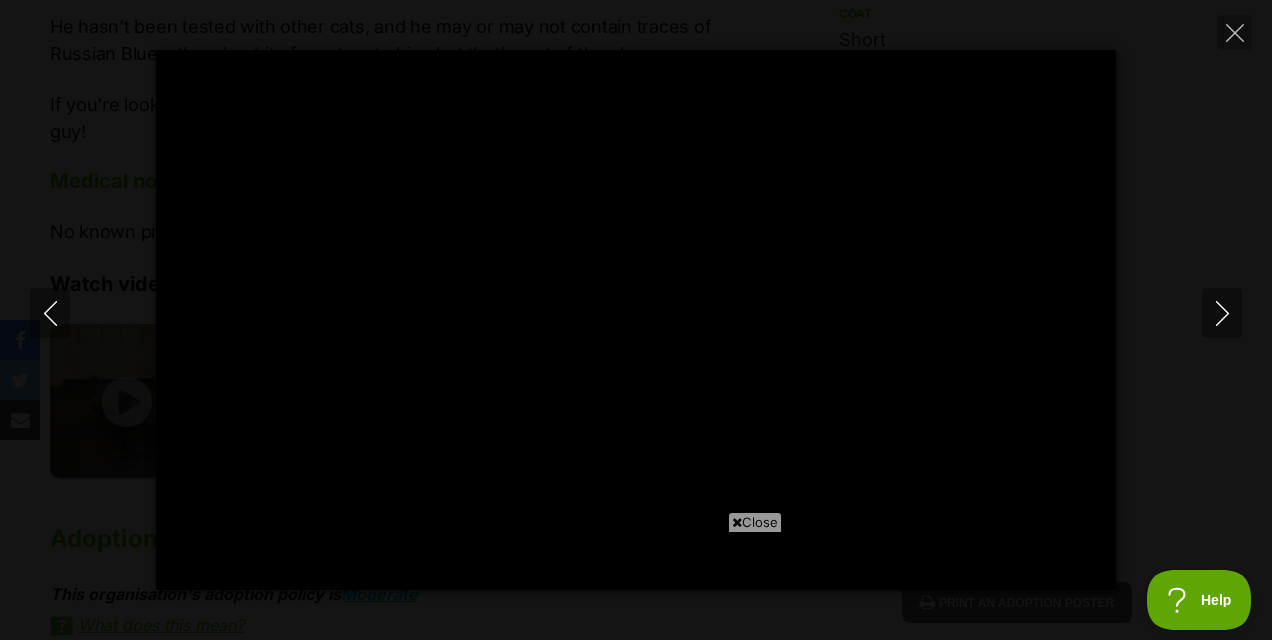click on "Close" at bounding box center (755, 522) 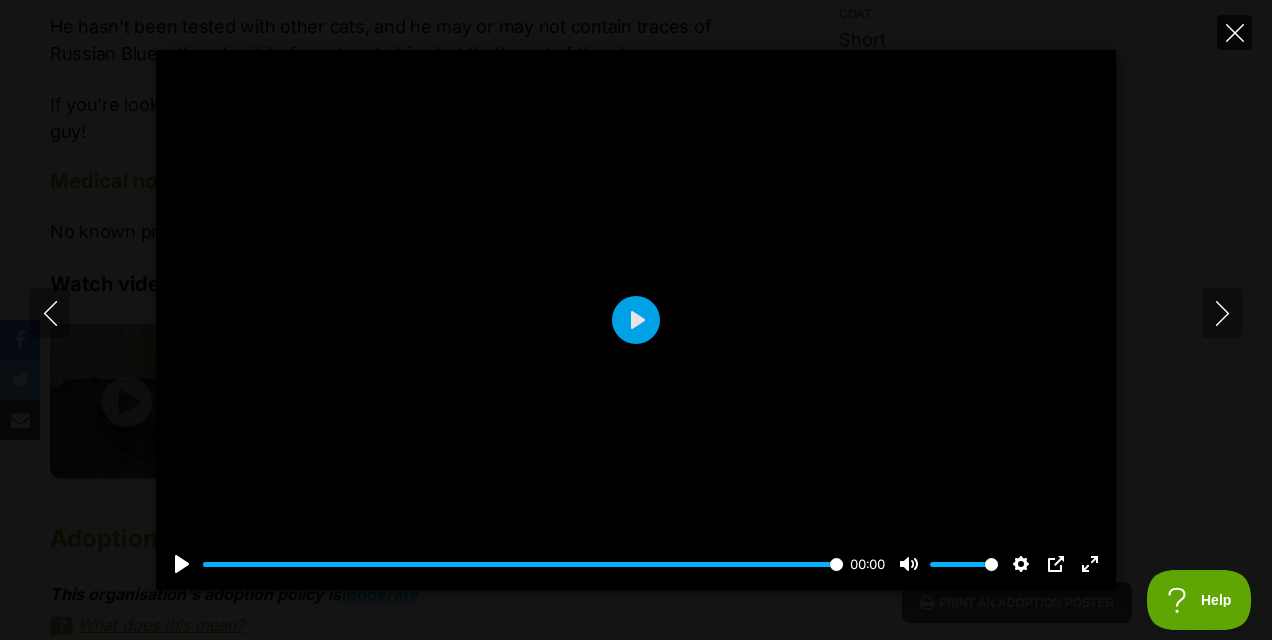 click at bounding box center [1235, 33] 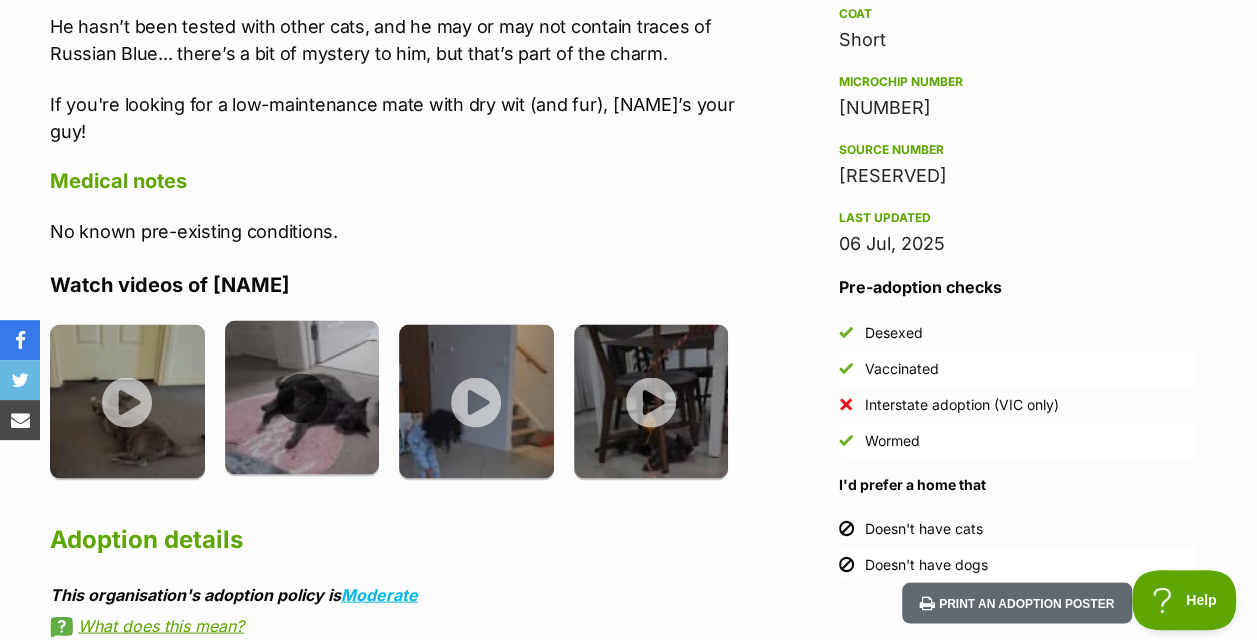 click at bounding box center (302, 397) 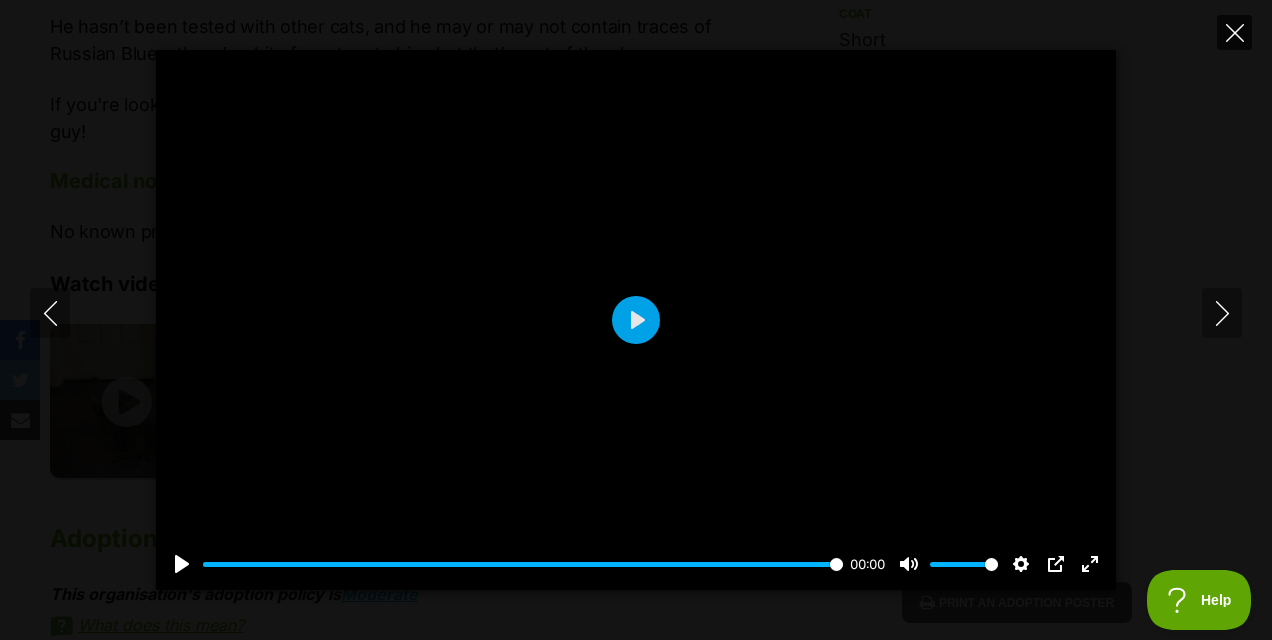 click at bounding box center (1235, 33) 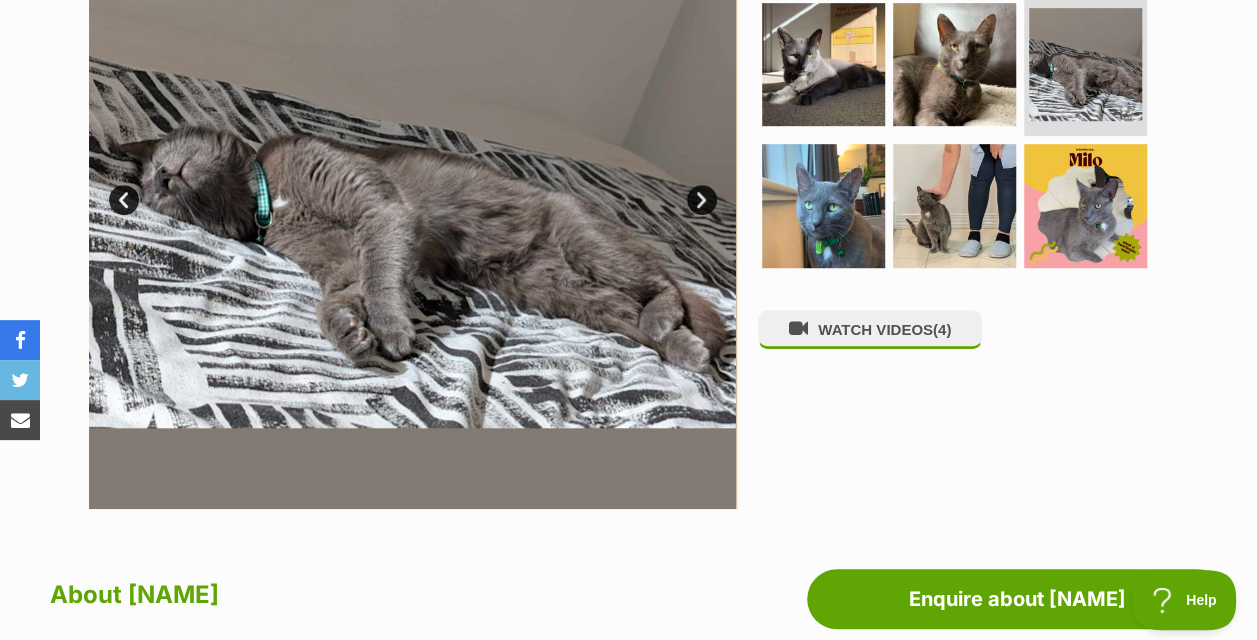 scroll, scrollTop: 500, scrollLeft: 0, axis: vertical 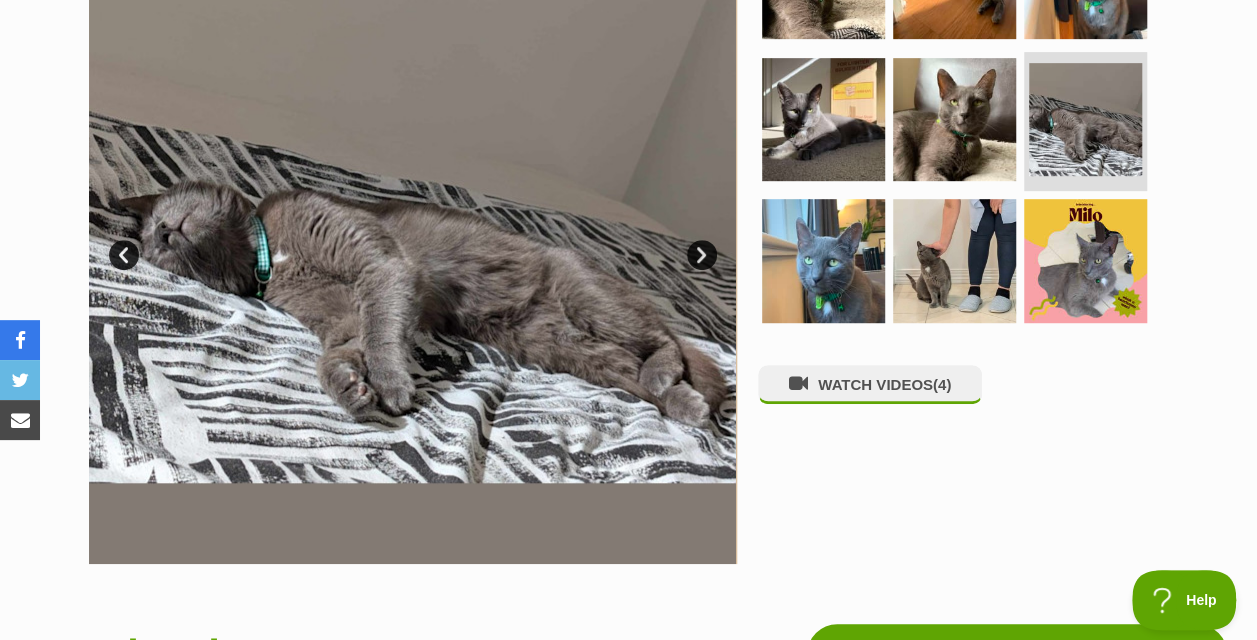 click on "Next" at bounding box center (702, 255) 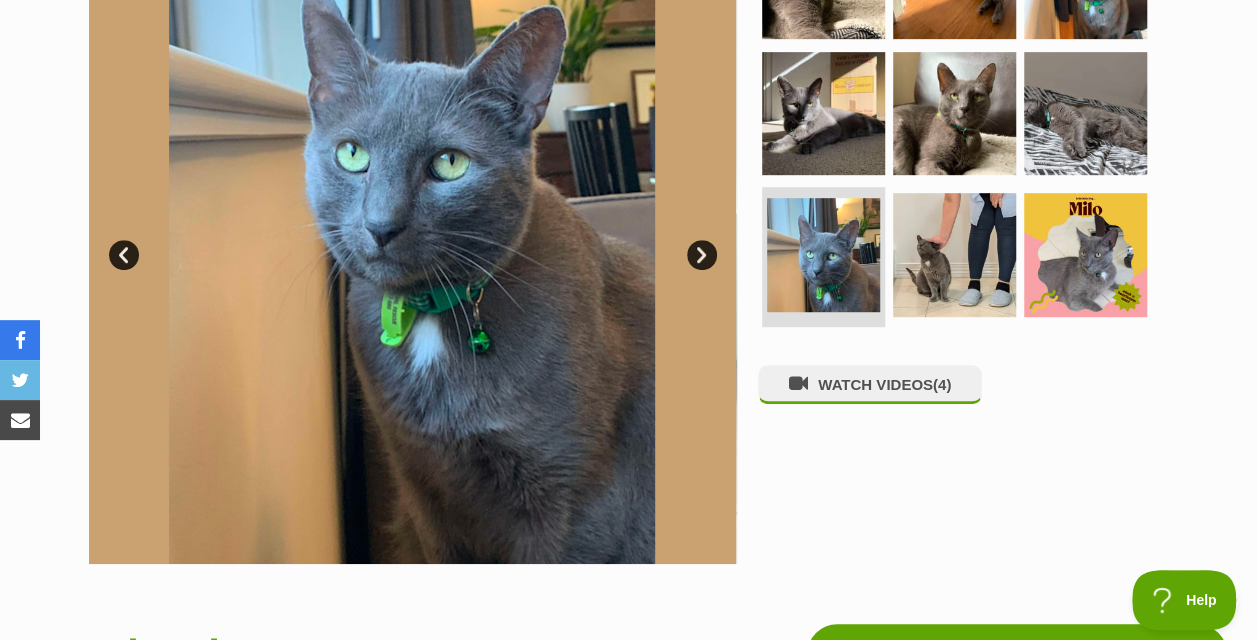 click on "Next" at bounding box center [702, 255] 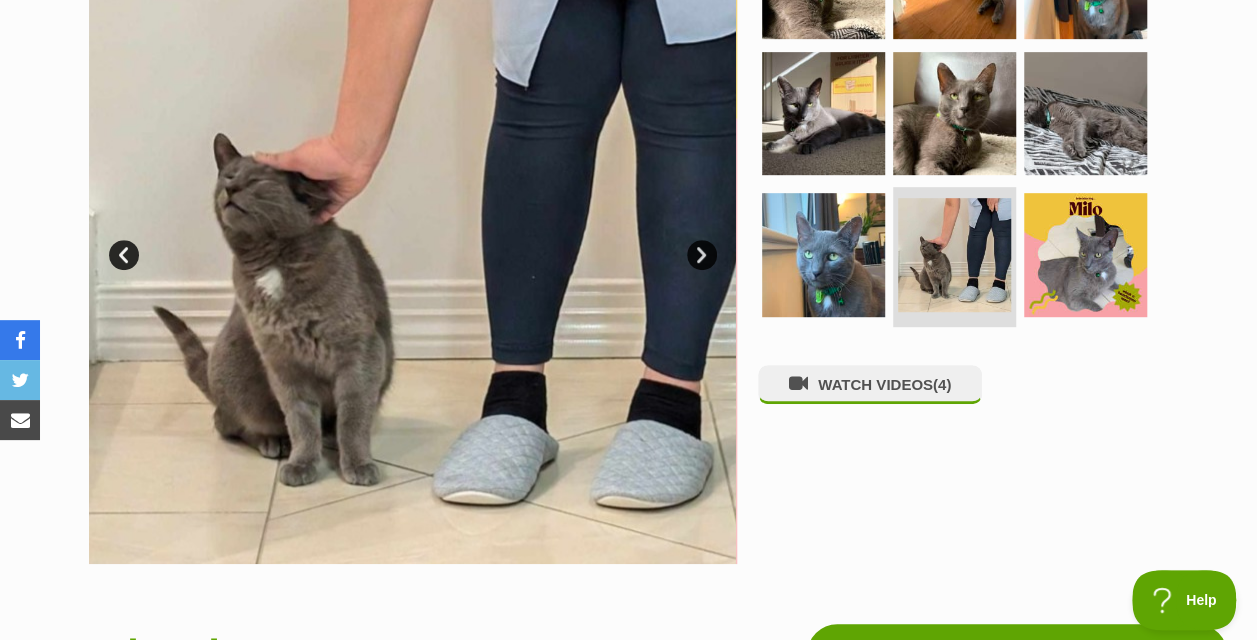 click on "Next" at bounding box center (702, 255) 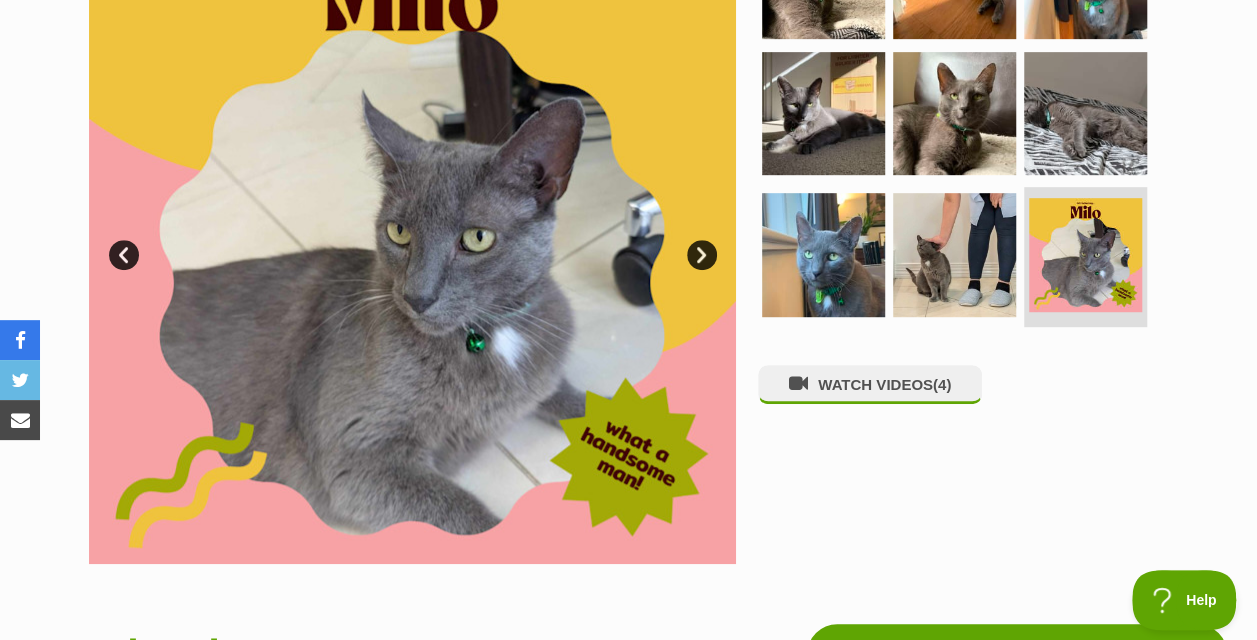 click on "Next" at bounding box center [702, 255] 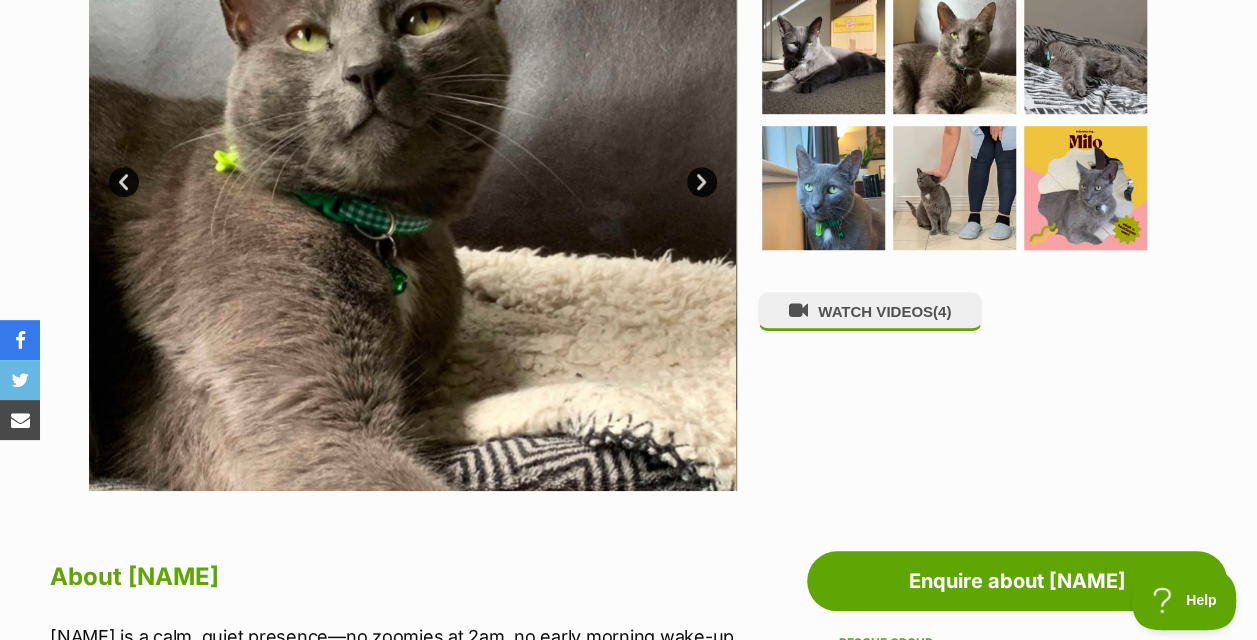 scroll, scrollTop: 500, scrollLeft: 0, axis: vertical 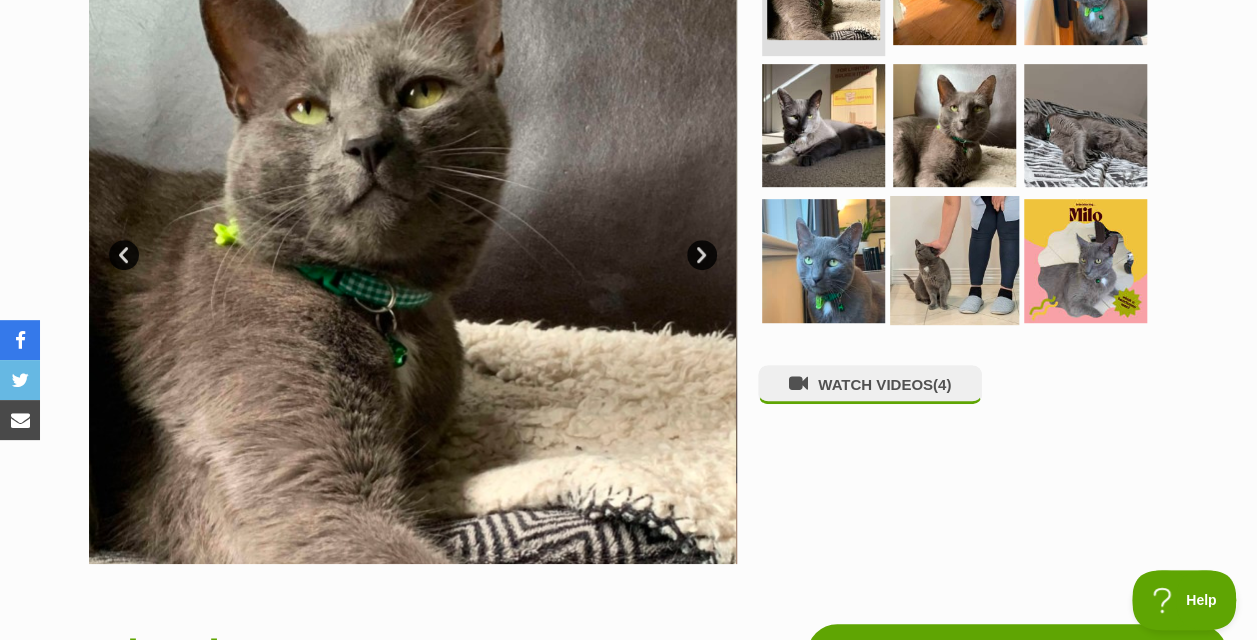 click at bounding box center [954, 260] 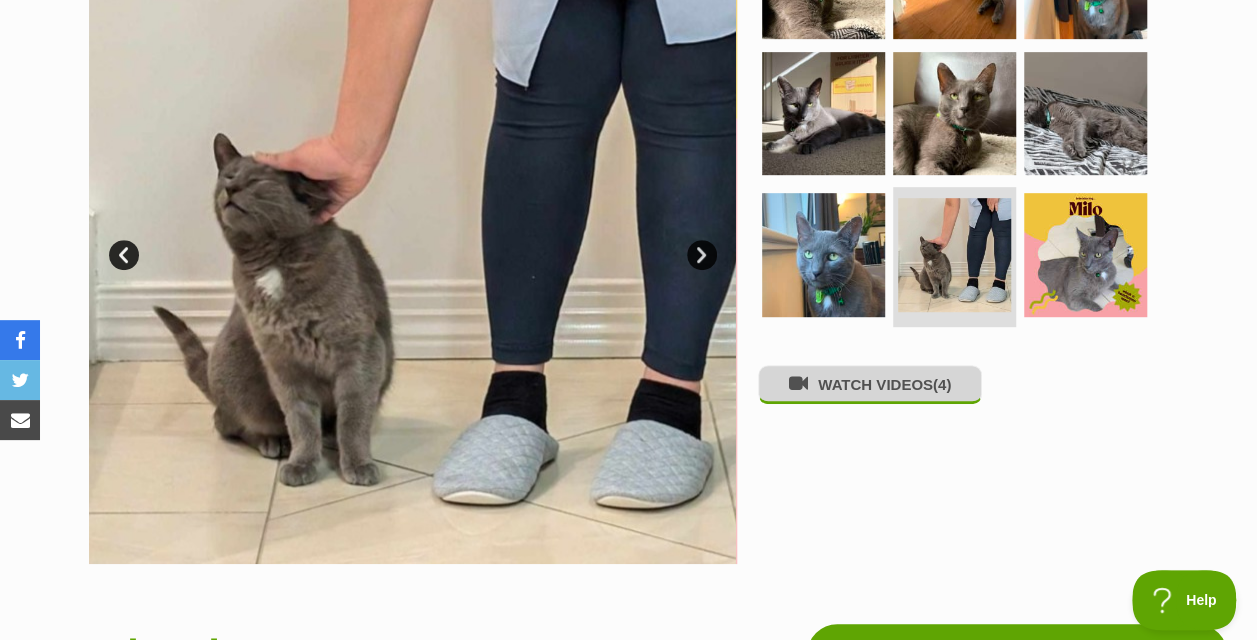 click on "WATCH VIDEOS
(4)" at bounding box center (870, 384) 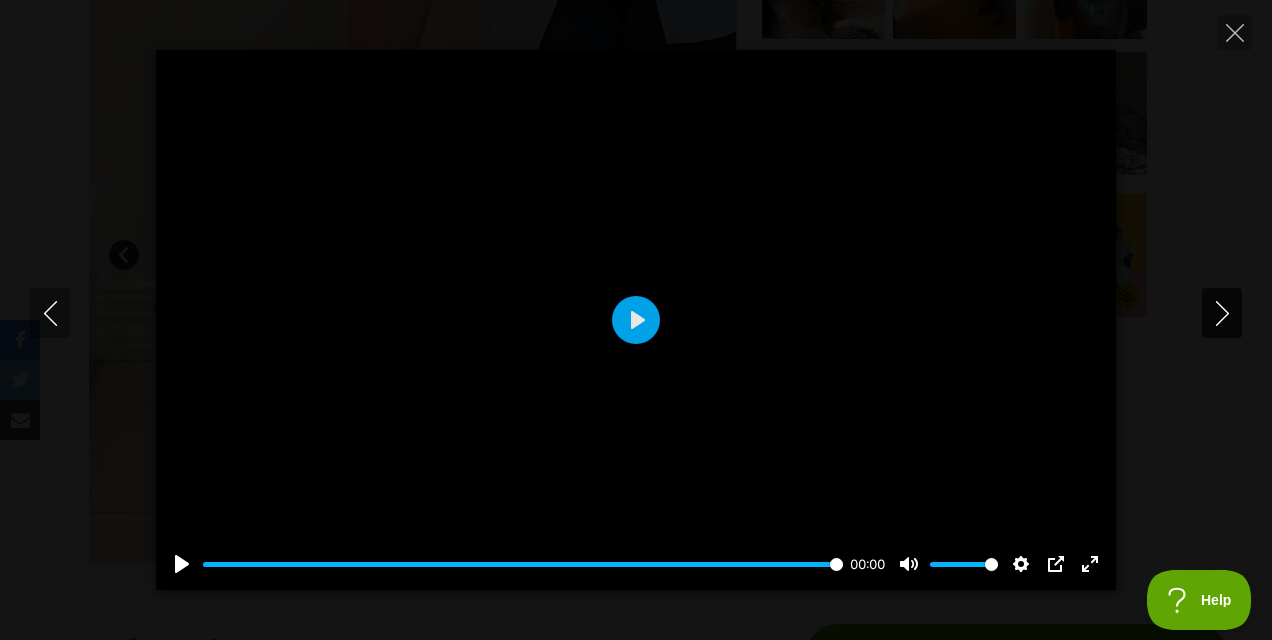 click at bounding box center [1222, 313] 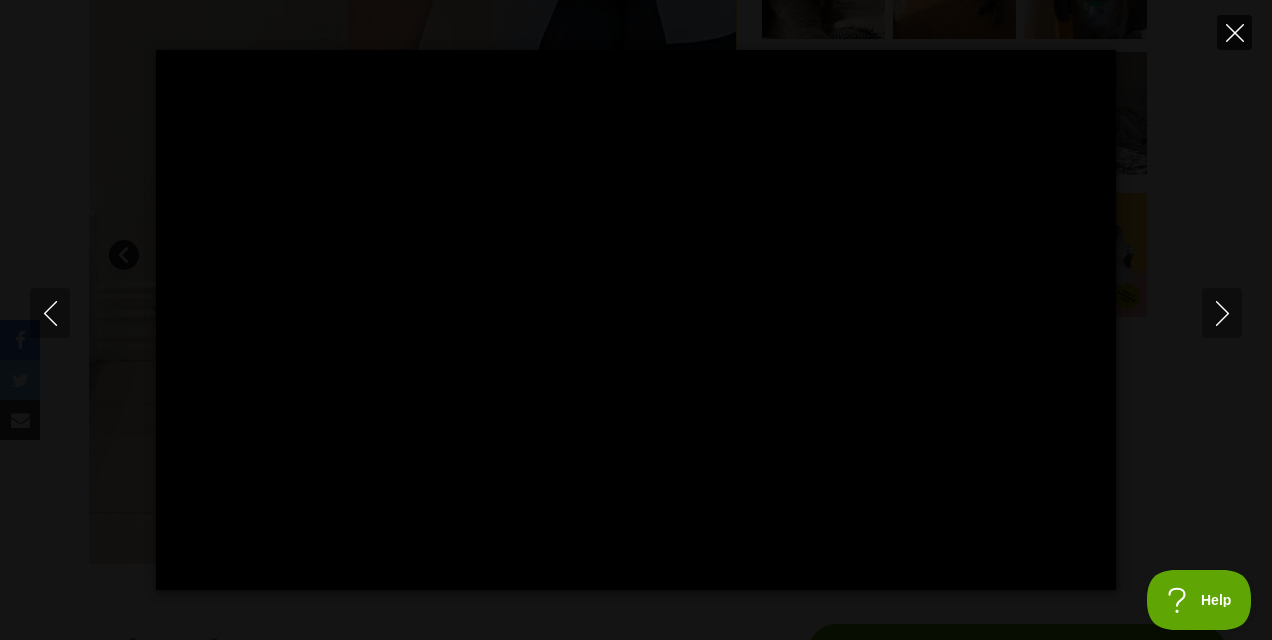 click at bounding box center (1235, 33) 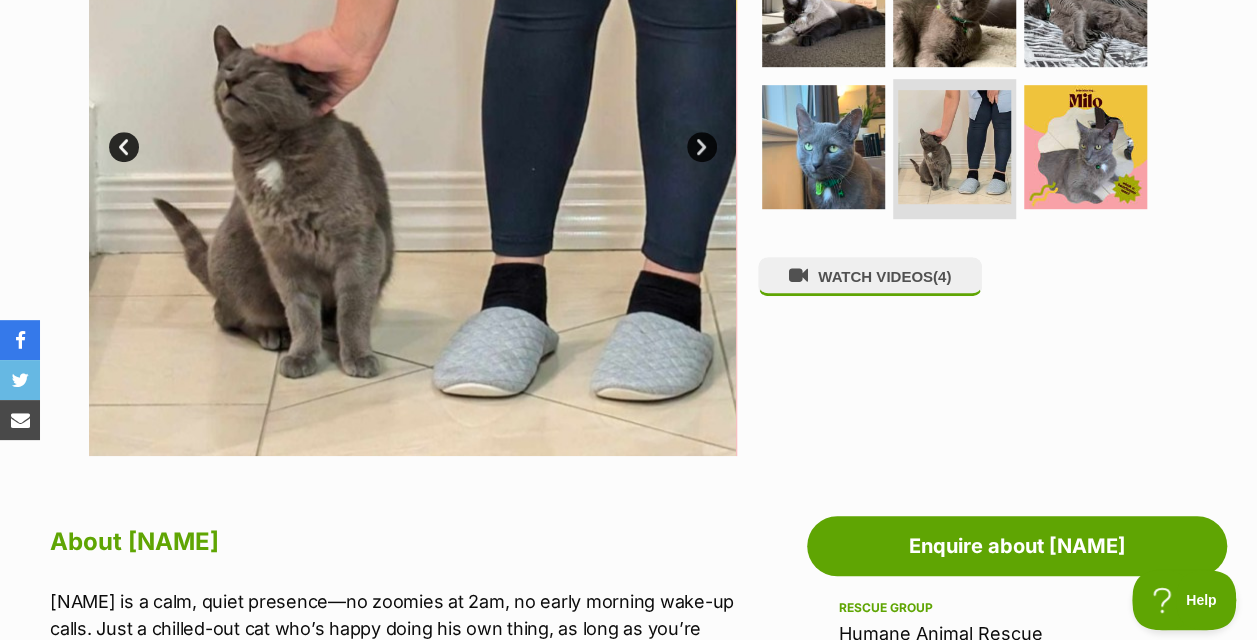 scroll, scrollTop: 600, scrollLeft: 0, axis: vertical 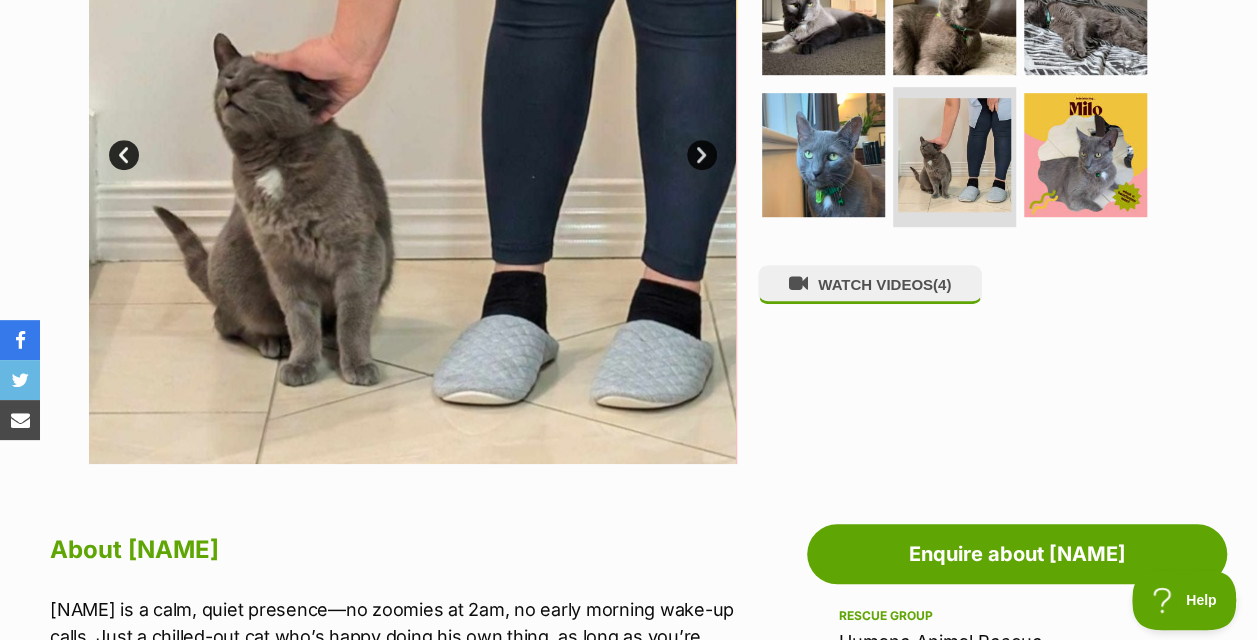 click on "Next" at bounding box center (702, 155) 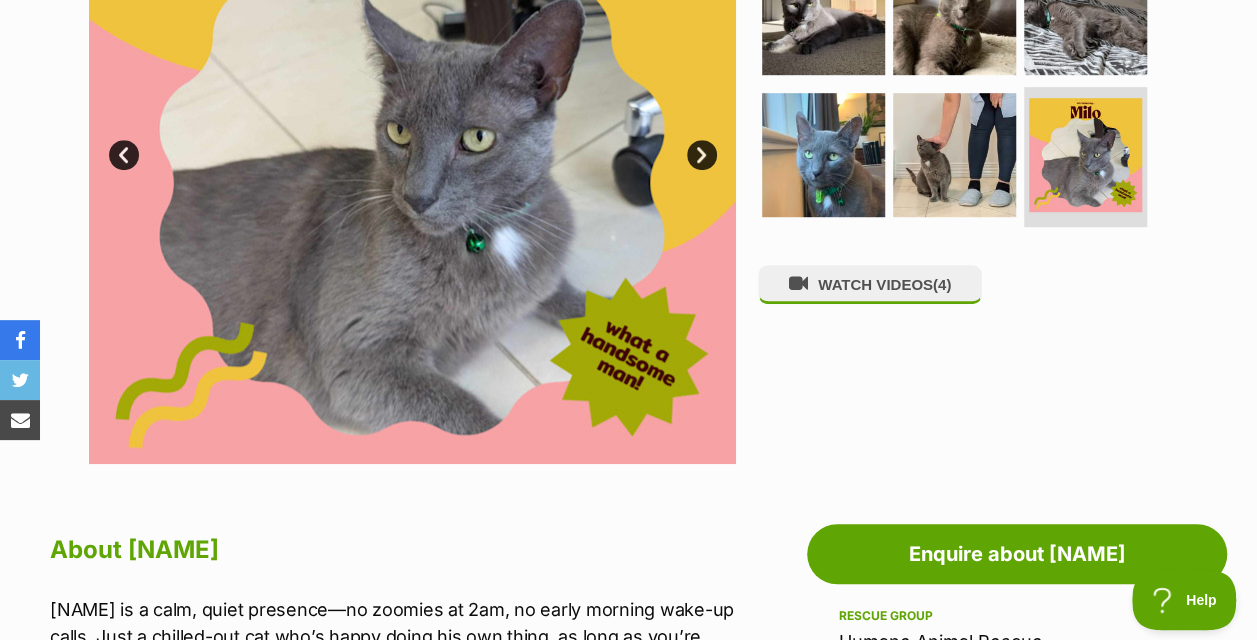 click on "Next" at bounding box center [702, 155] 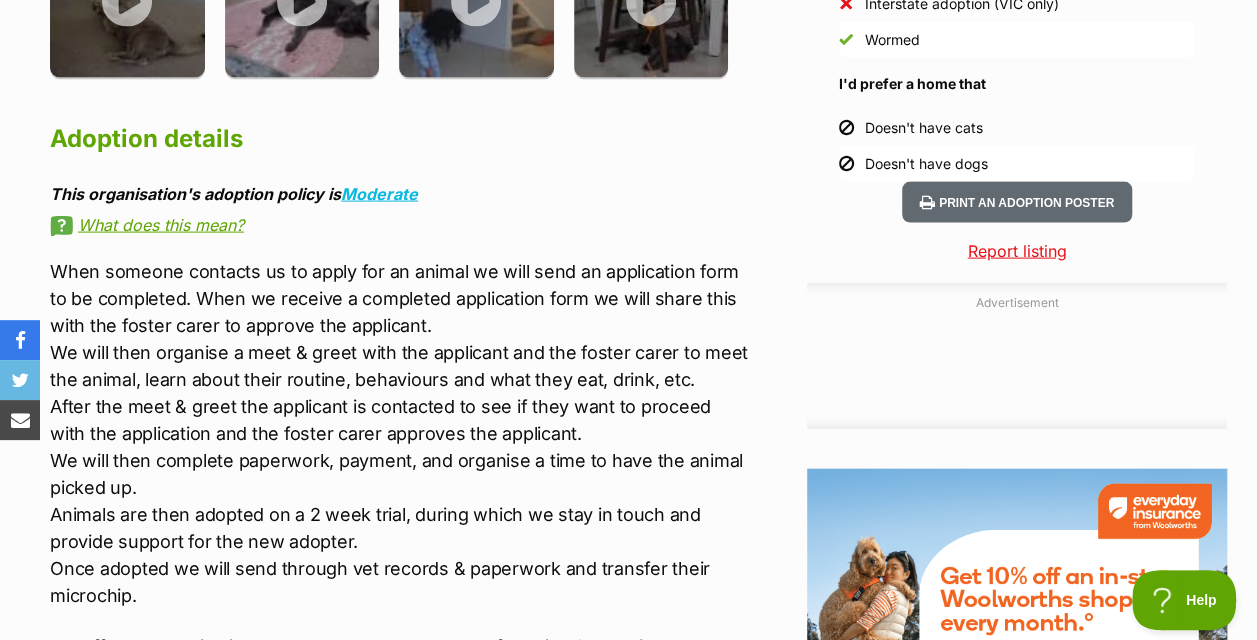 scroll, scrollTop: 0, scrollLeft: 0, axis: both 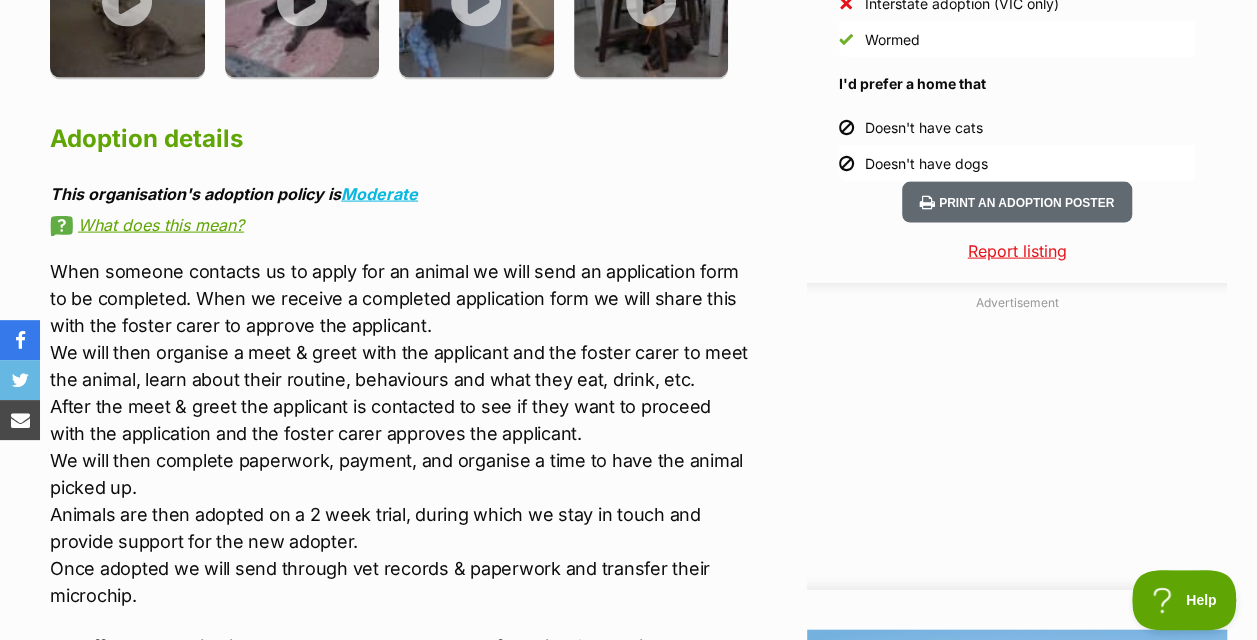 click on "What does this mean?" at bounding box center [399, 225] 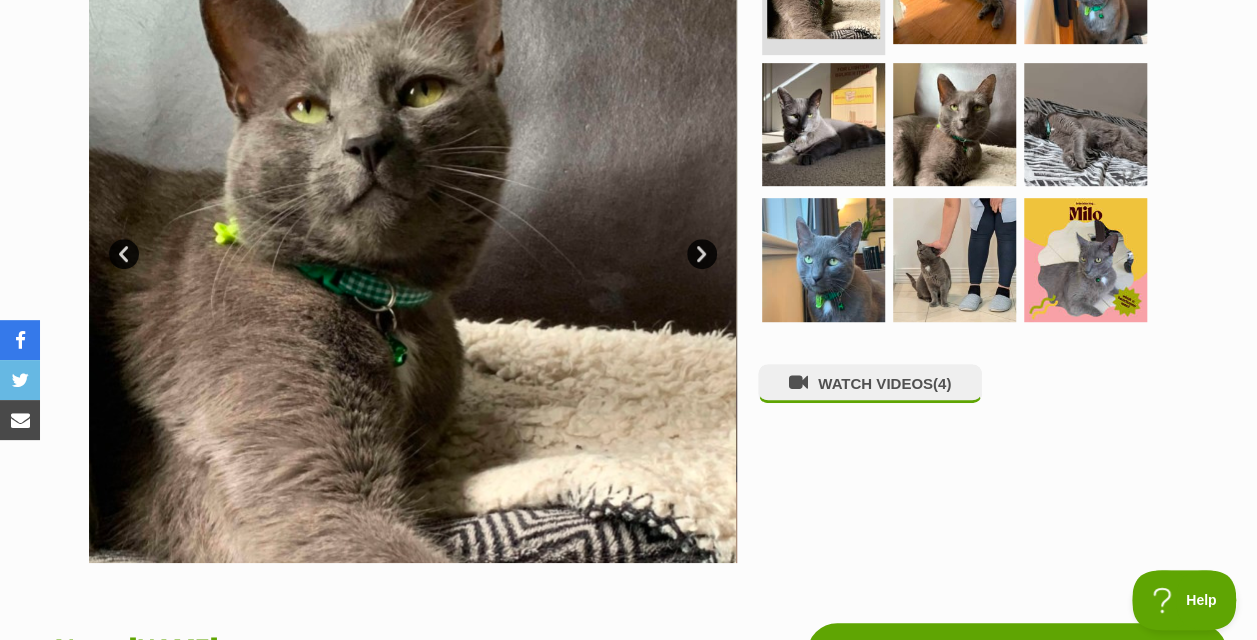 scroll, scrollTop: 500, scrollLeft: 0, axis: vertical 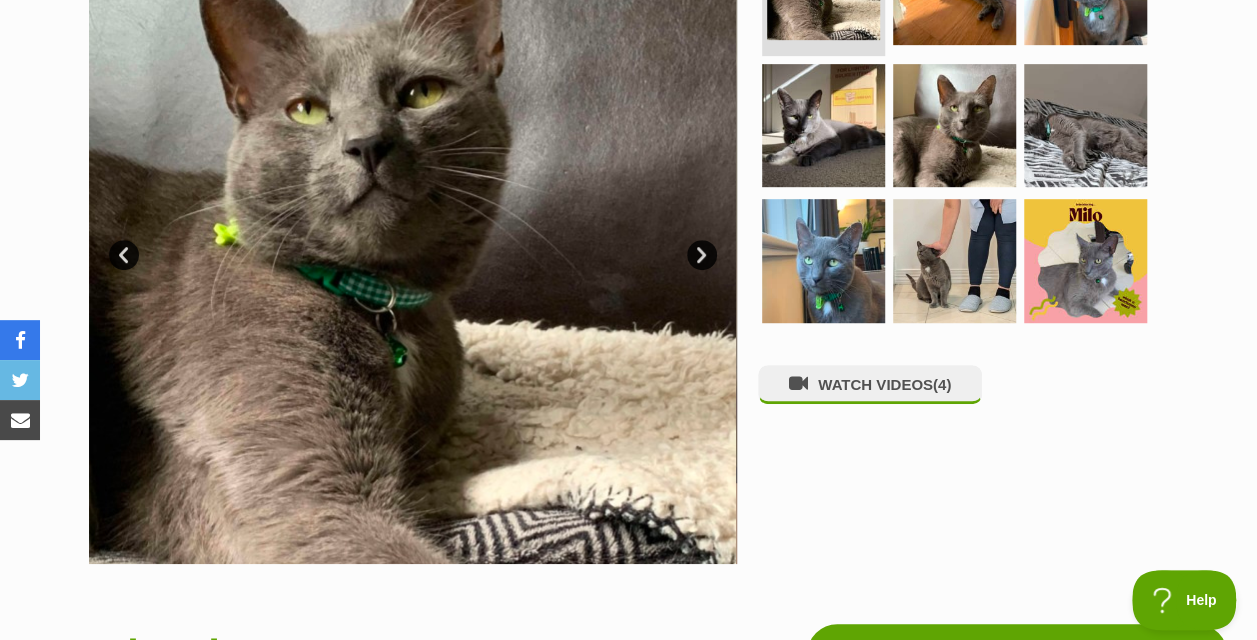 click on "Next" at bounding box center [702, 255] 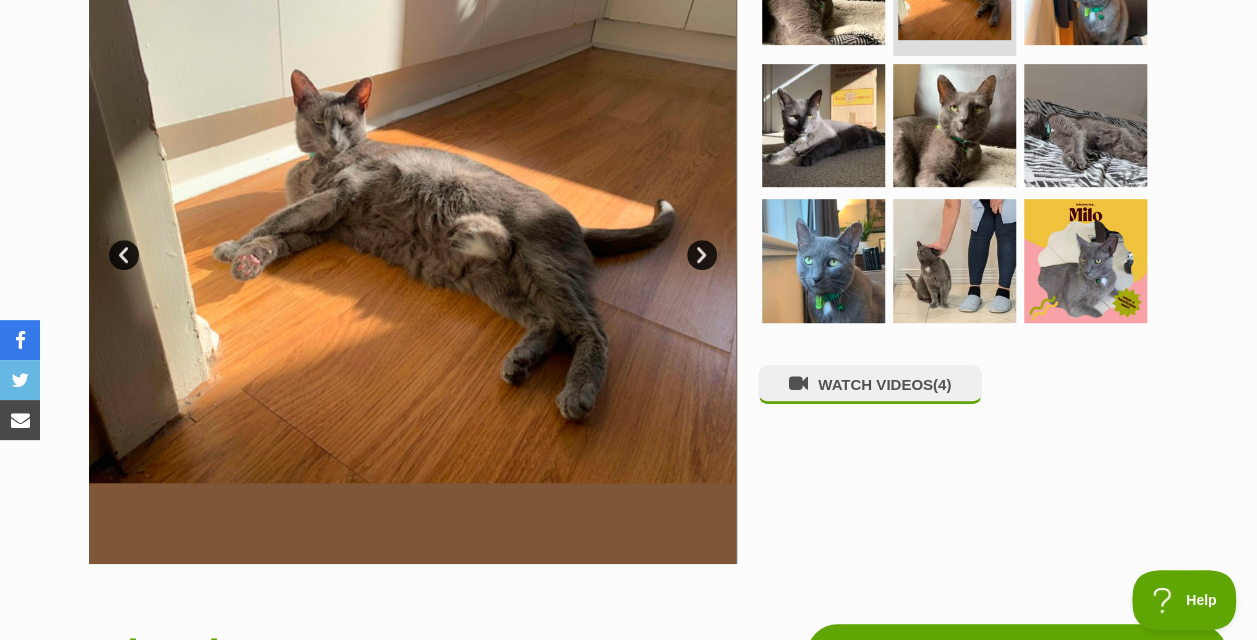 click on "Next" at bounding box center (702, 255) 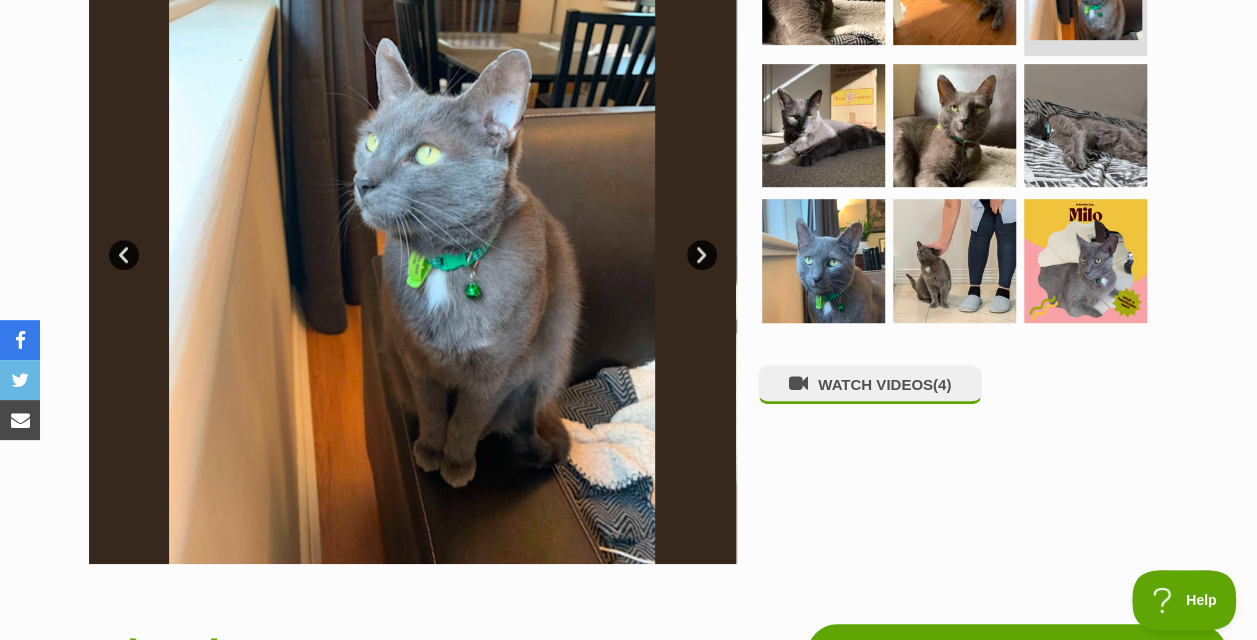 click on "Next" at bounding box center (702, 255) 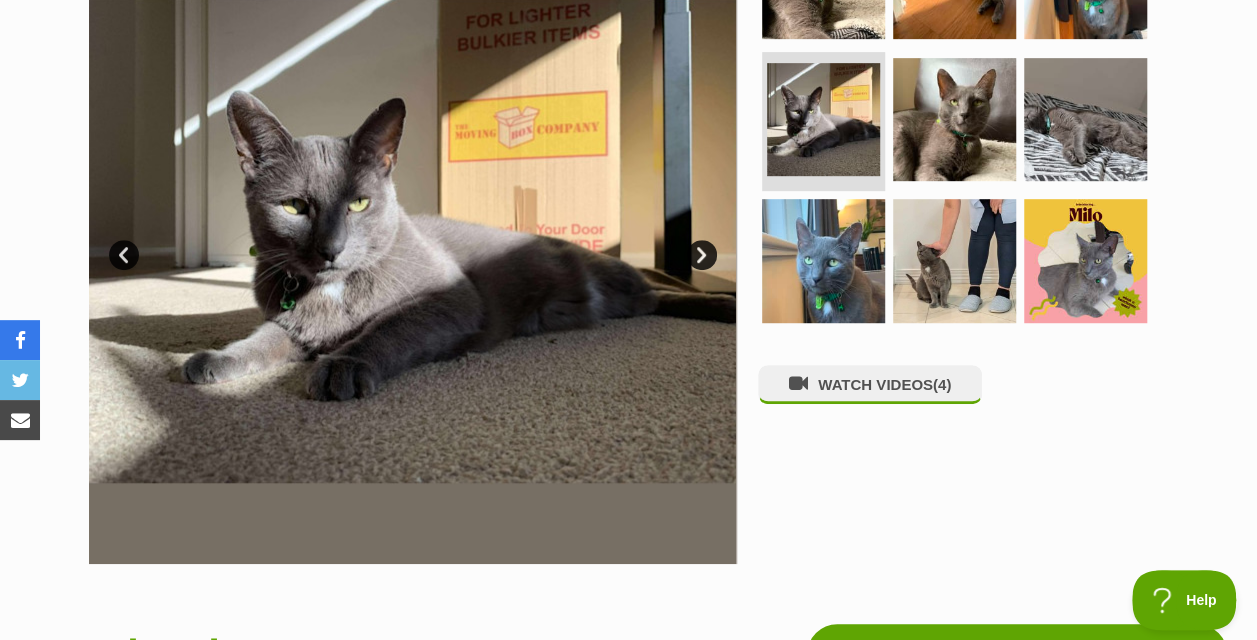click on "Next" at bounding box center (702, 255) 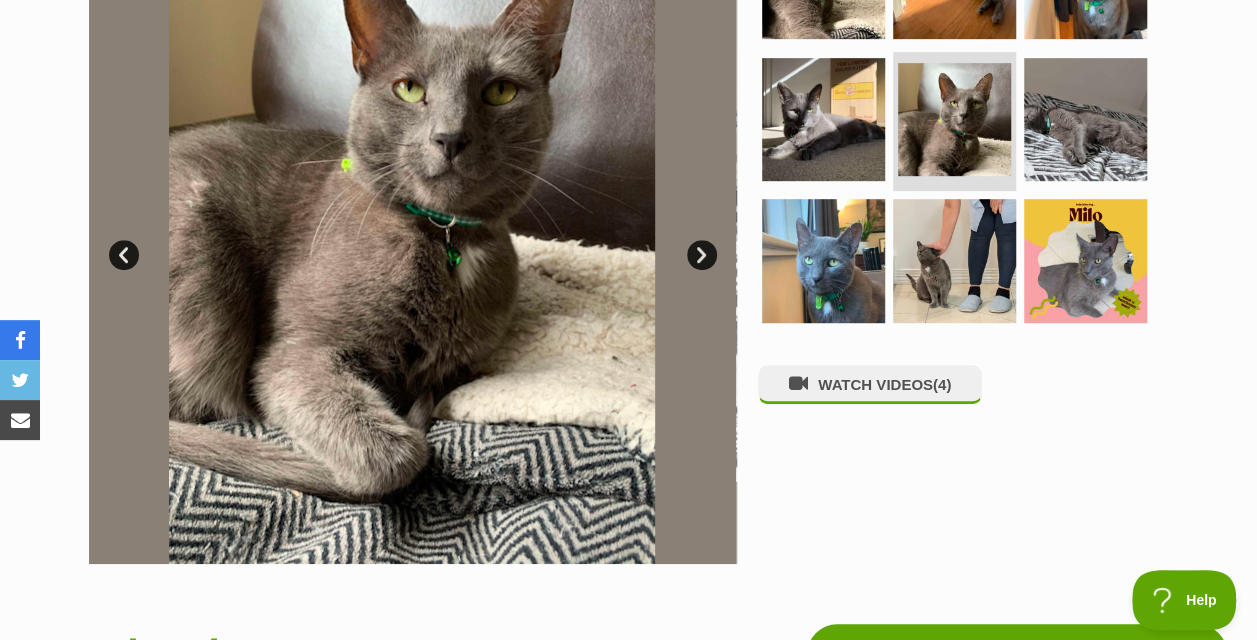 click on "Next" at bounding box center [702, 255] 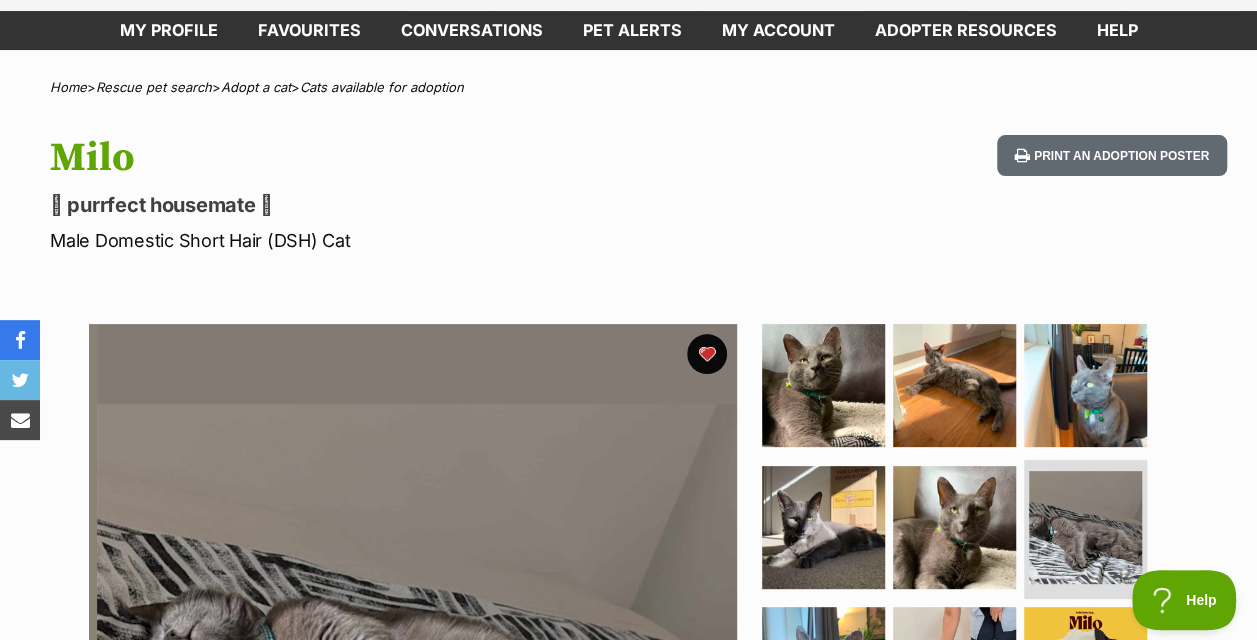scroll, scrollTop: 0, scrollLeft: 0, axis: both 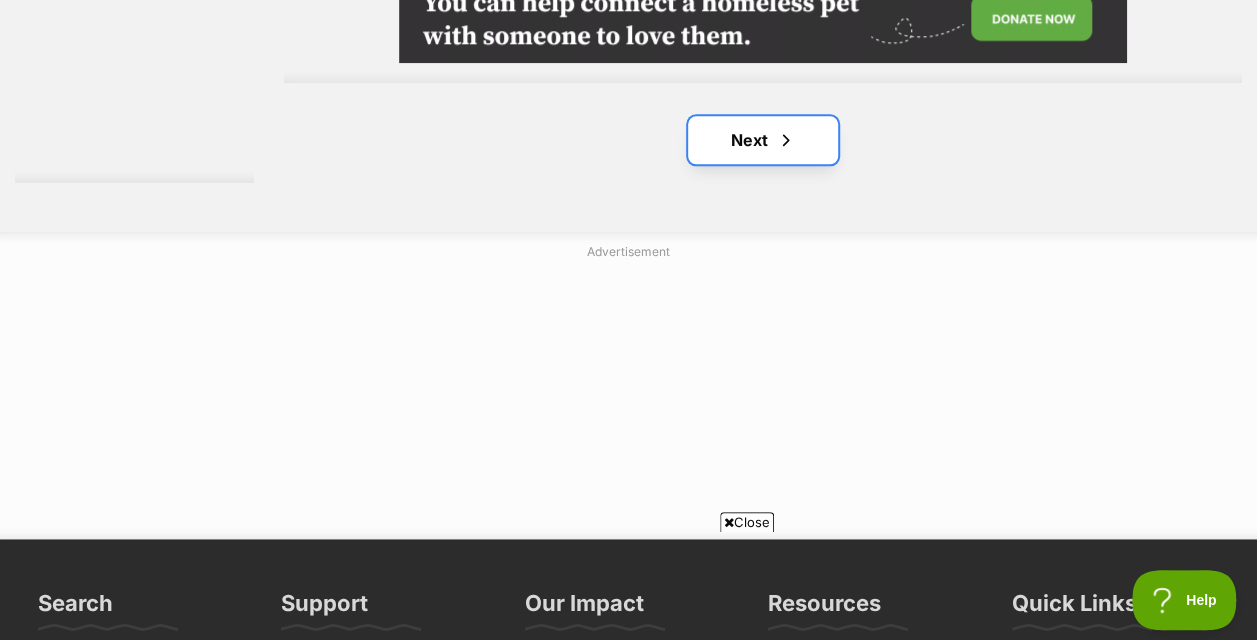 click on "Next" at bounding box center [763, 140] 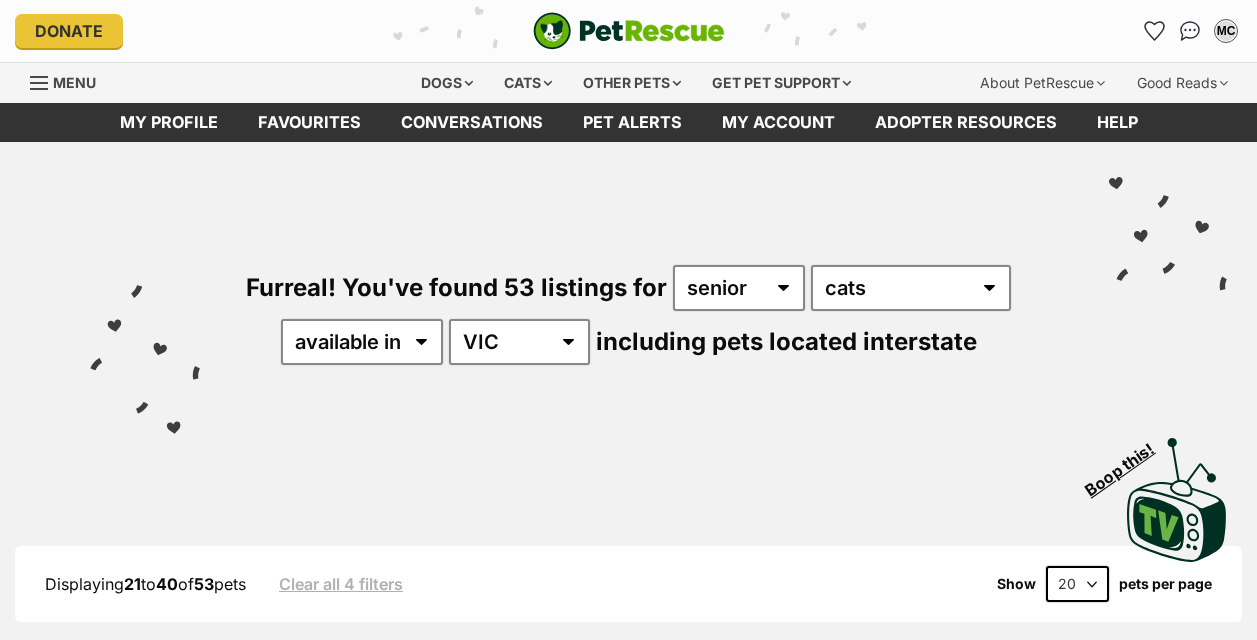scroll, scrollTop: 400, scrollLeft: 0, axis: vertical 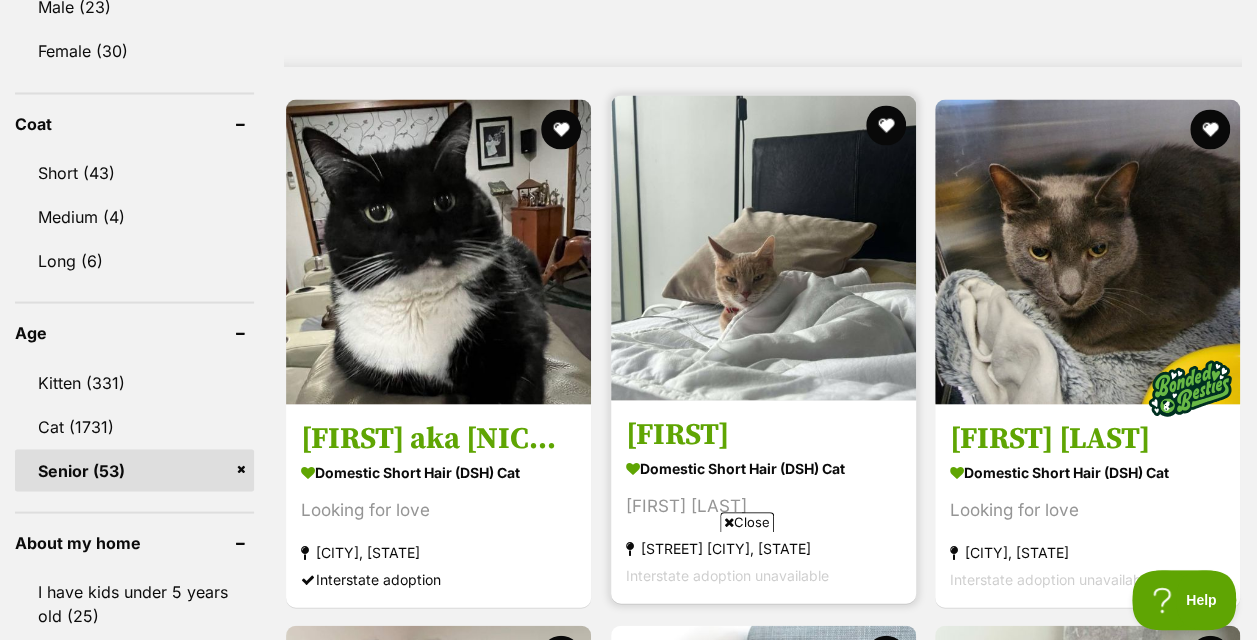 click at bounding box center (763, 247) 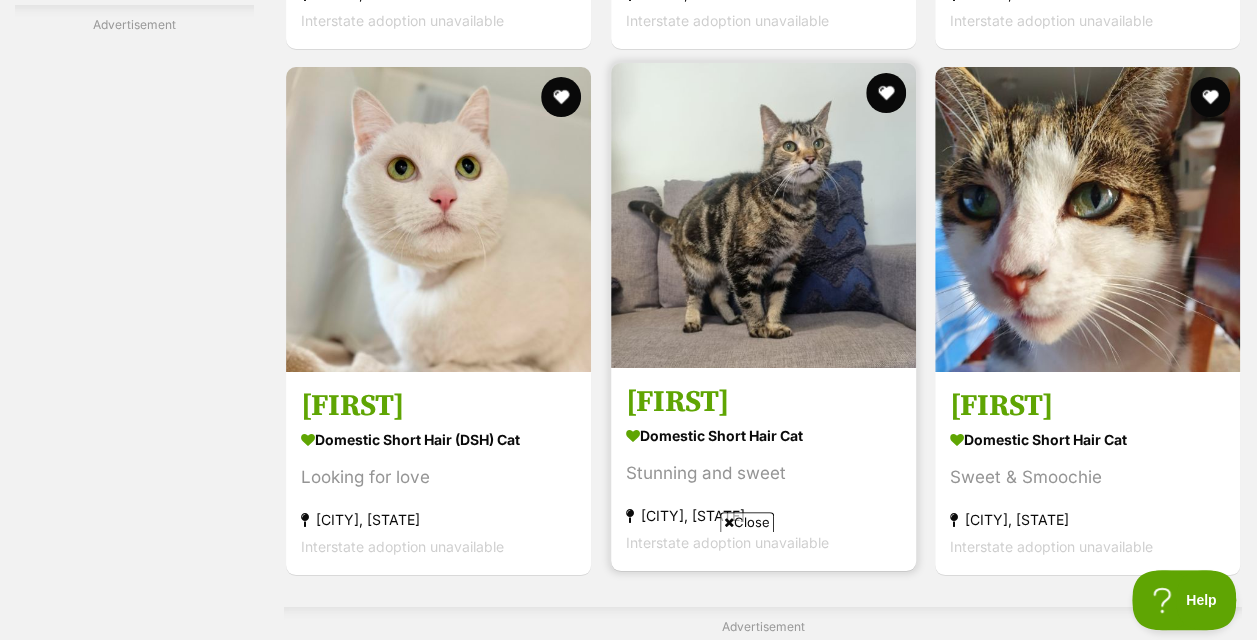 scroll, scrollTop: 3600, scrollLeft: 0, axis: vertical 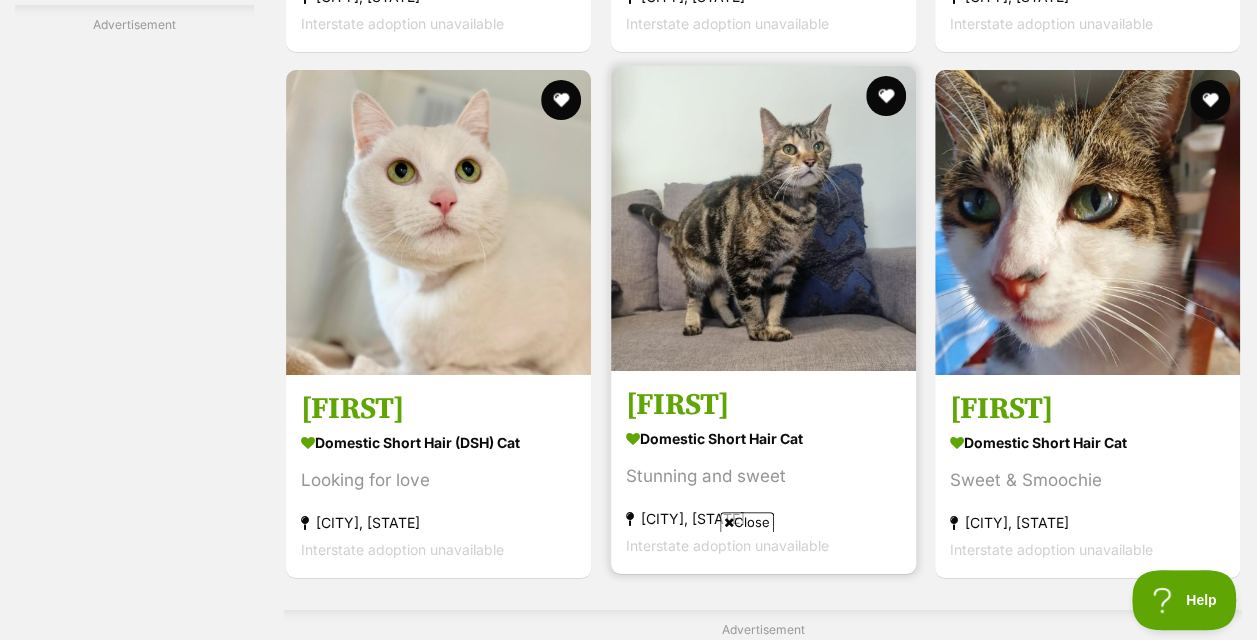 click at bounding box center (763, 218) 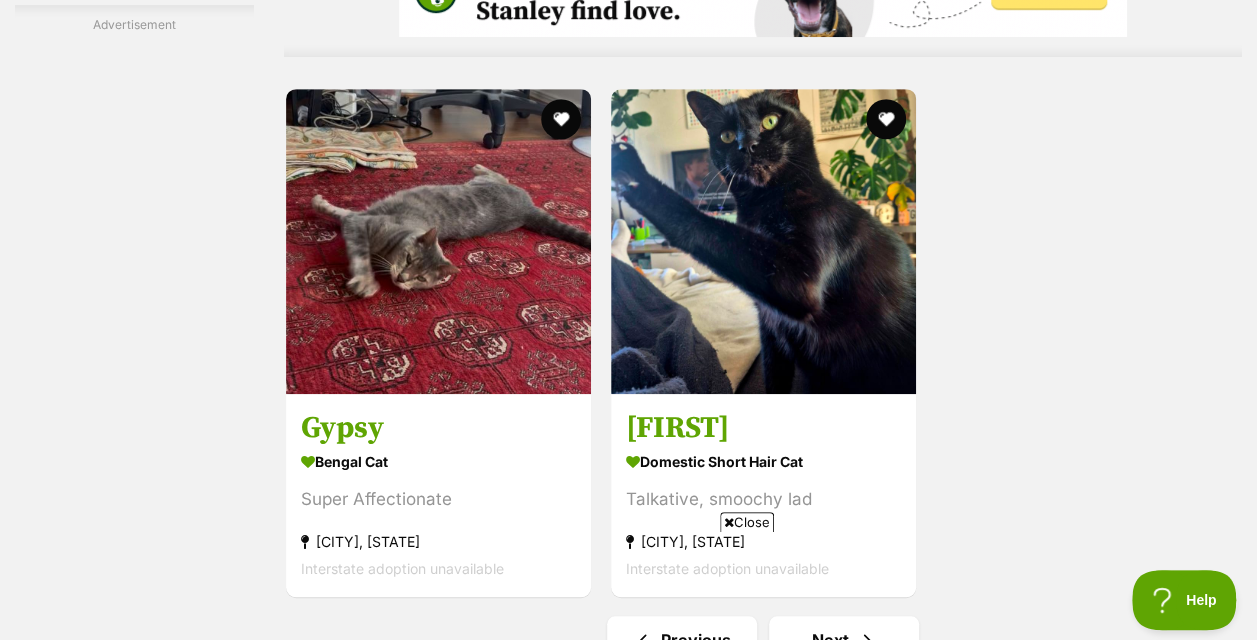 scroll, scrollTop: 4600, scrollLeft: 0, axis: vertical 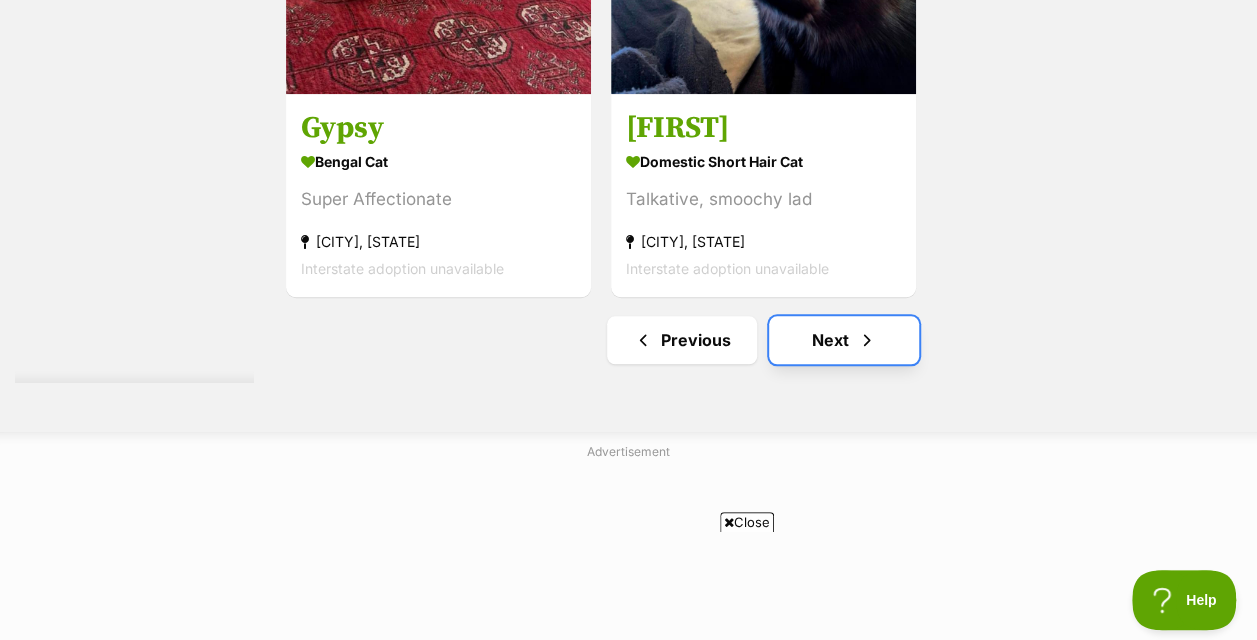 click on "Next" at bounding box center (844, 340) 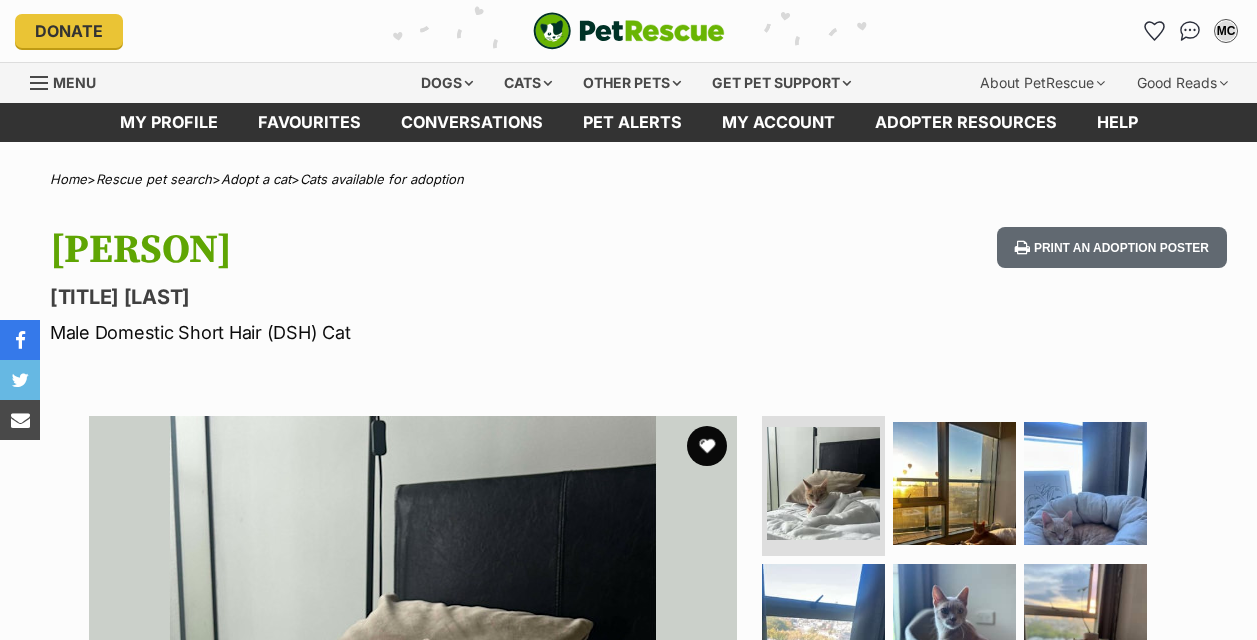 scroll, scrollTop: 0, scrollLeft: 0, axis: both 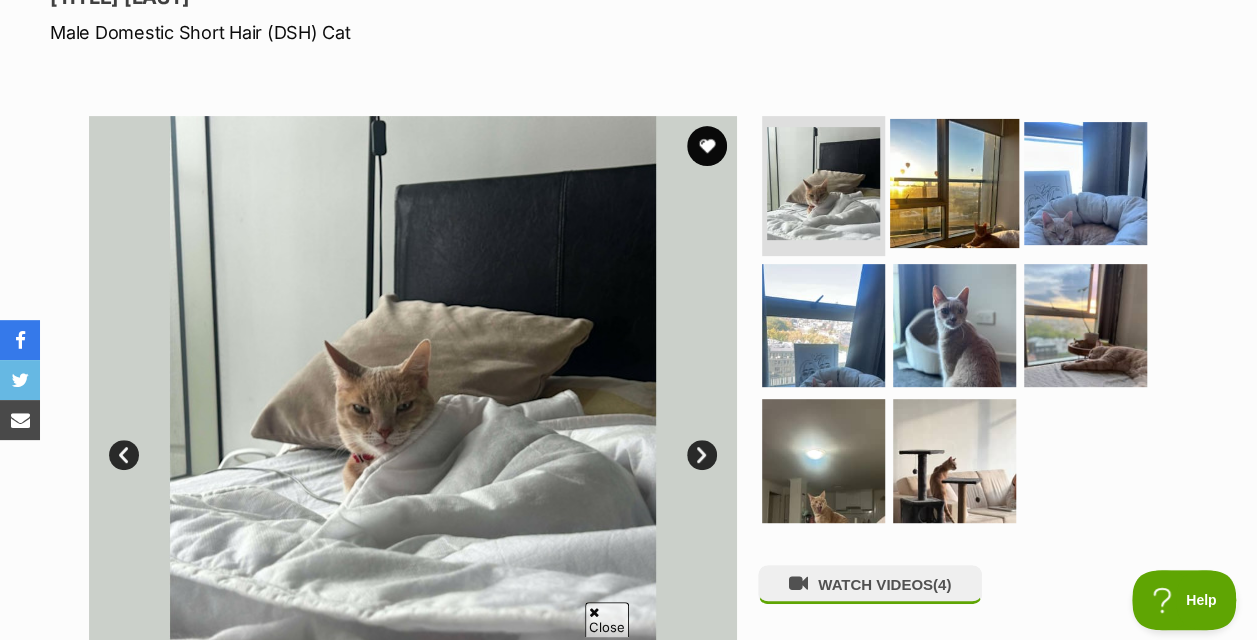 click at bounding box center [954, 183] 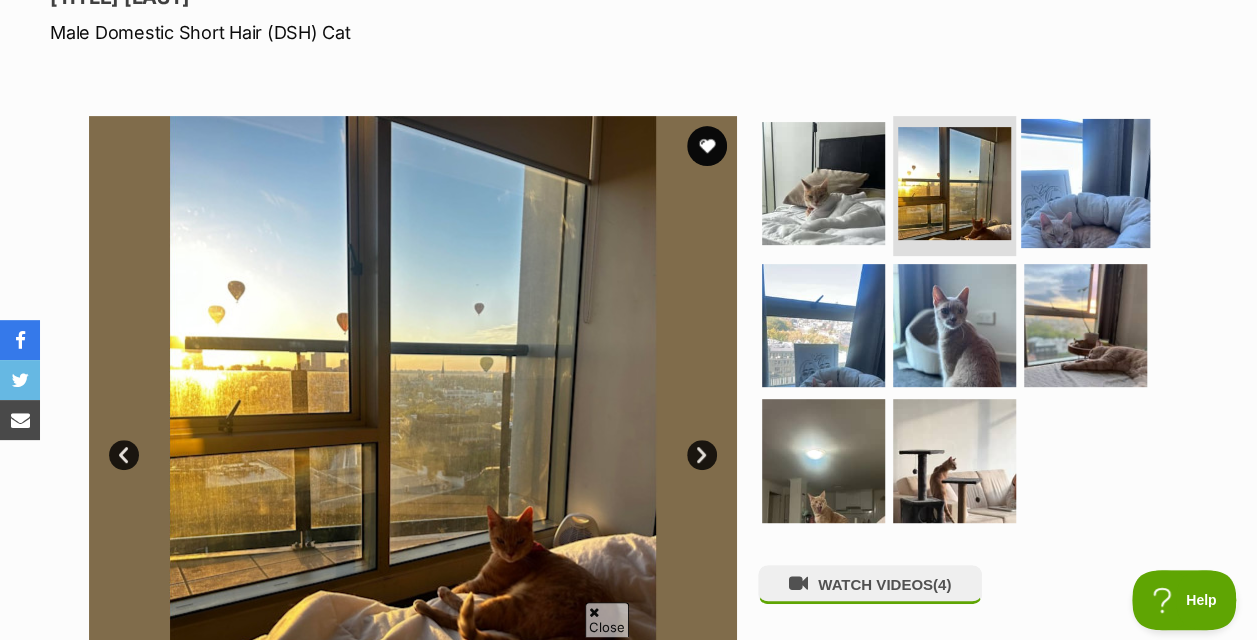 scroll, scrollTop: 0, scrollLeft: 0, axis: both 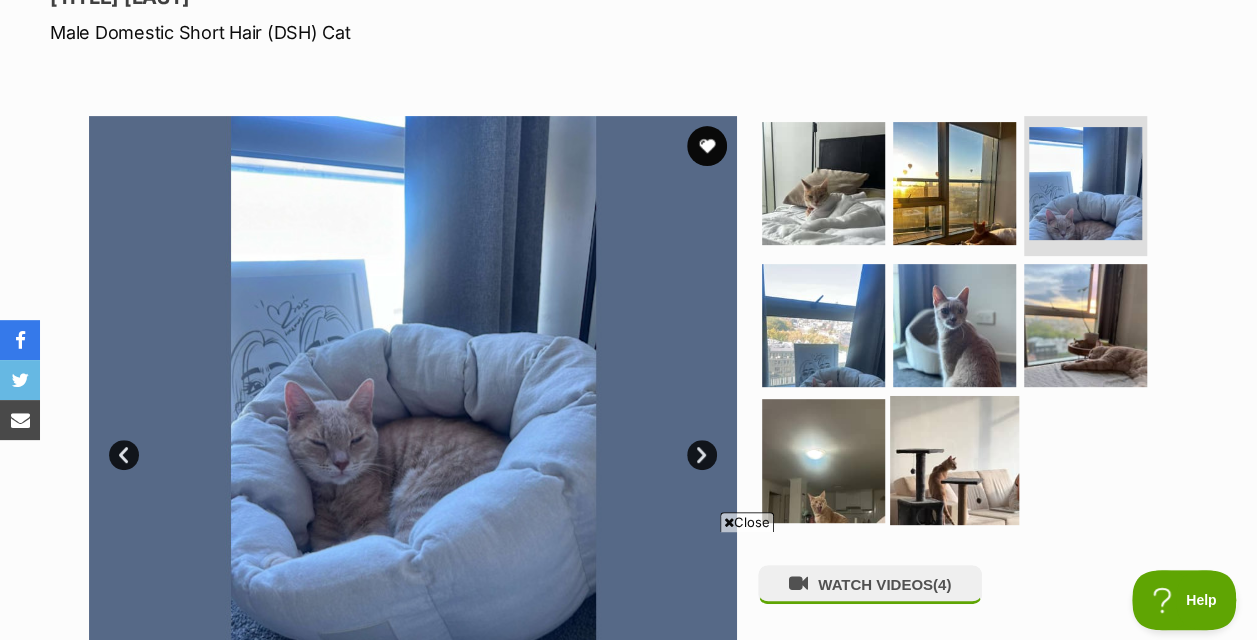 click at bounding box center [954, 460] 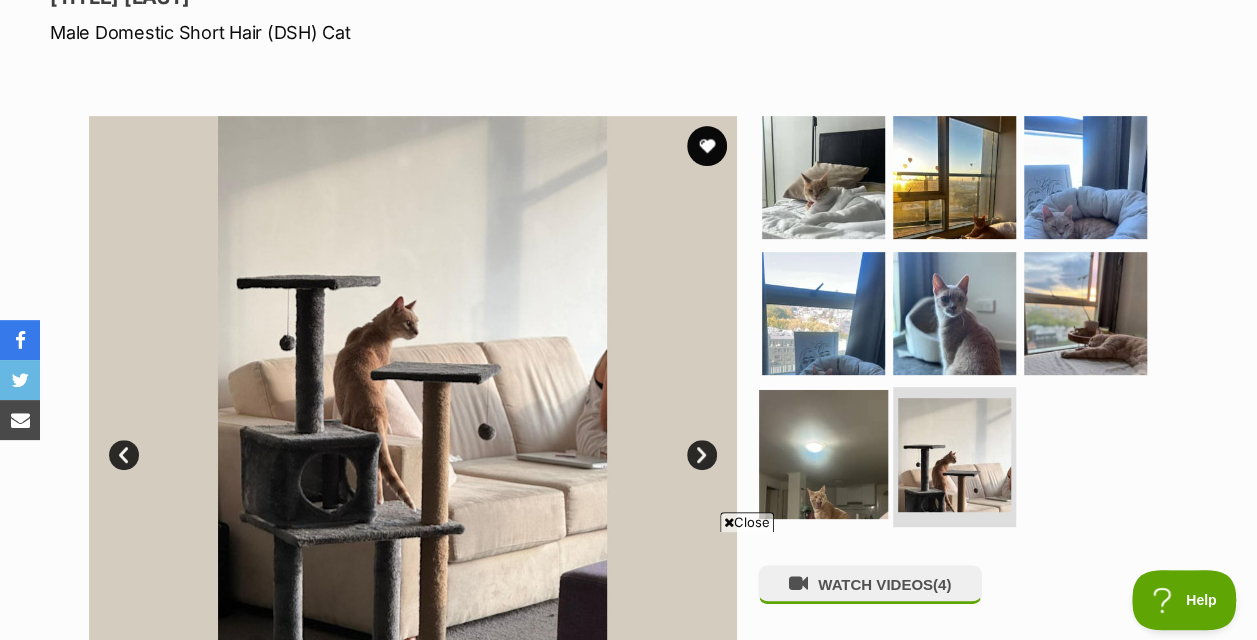 scroll, scrollTop: 0, scrollLeft: 0, axis: both 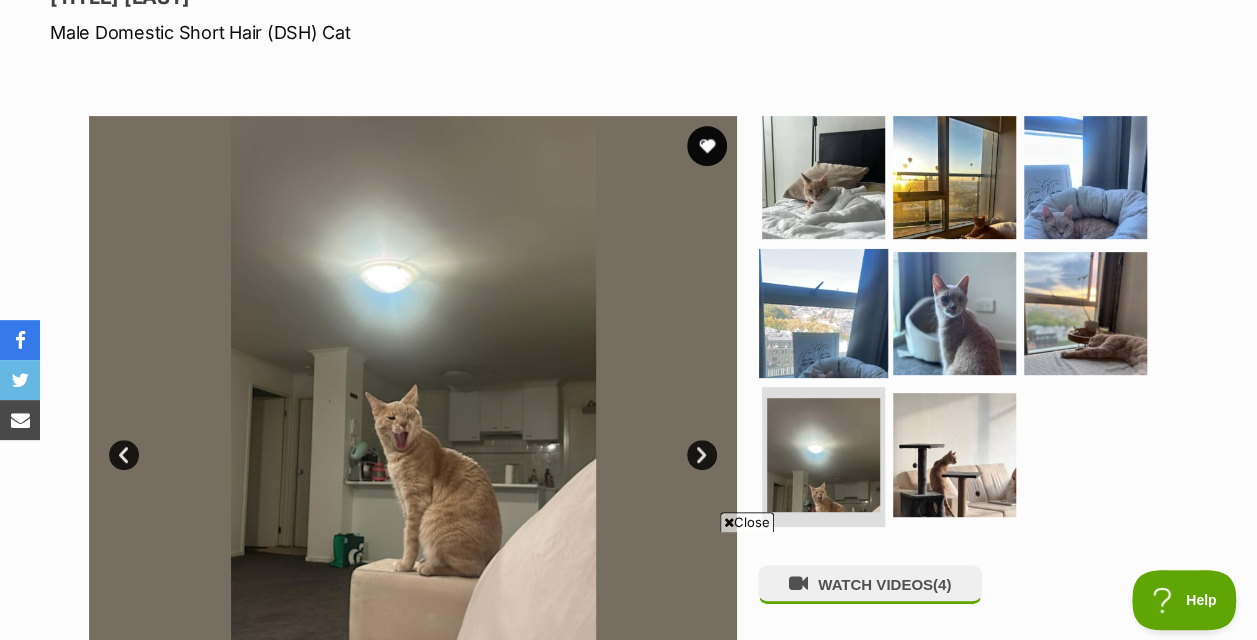 click at bounding box center [823, 312] 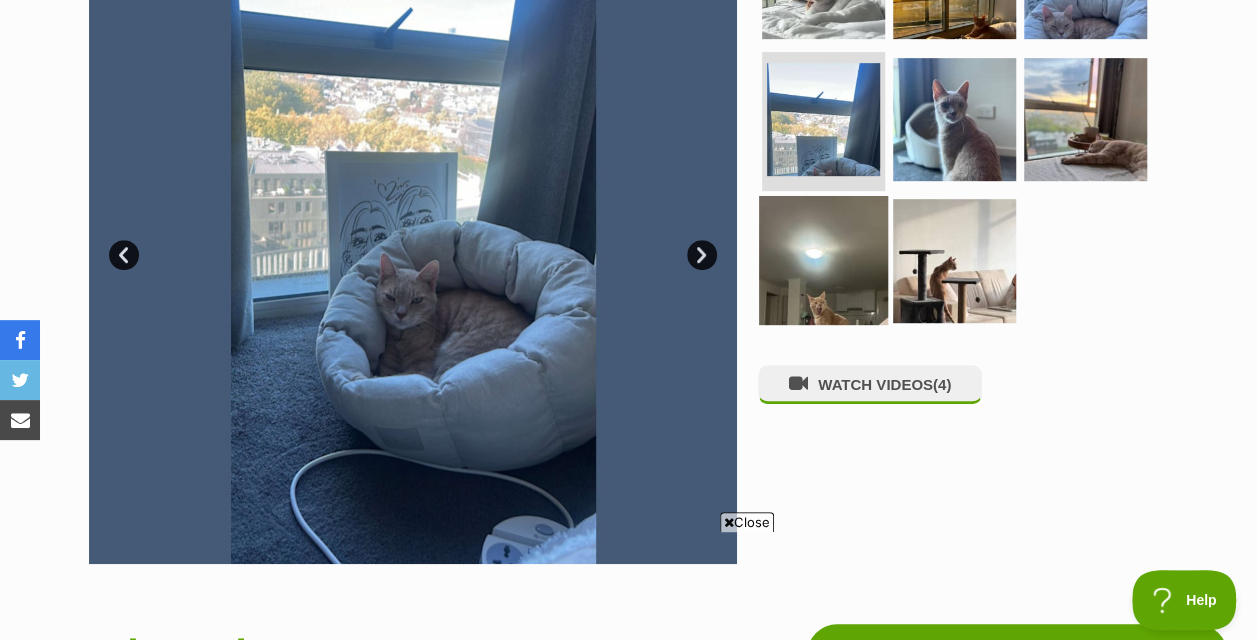 scroll, scrollTop: 500, scrollLeft: 0, axis: vertical 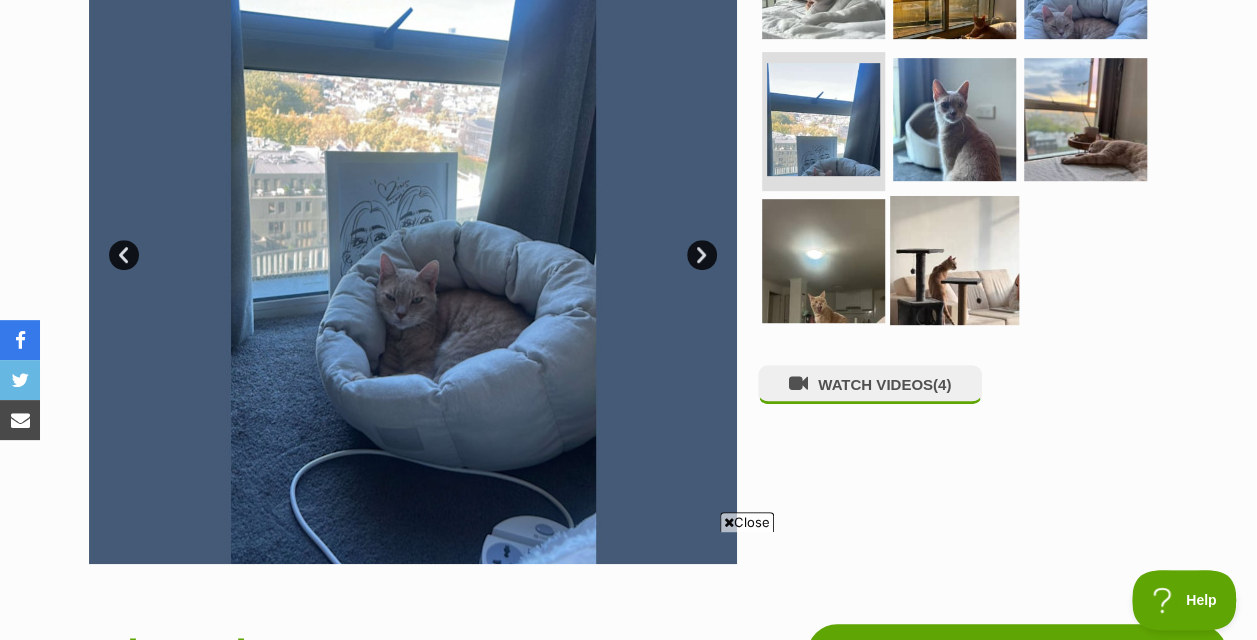 click at bounding box center [954, 260] 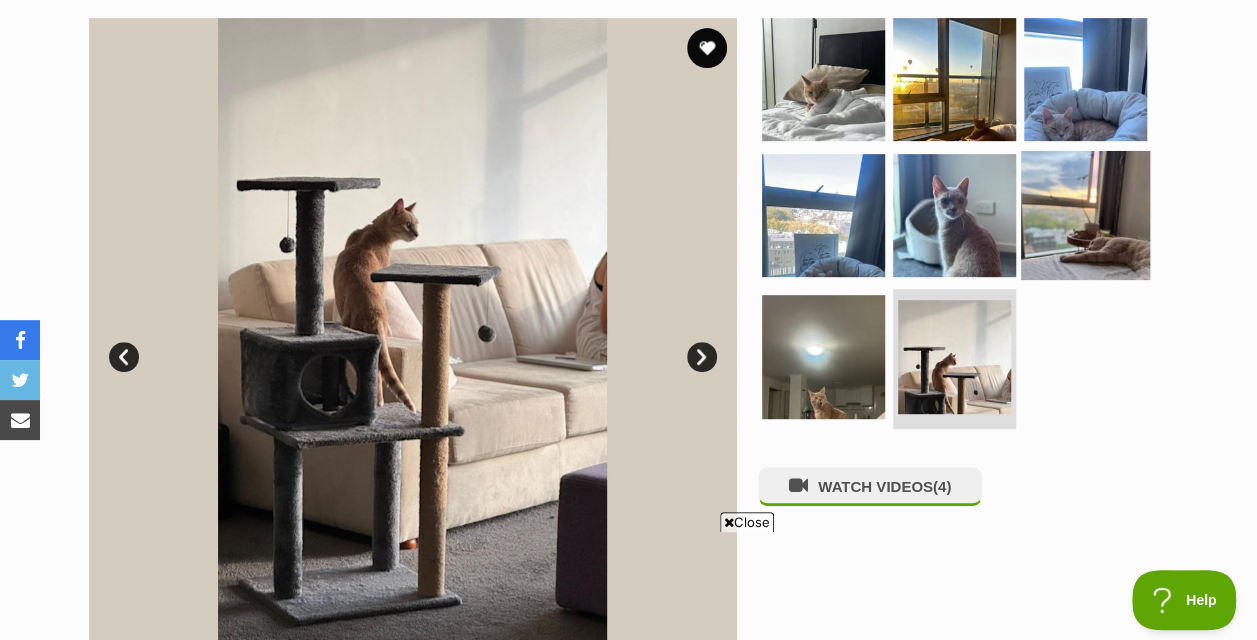 scroll, scrollTop: 300, scrollLeft: 0, axis: vertical 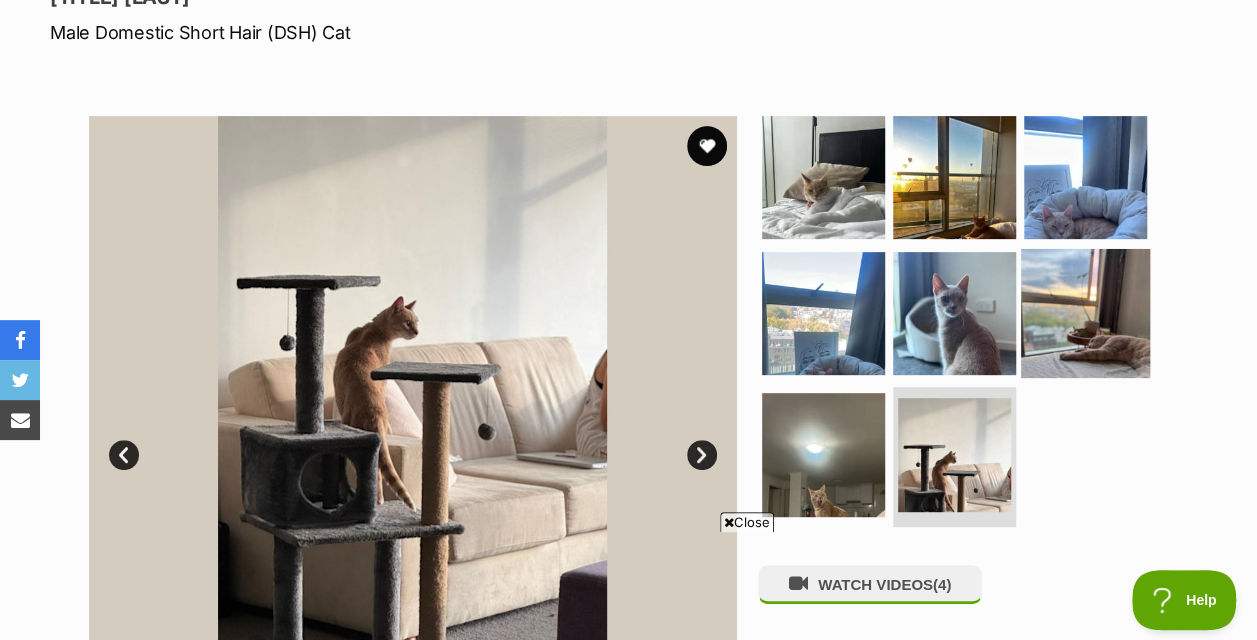 click at bounding box center [1085, 312] 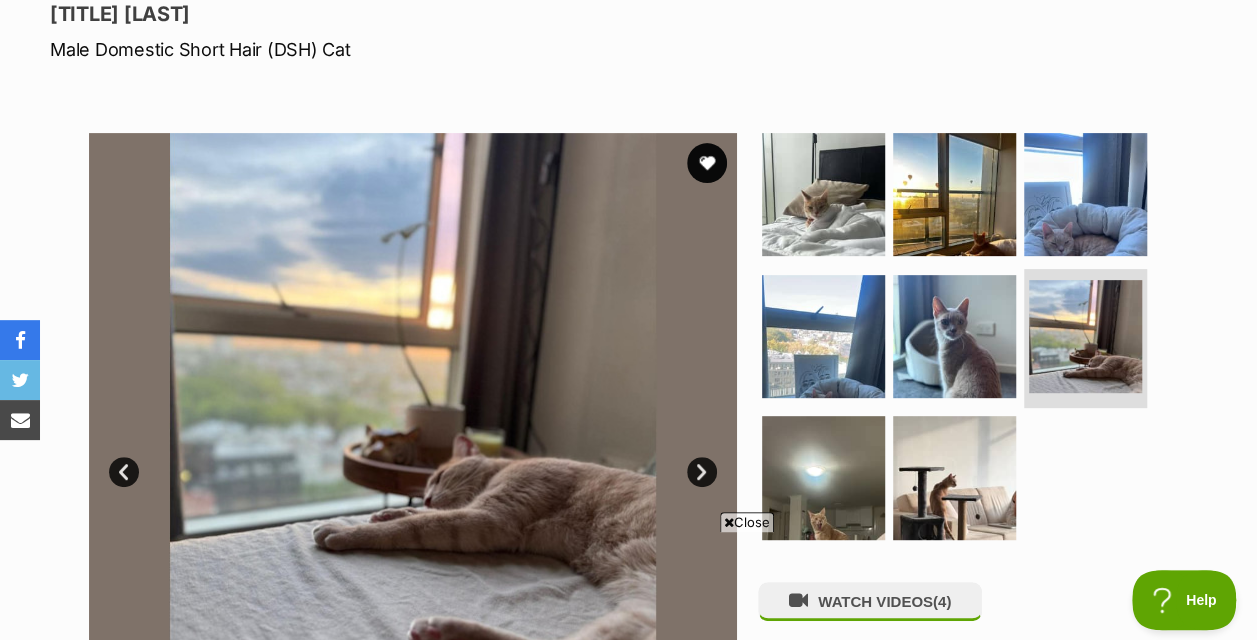 scroll, scrollTop: 0, scrollLeft: 0, axis: both 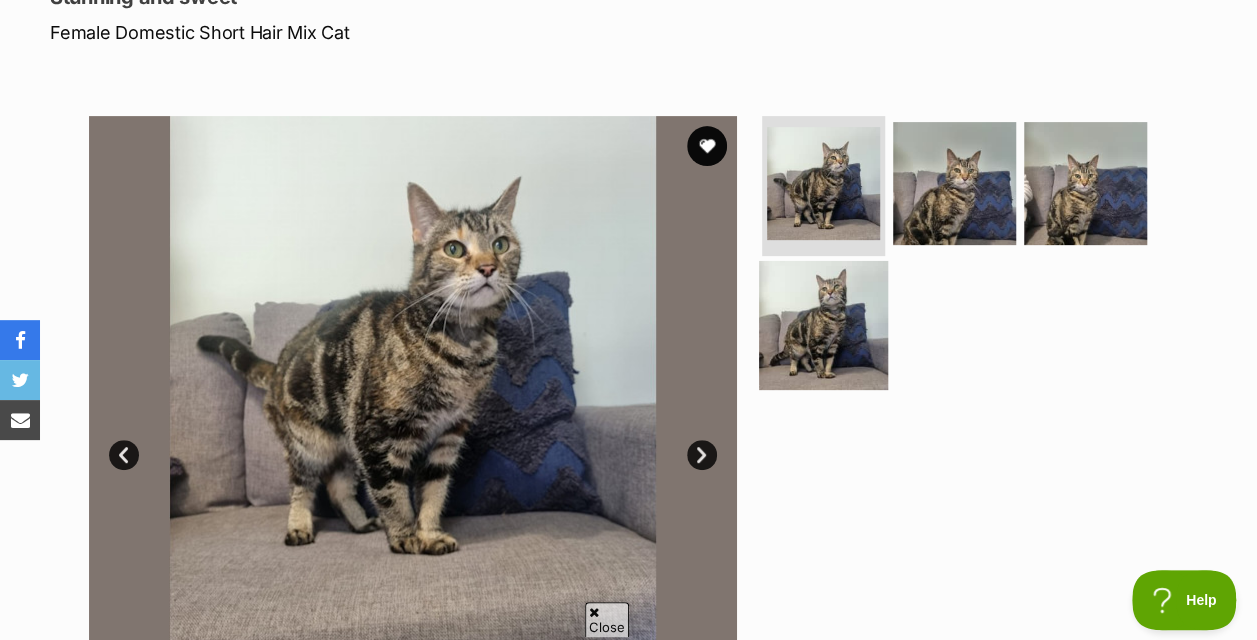 click at bounding box center (823, 324) 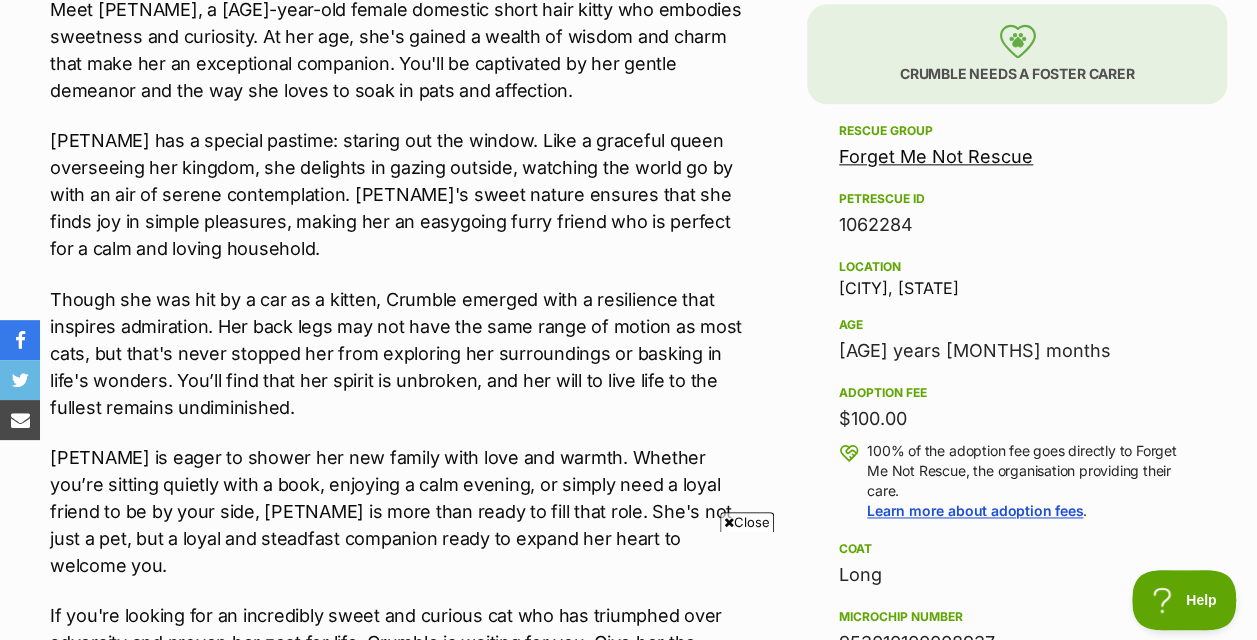 scroll, scrollTop: 0, scrollLeft: 0, axis: both 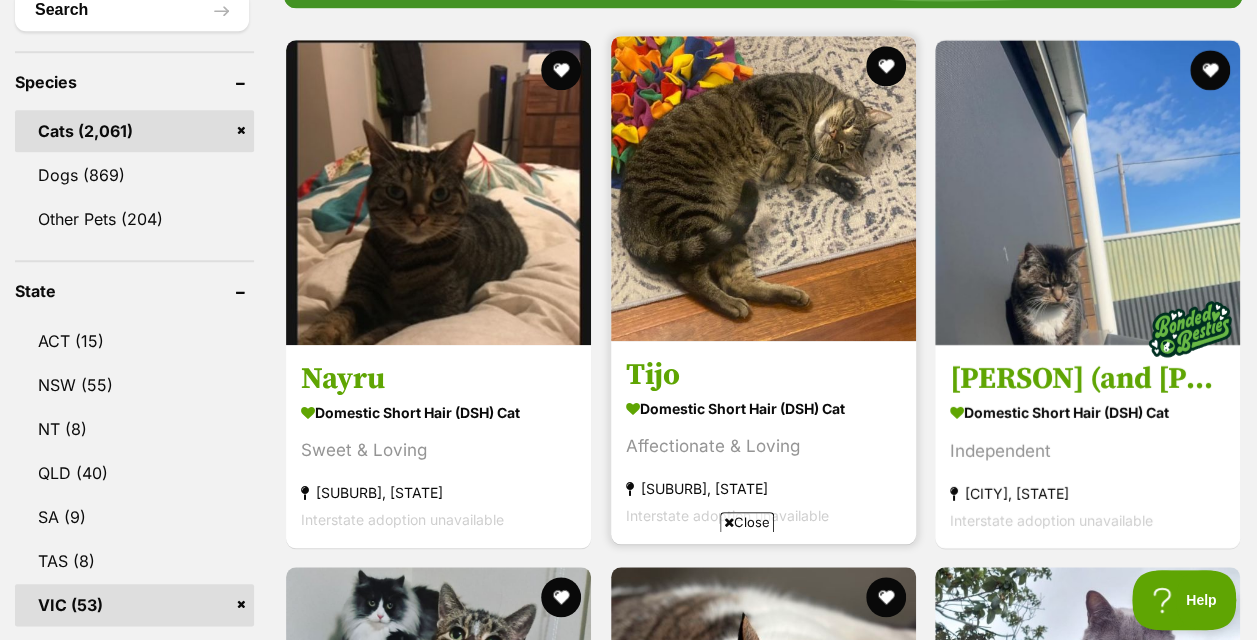 click at bounding box center (763, 188) 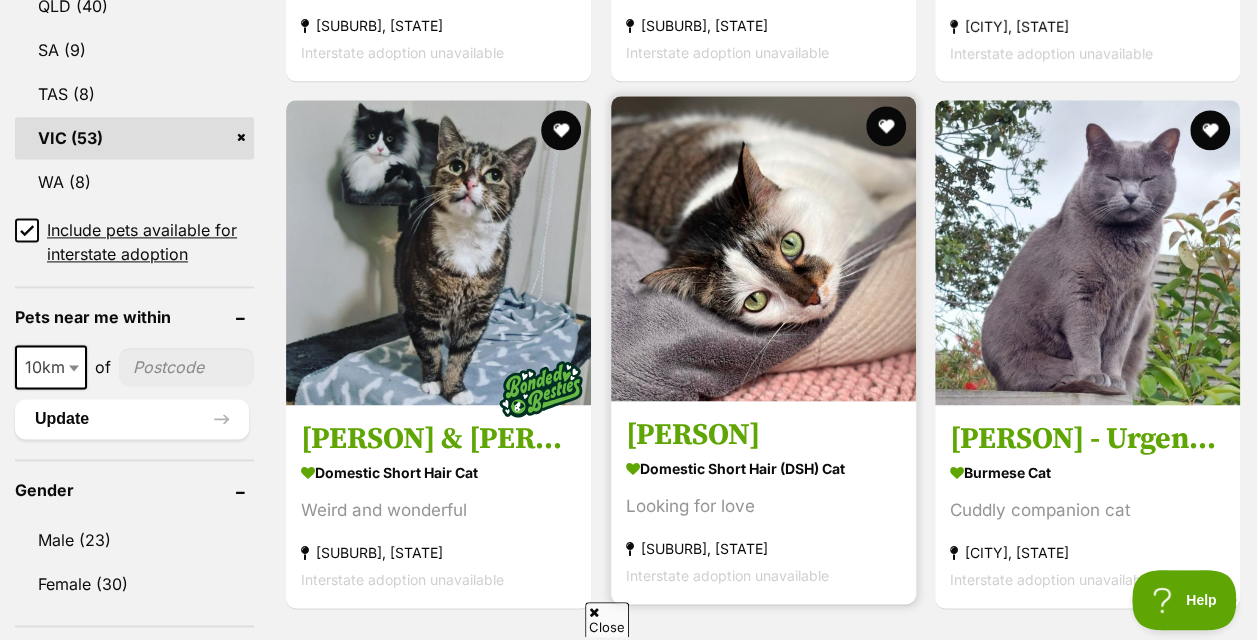 scroll, scrollTop: 1300, scrollLeft: 0, axis: vertical 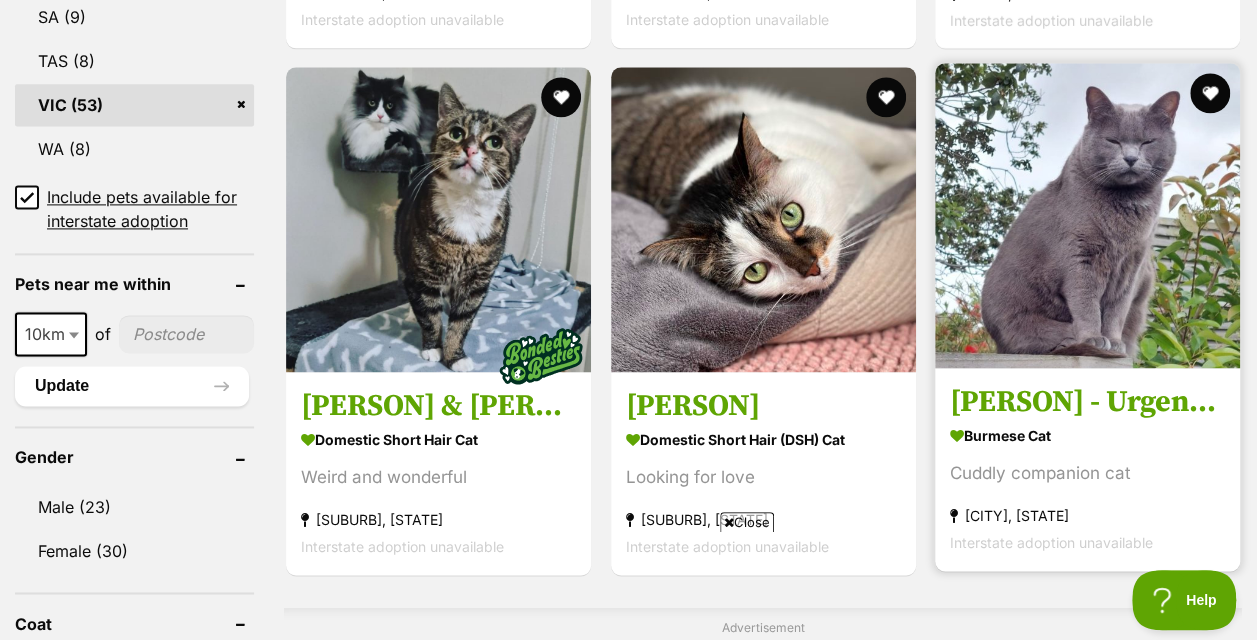 click at bounding box center [1087, 215] 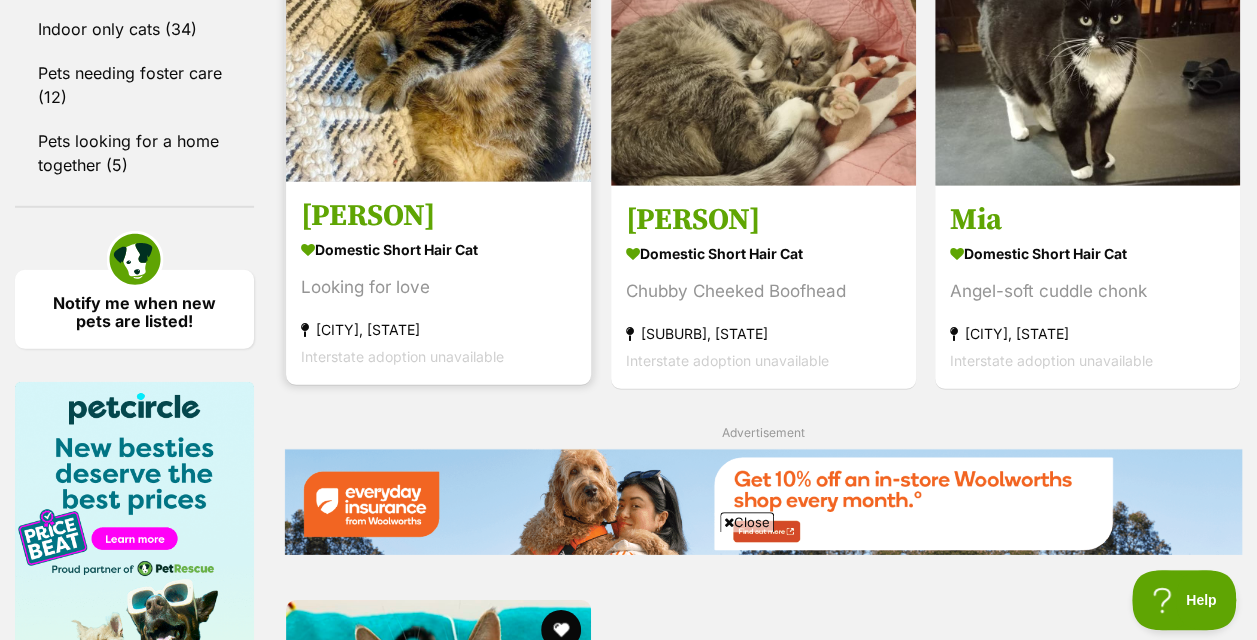 scroll, scrollTop: 2700, scrollLeft: 0, axis: vertical 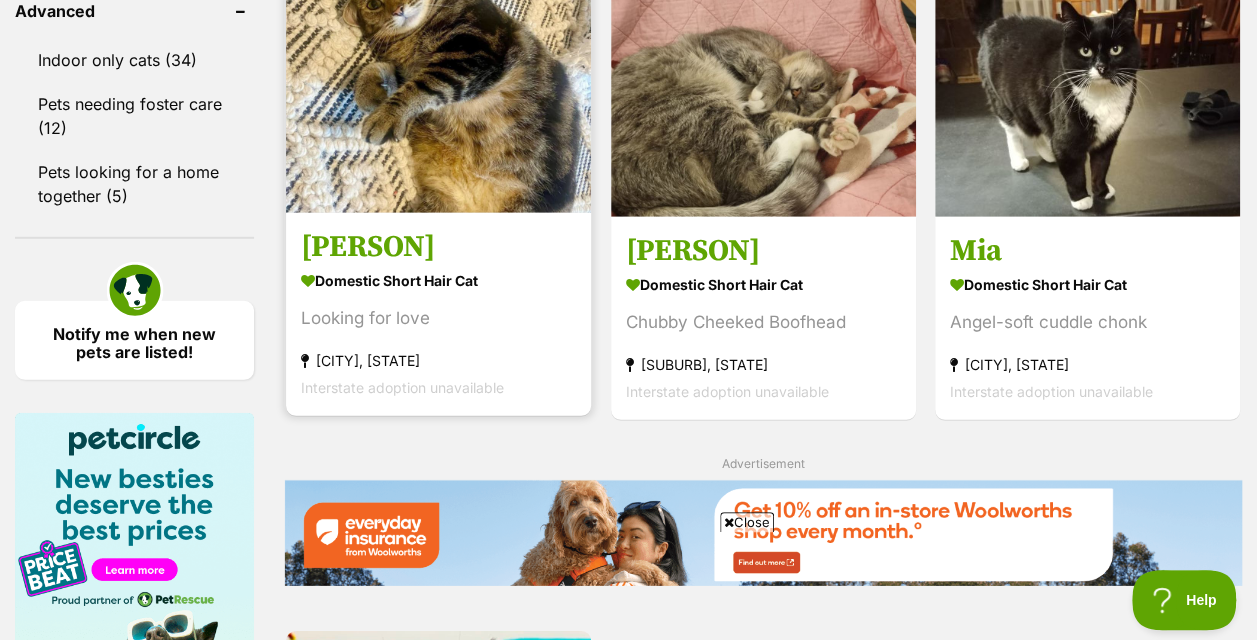 click at bounding box center (438, 60) 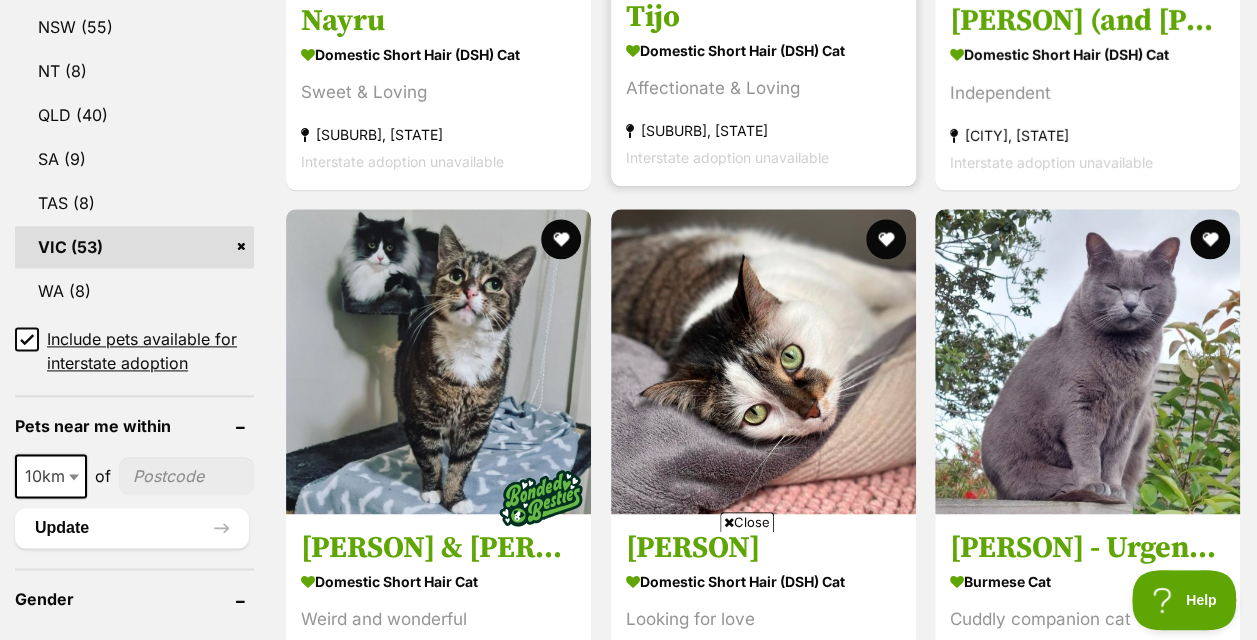 scroll, scrollTop: 1200, scrollLeft: 0, axis: vertical 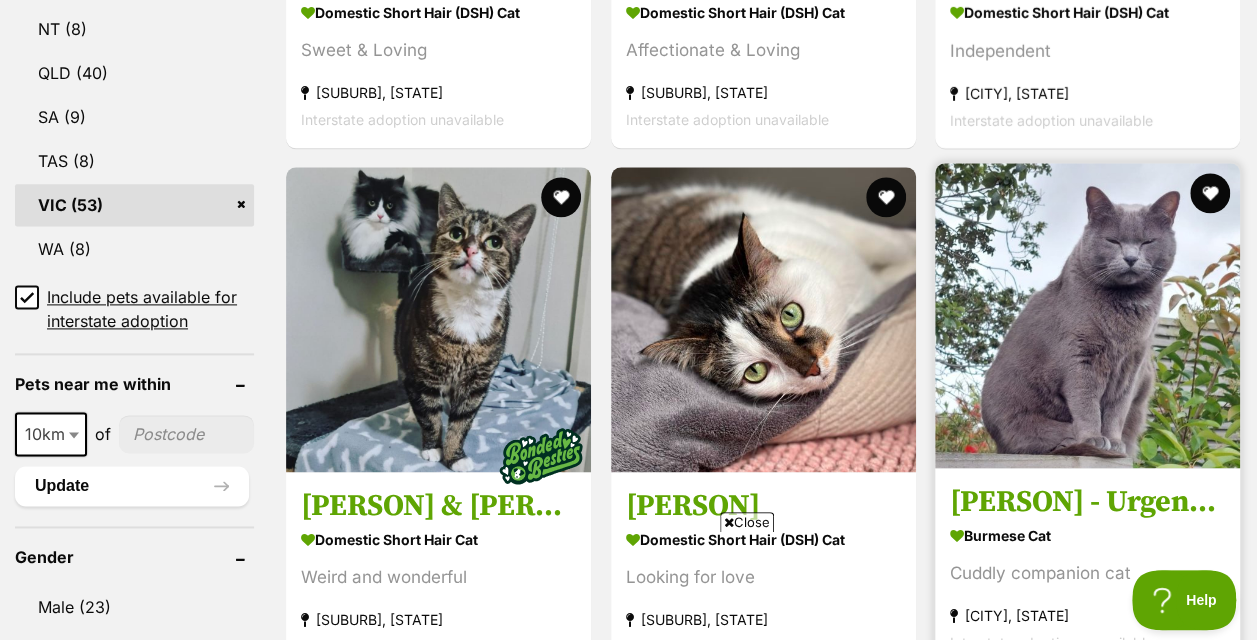 click at bounding box center (1087, 315) 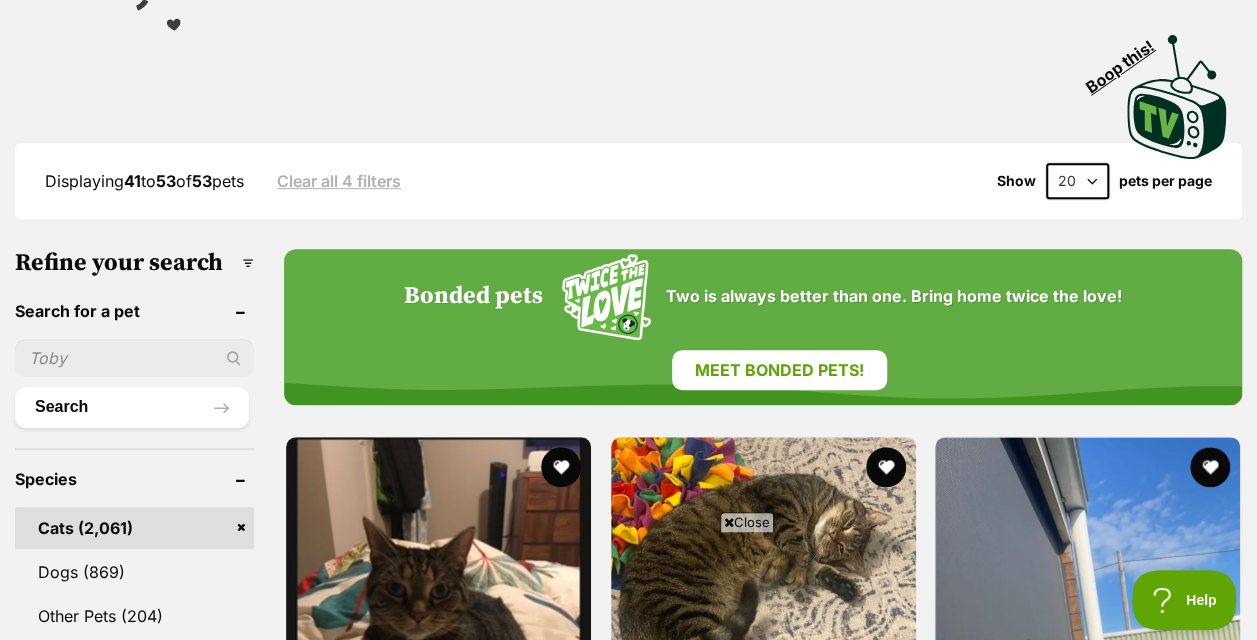 scroll, scrollTop: 500, scrollLeft: 0, axis: vertical 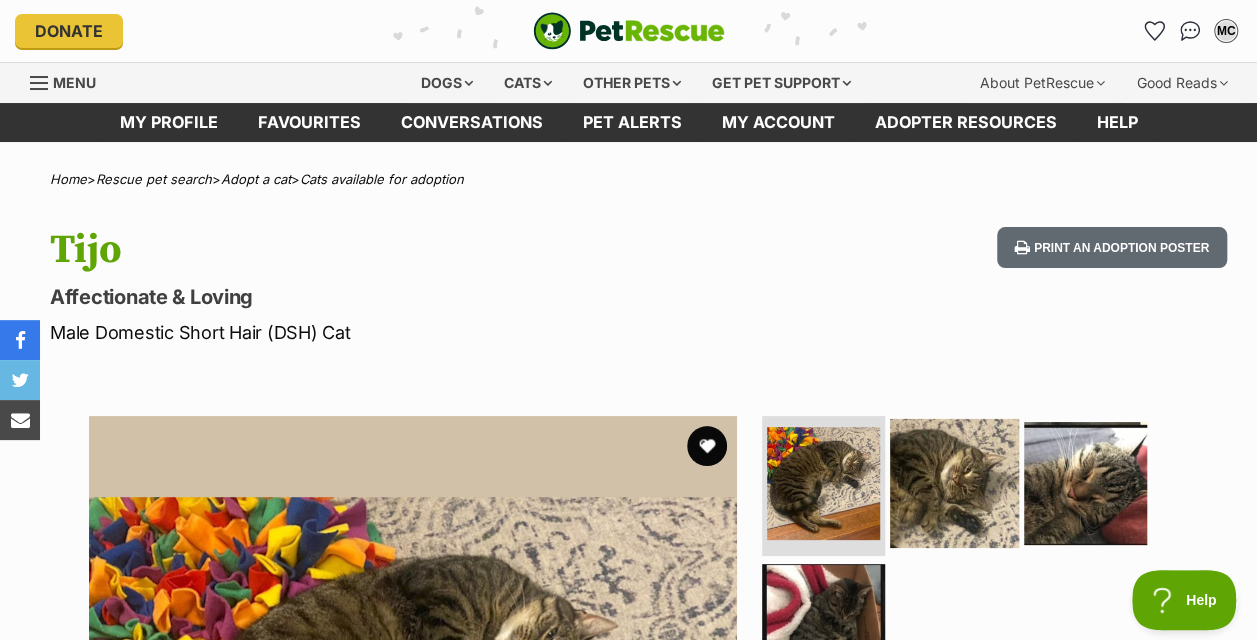 click at bounding box center [954, 483] 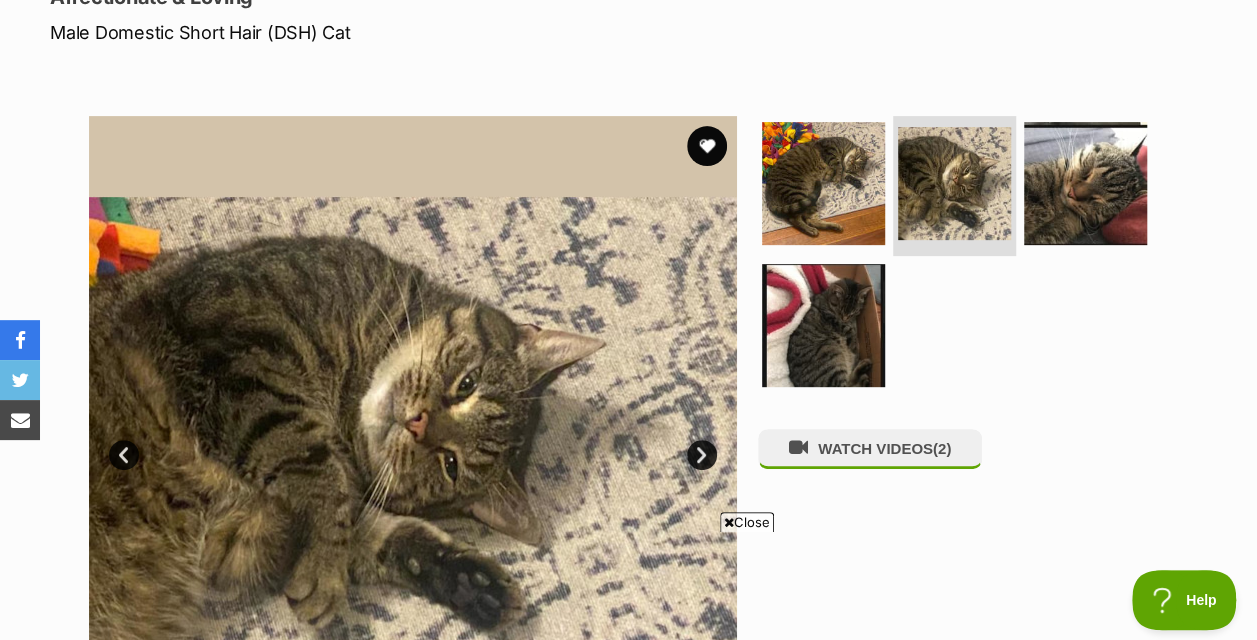 scroll, scrollTop: 0, scrollLeft: 0, axis: both 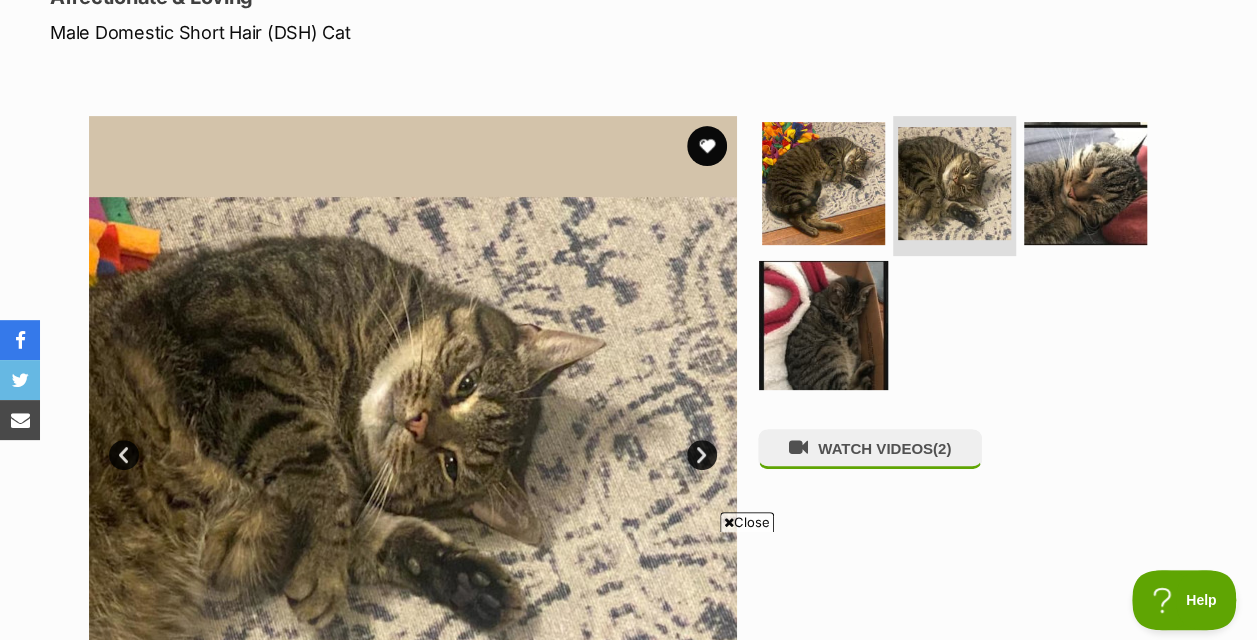 click at bounding box center (823, 324) 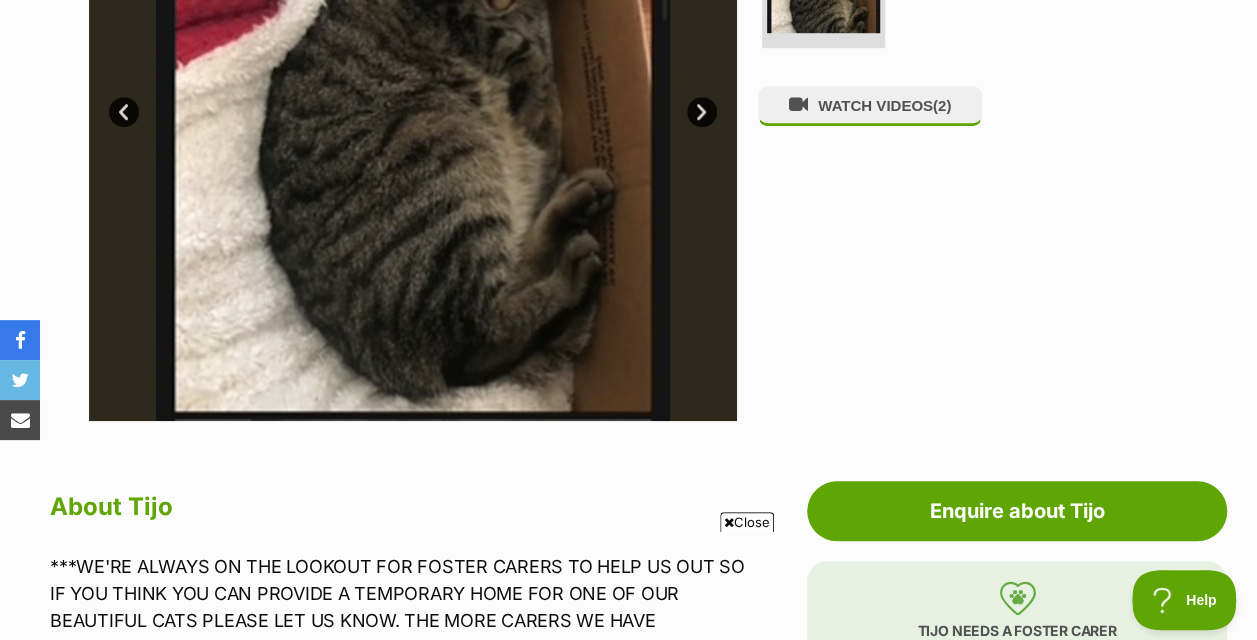 scroll, scrollTop: 700, scrollLeft: 0, axis: vertical 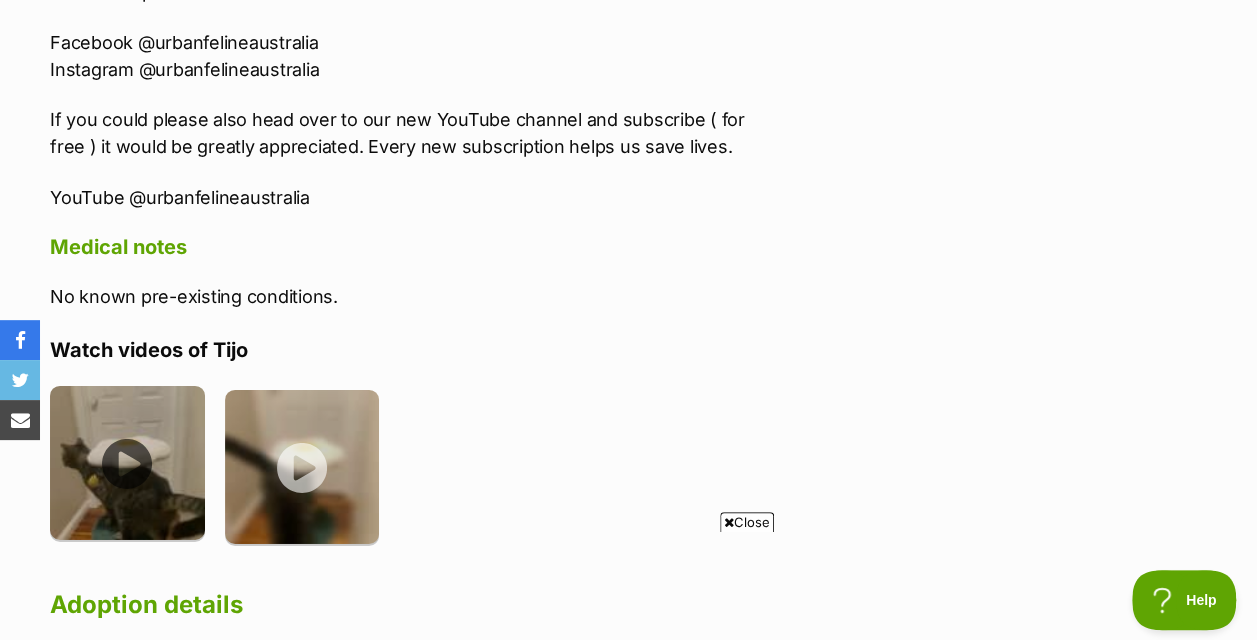 click at bounding box center [127, 463] 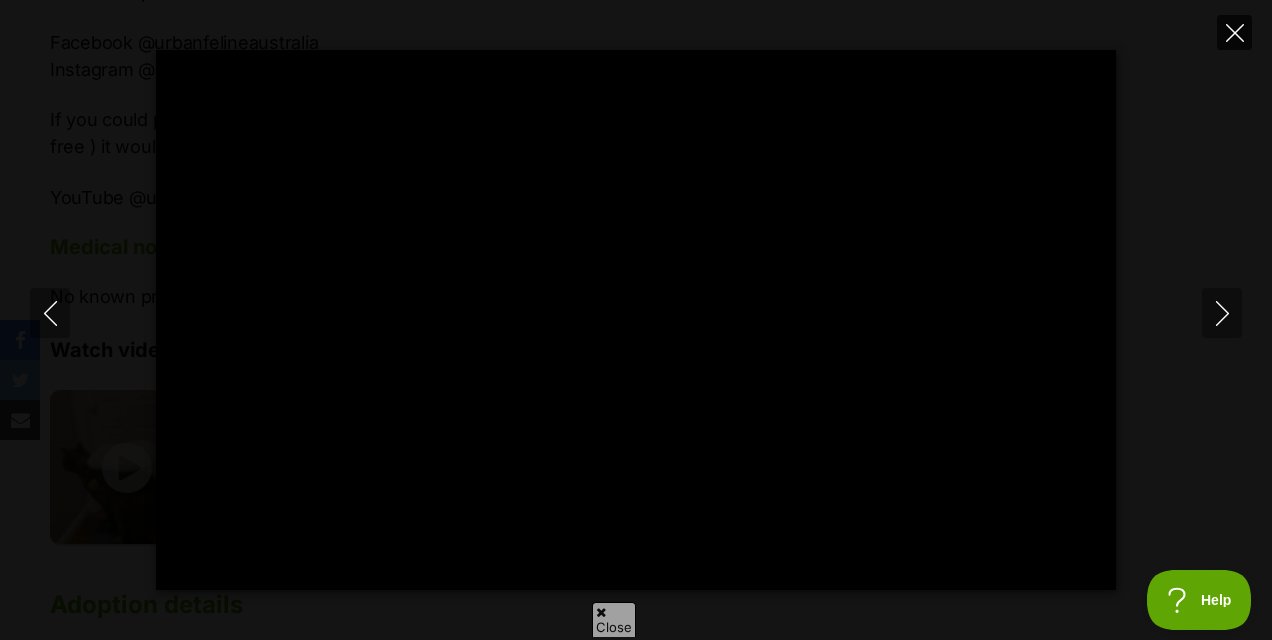 click at bounding box center (1235, 33) 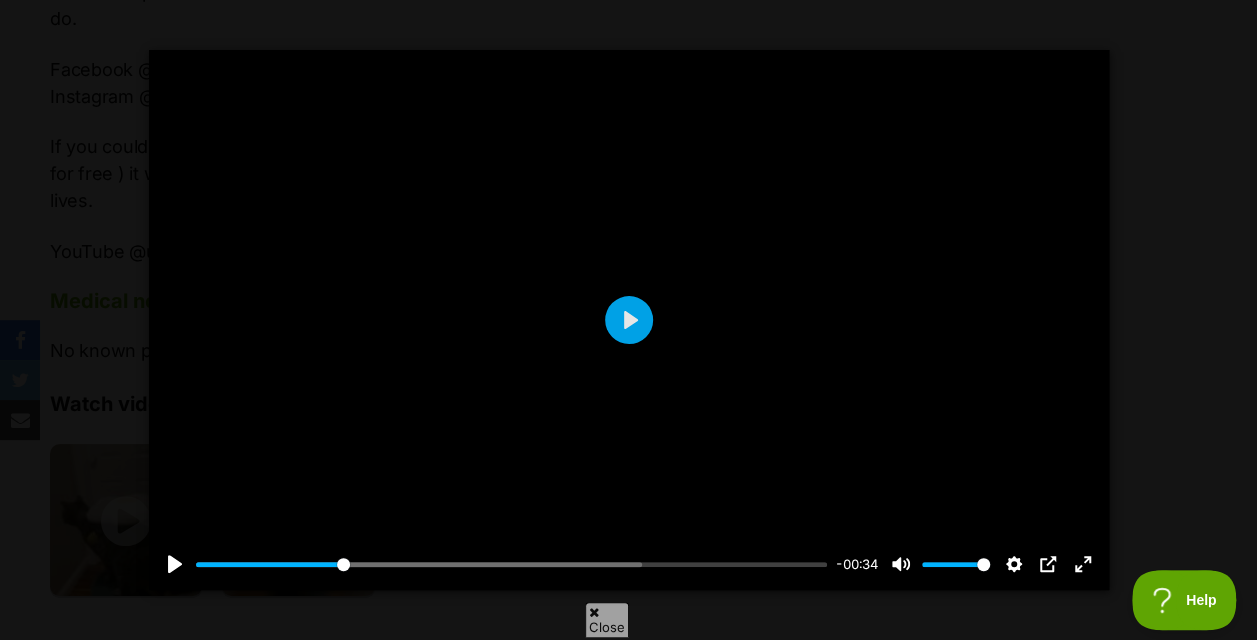 scroll, scrollTop: 0, scrollLeft: 0, axis: both 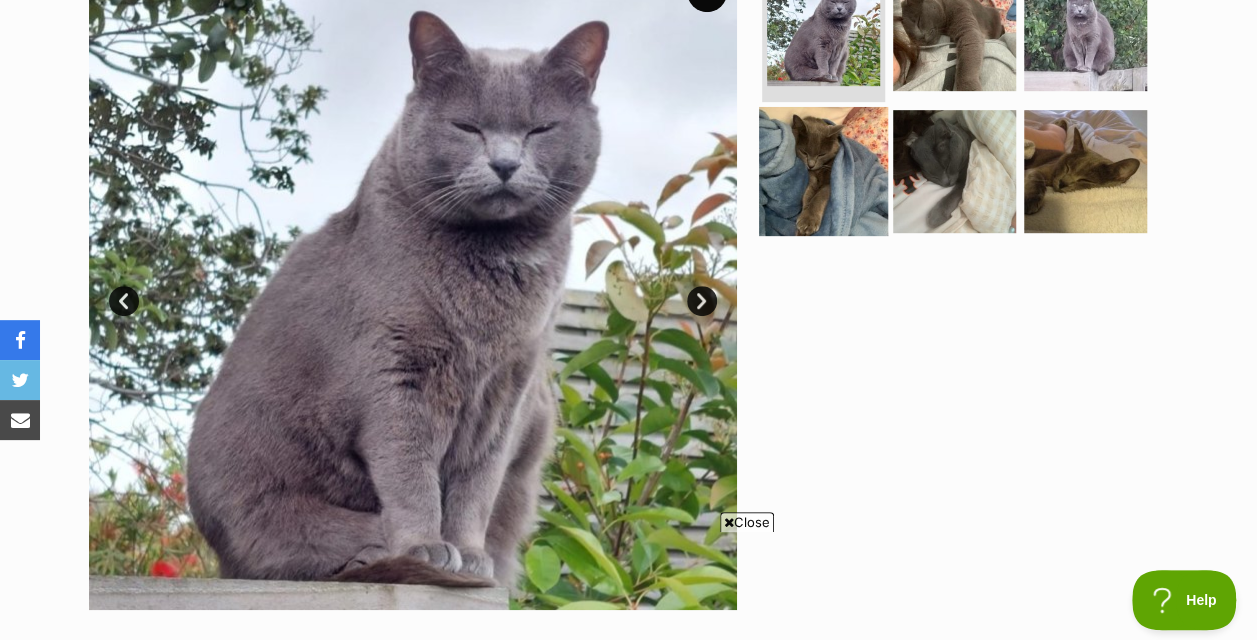 click at bounding box center (823, 170) 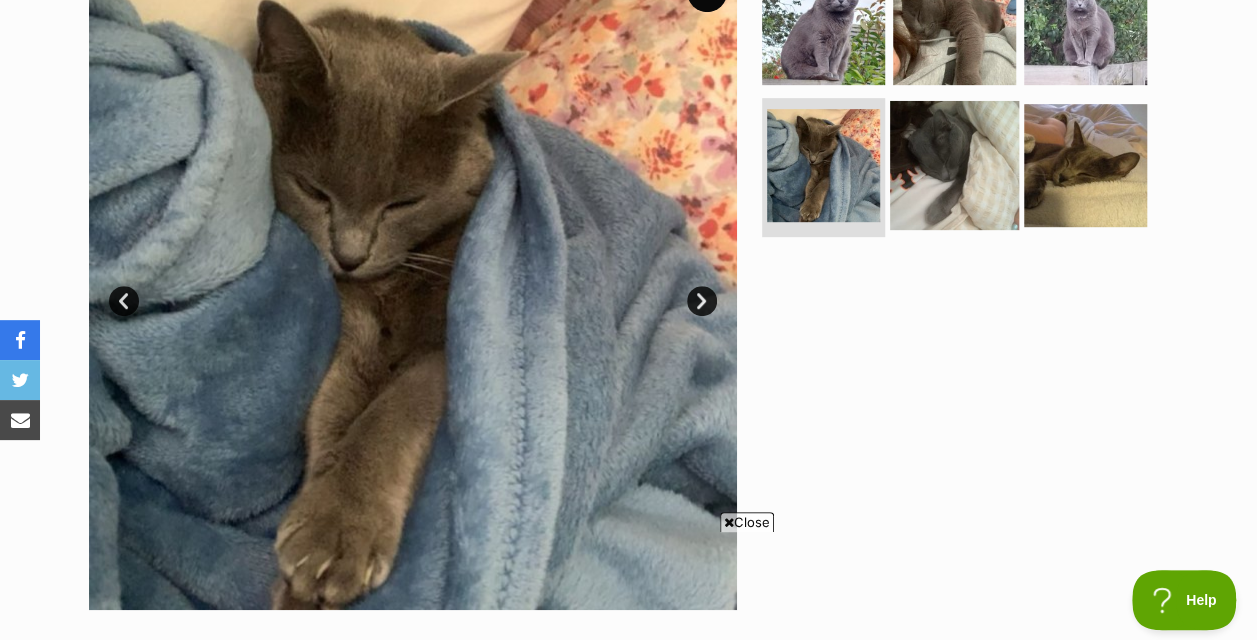 click at bounding box center [954, 164] 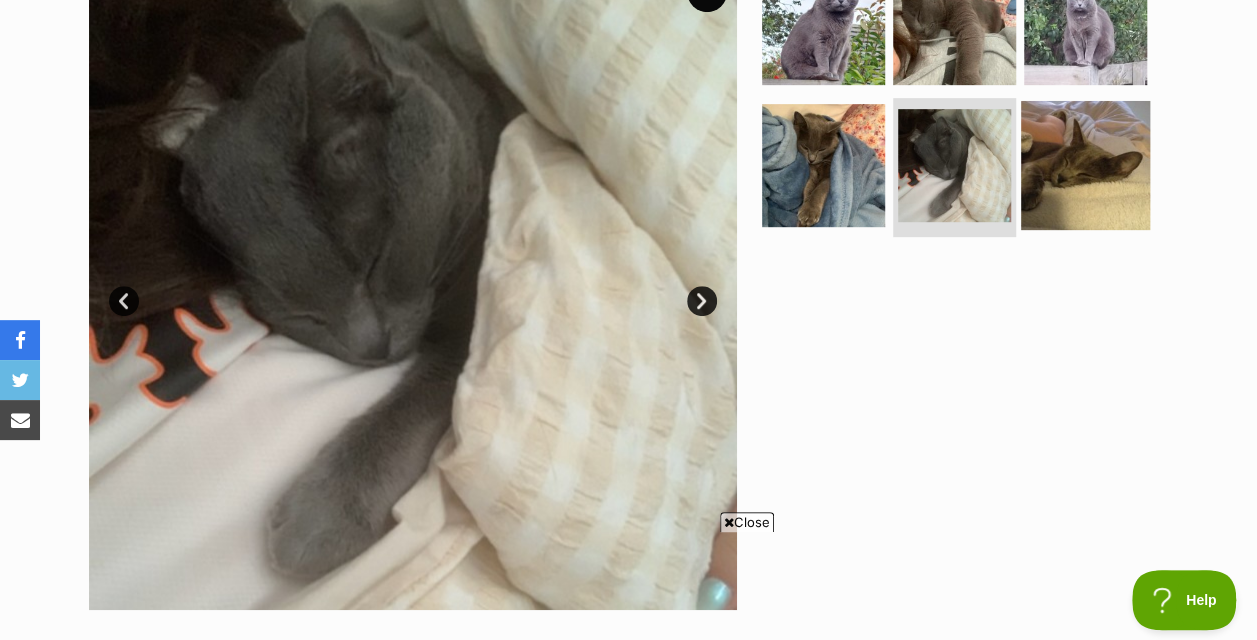 click at bounding box center [1085, 164] 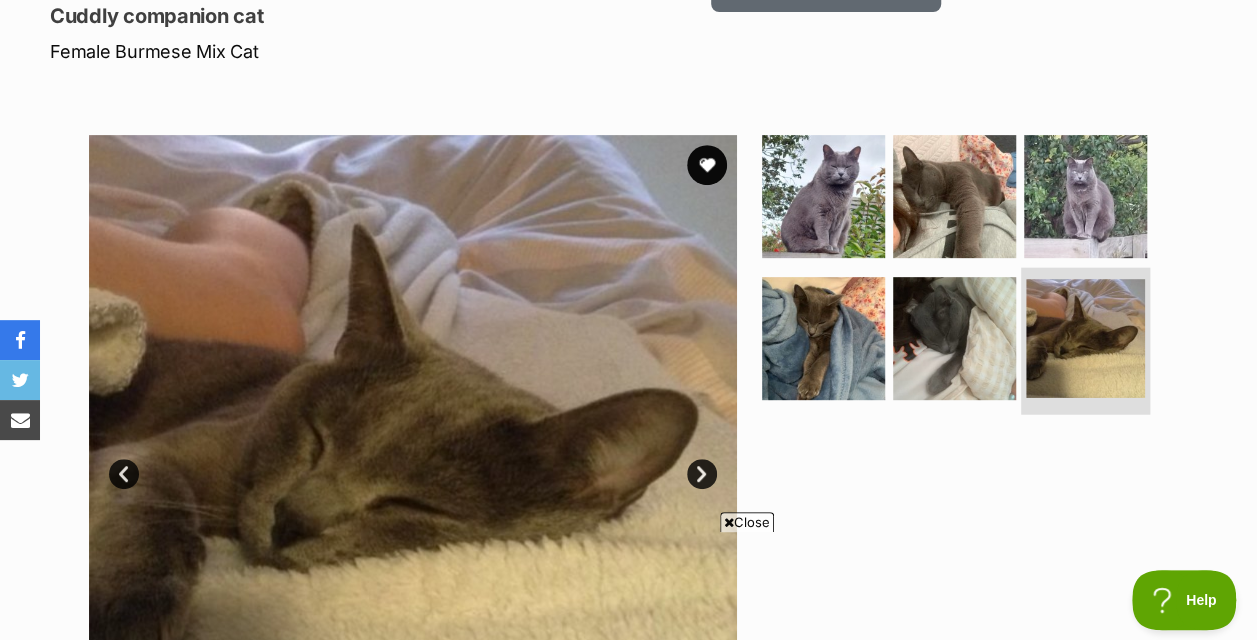 scroll, scrollTop: 300, scrollLeft: 0, axis: vertical 